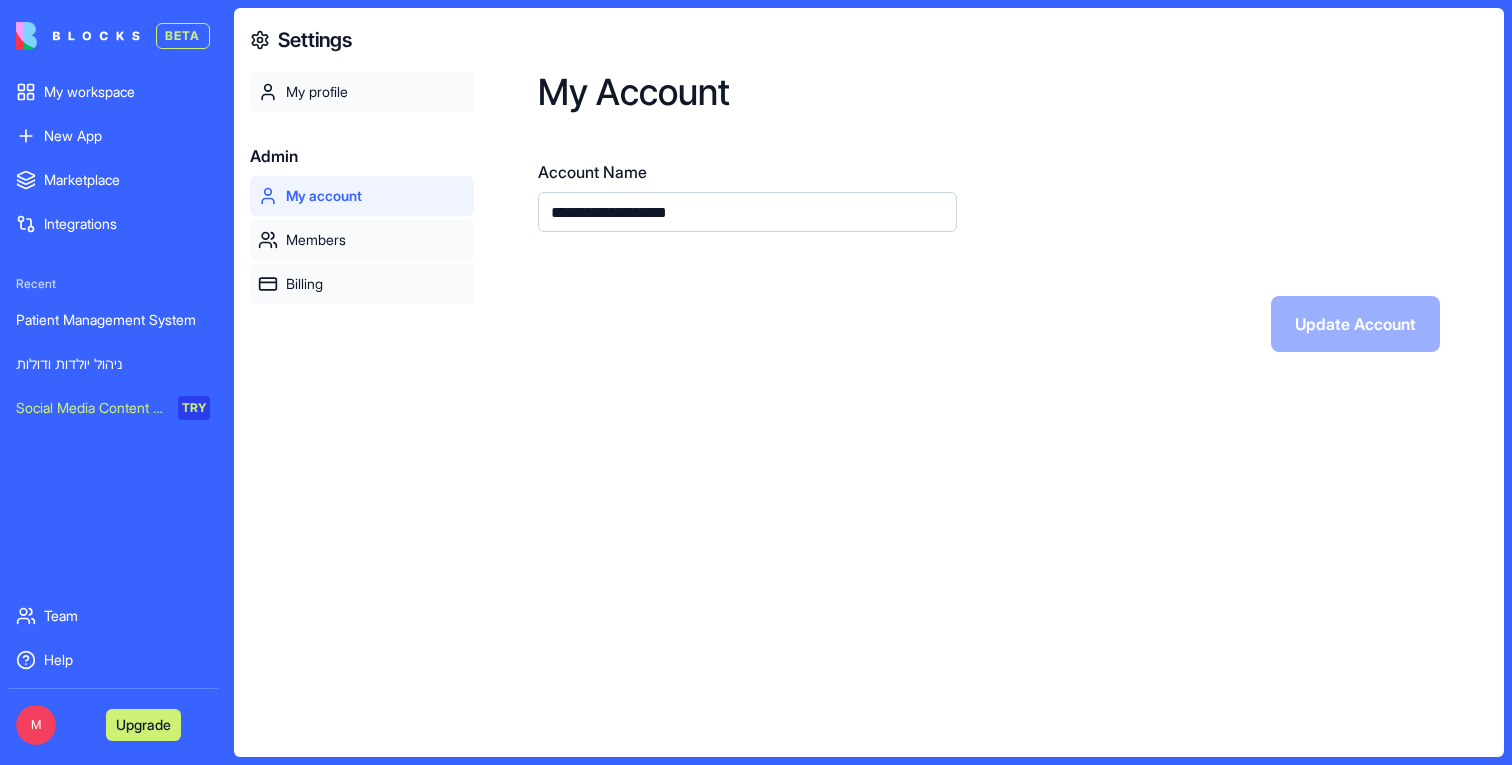 scroll, scrollTop: 0, scrollLeft: 0, axis: both 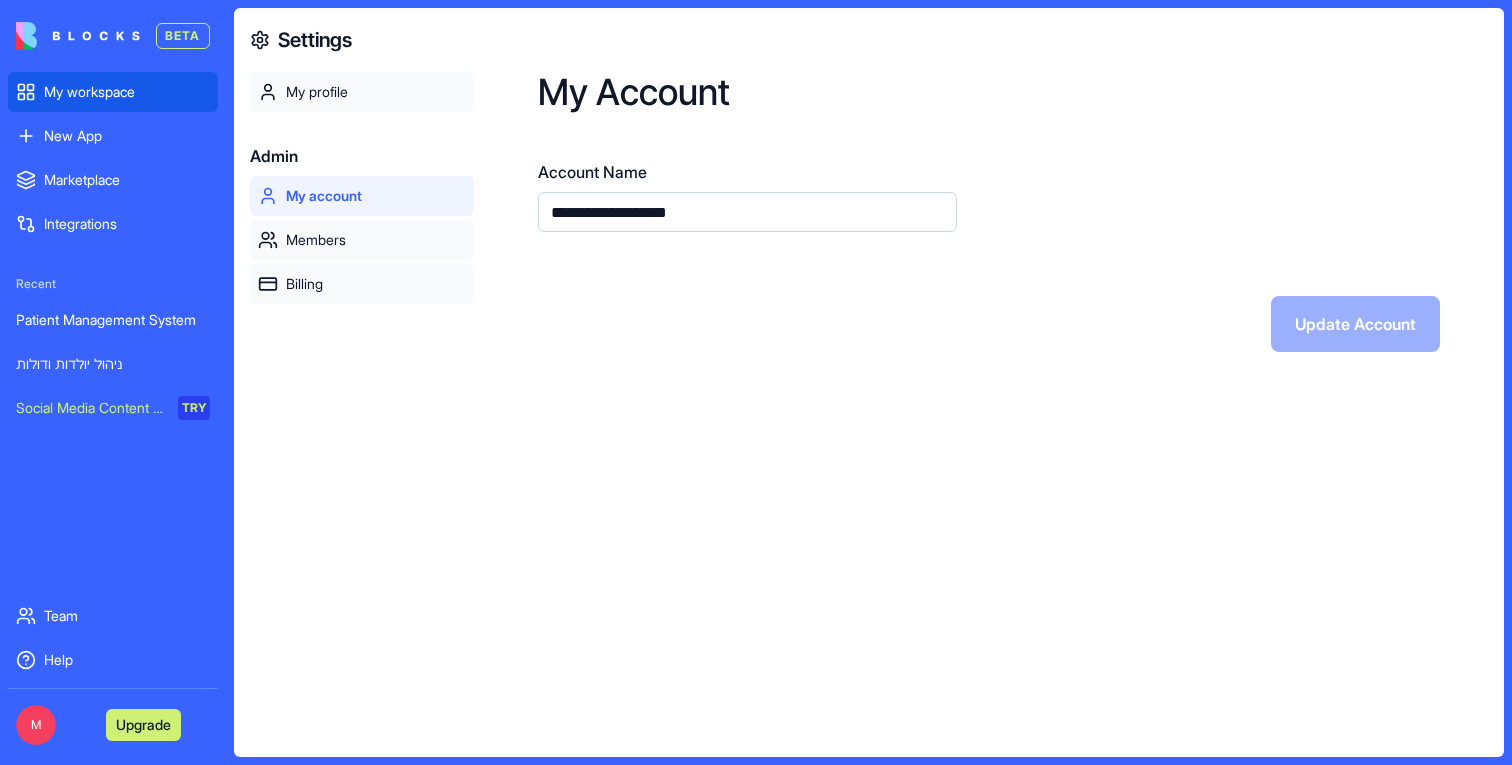 click on "My workspace" at bounding box center [113, 92] 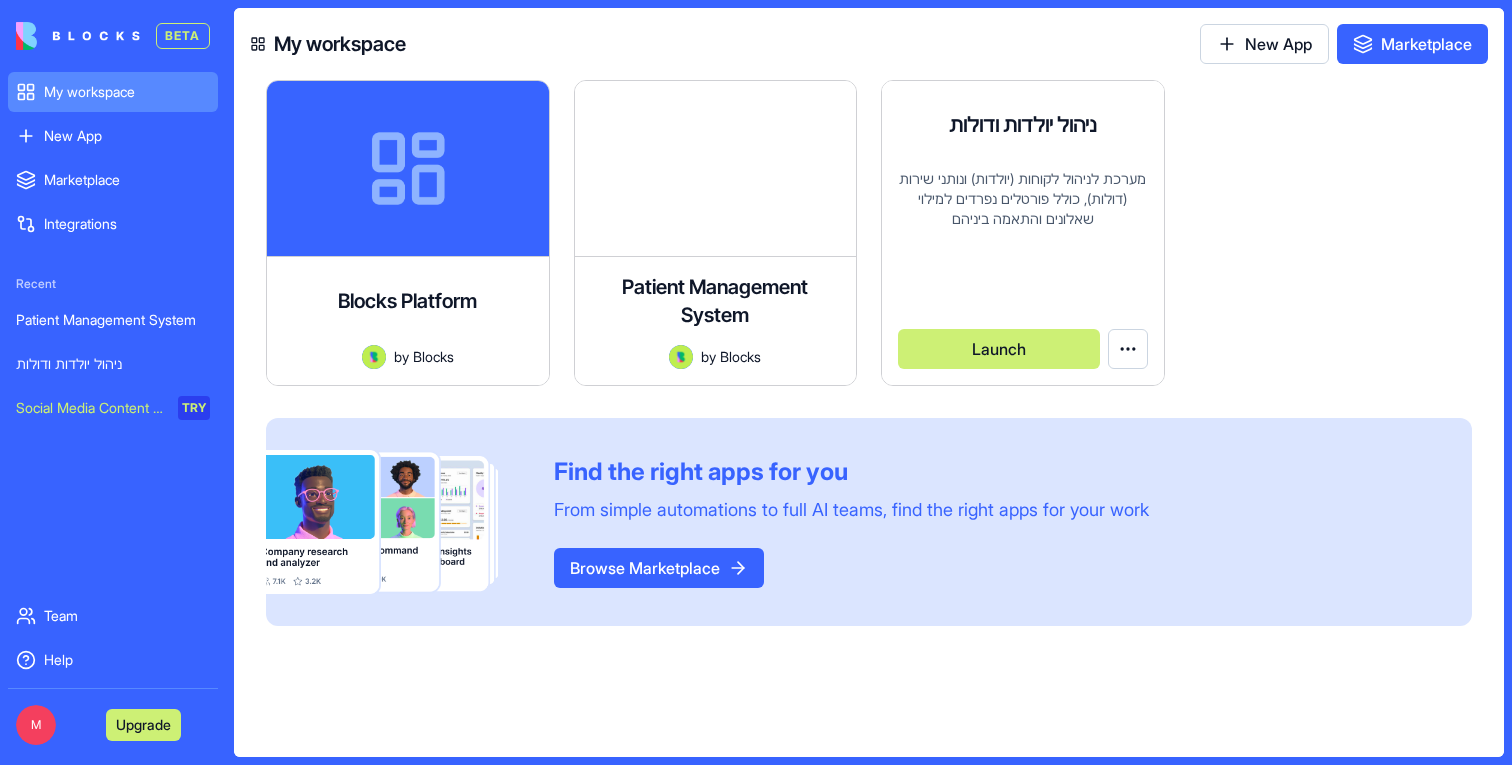 click on "Launch" at bounding box center (999, 349) 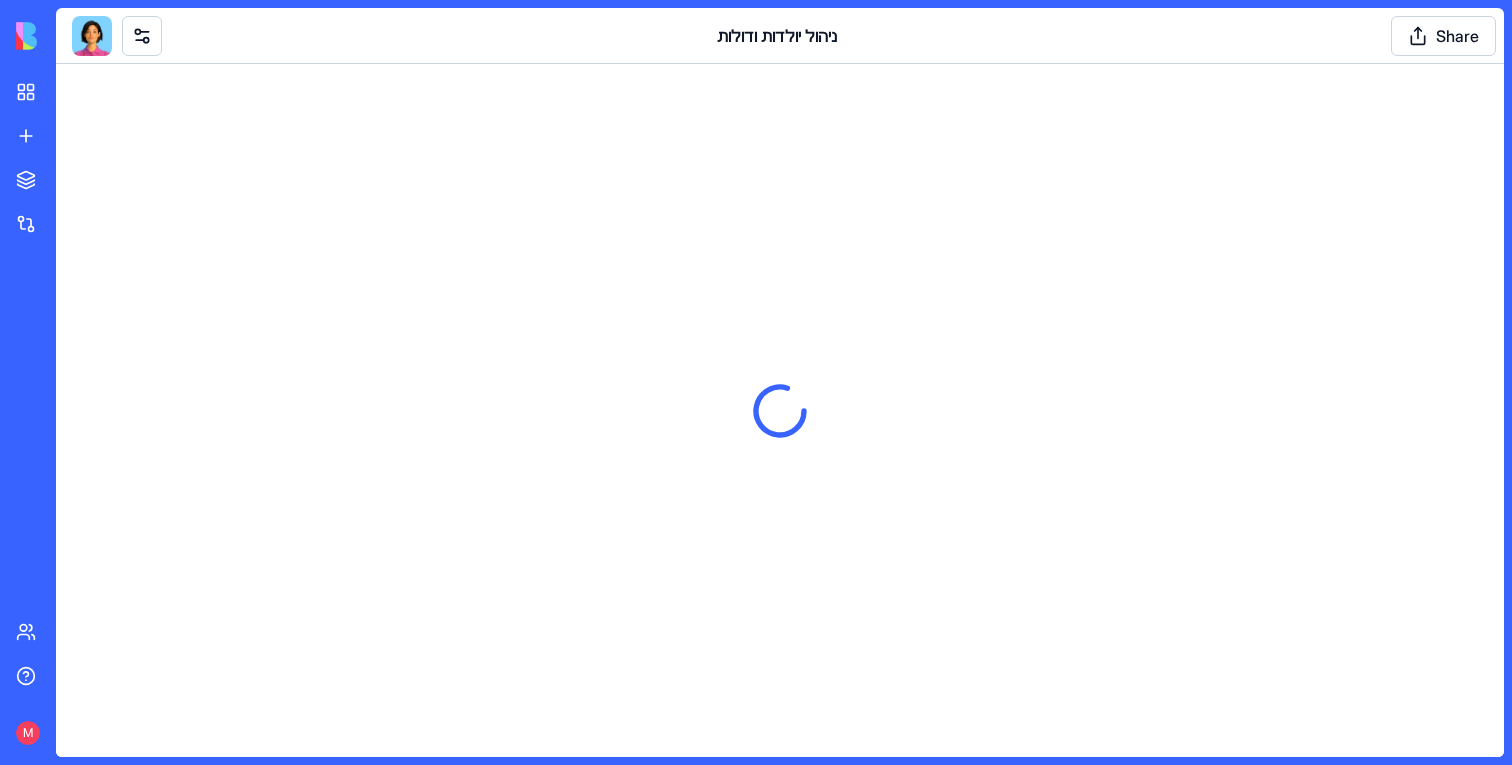 scroll, scrollTop: 0, scrollLeft: 0, axis: both 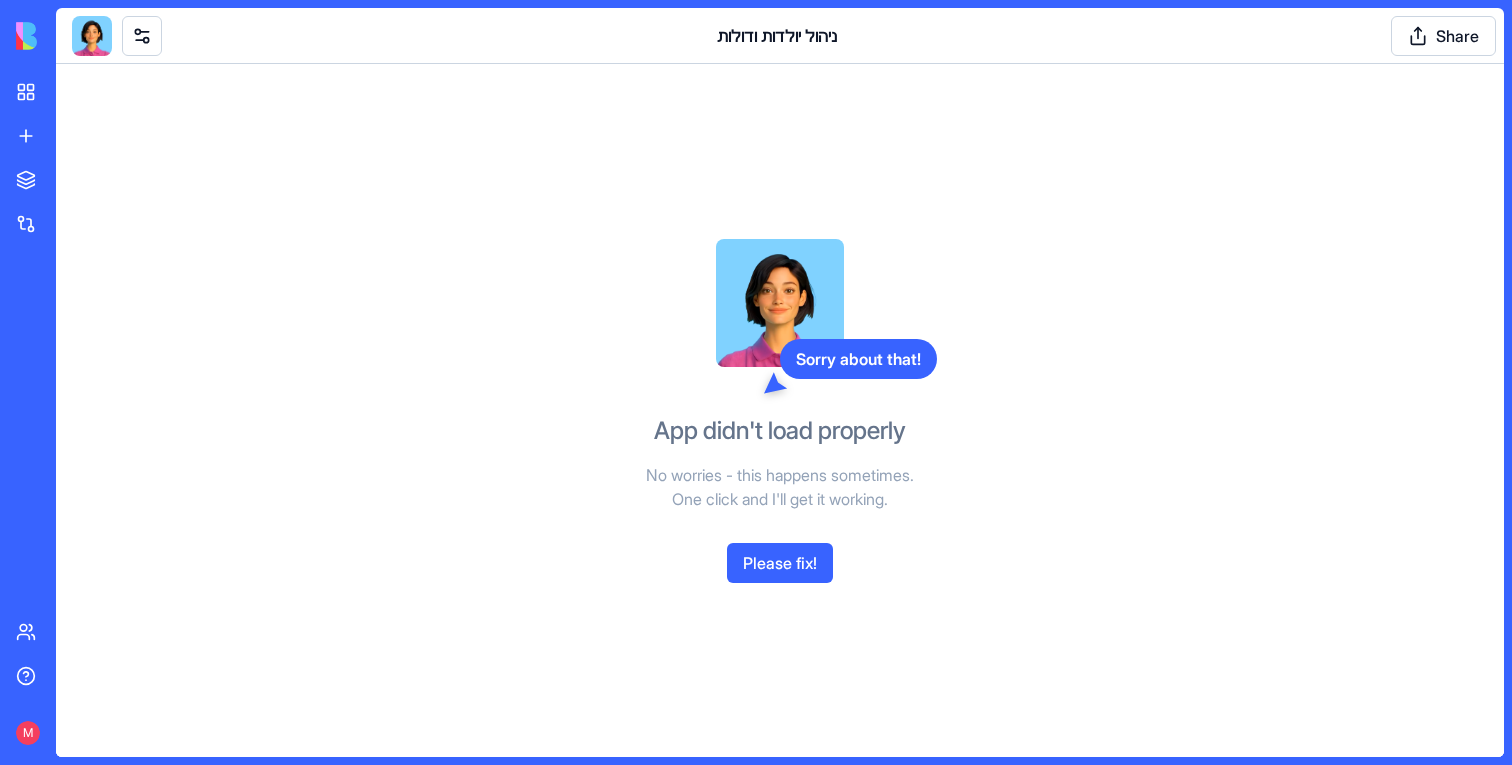 click on "Sorry about that! App didn't load properly No worries - this happens sometimes. One click and I'll get it working. Please fix!" at bounding box center (780, 410) 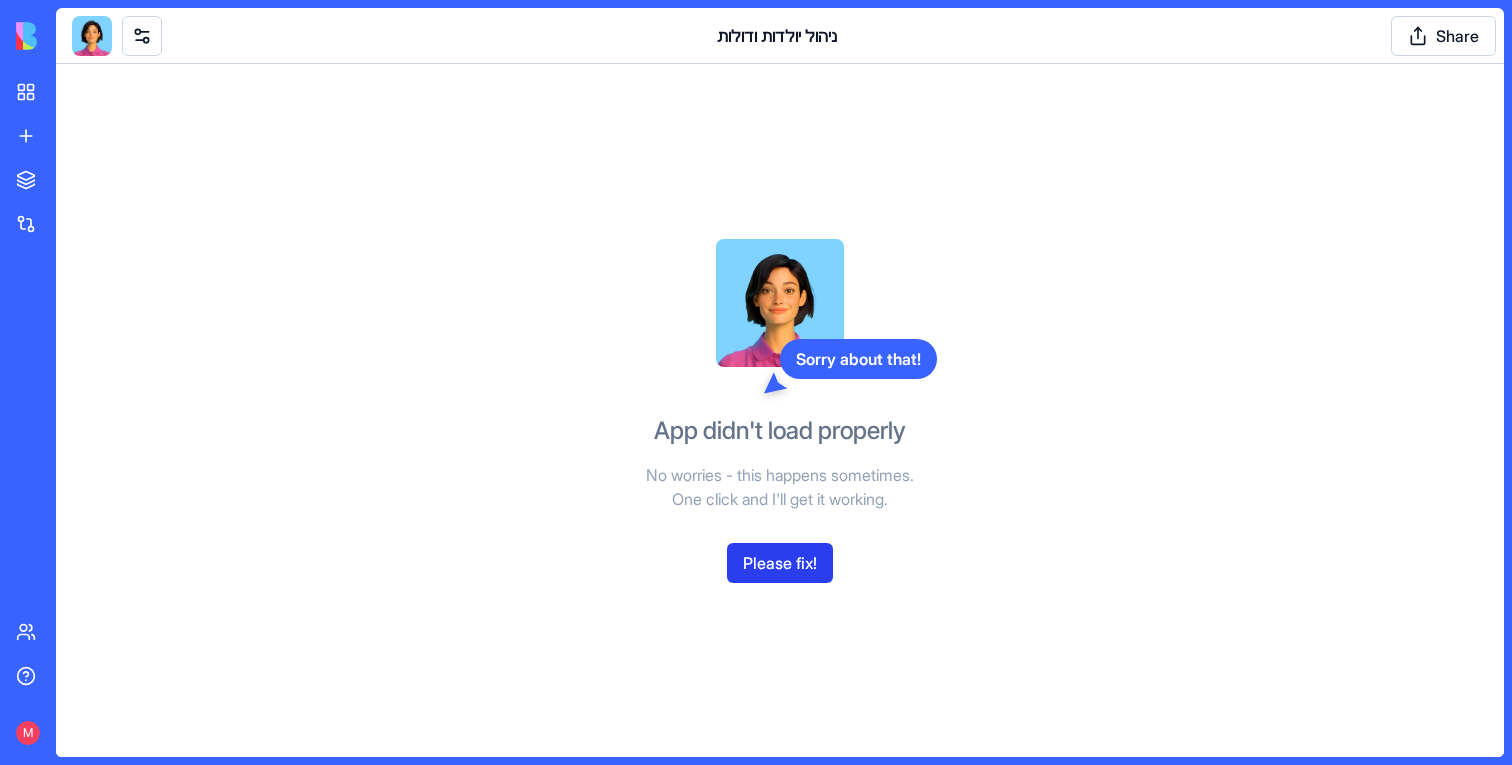 click on "Please fix!" at bounding box center (780, 563) 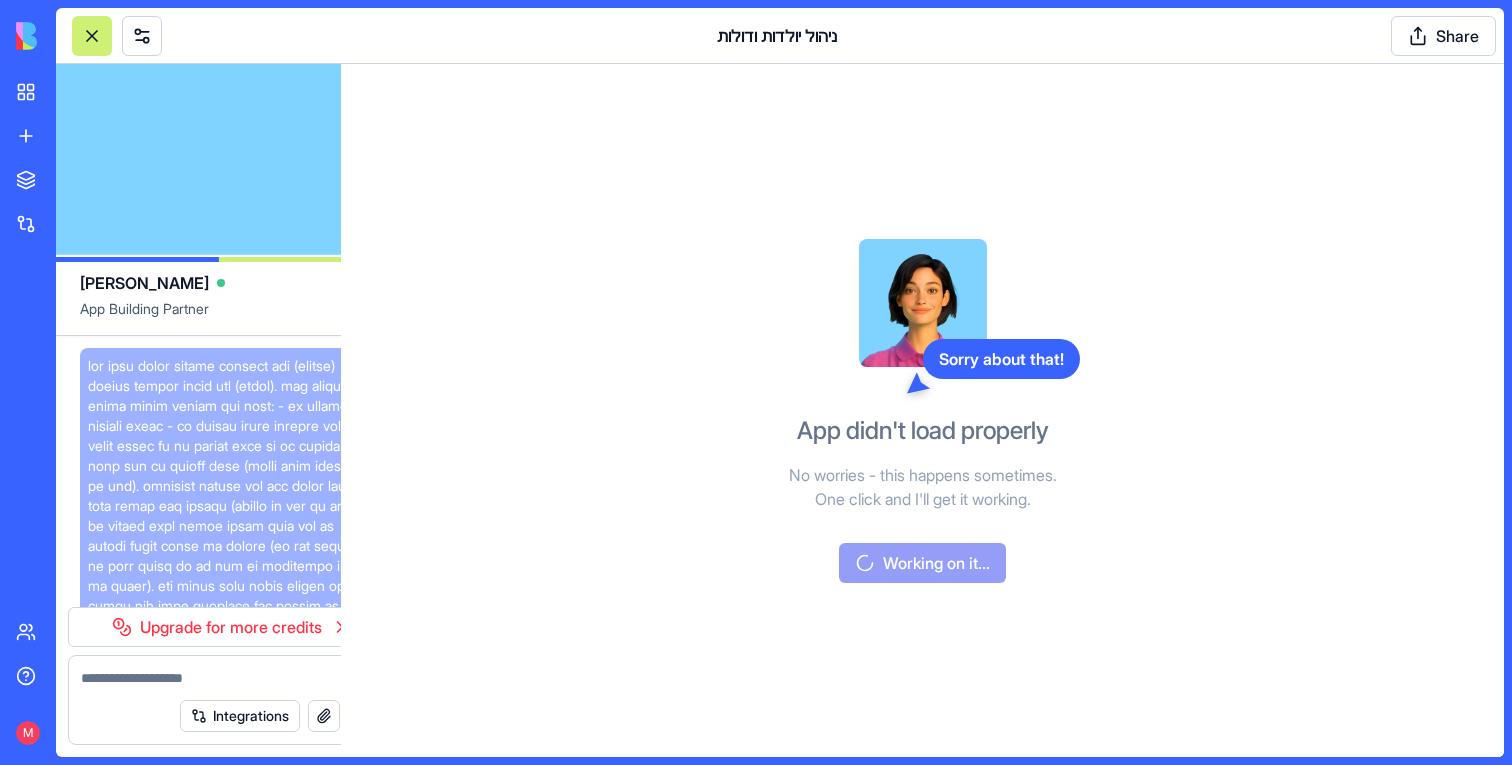 scroll, scrollTop: 1761, scrollLeft: 0, axis: vertical 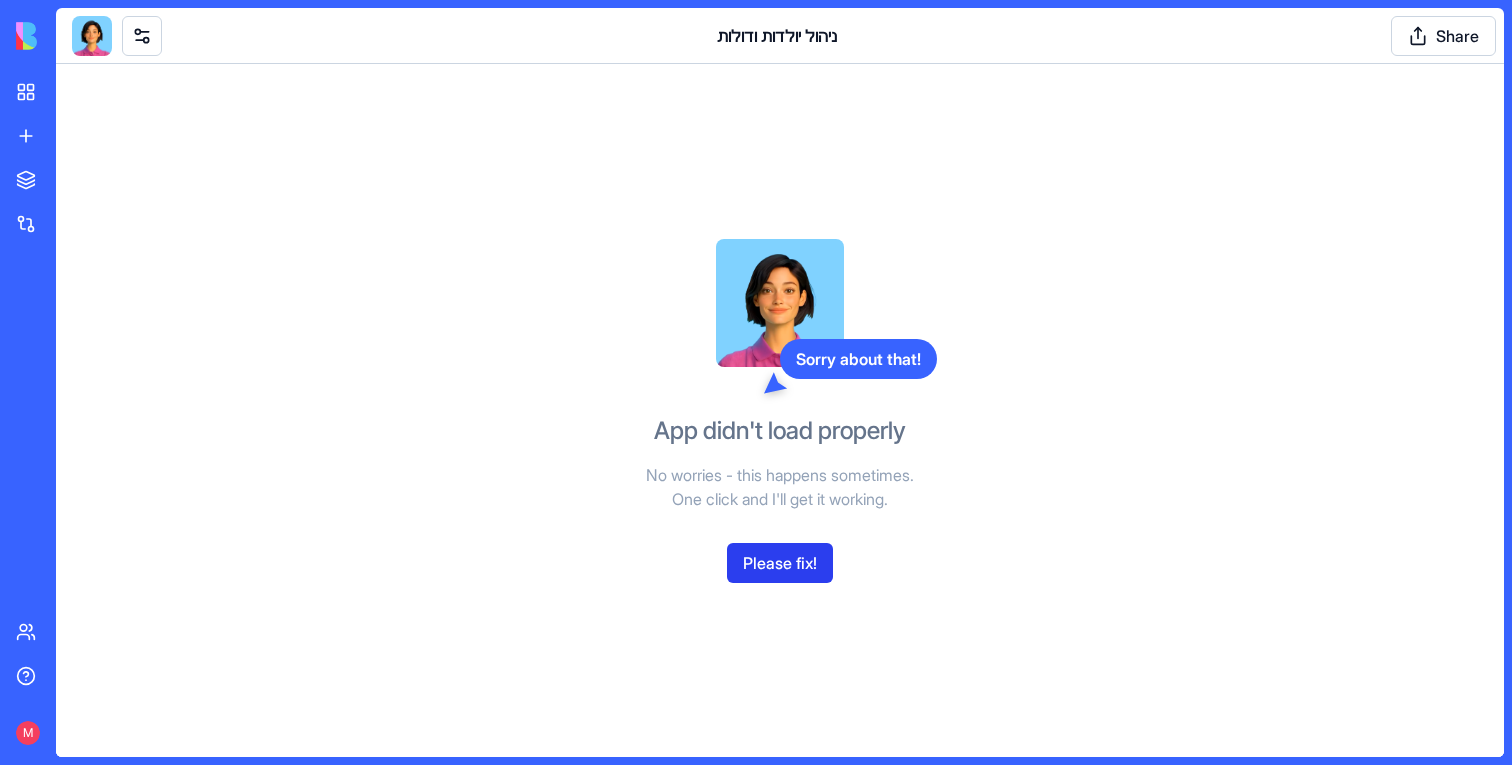 click on "Please fix!" at bounding box center [780, 563] 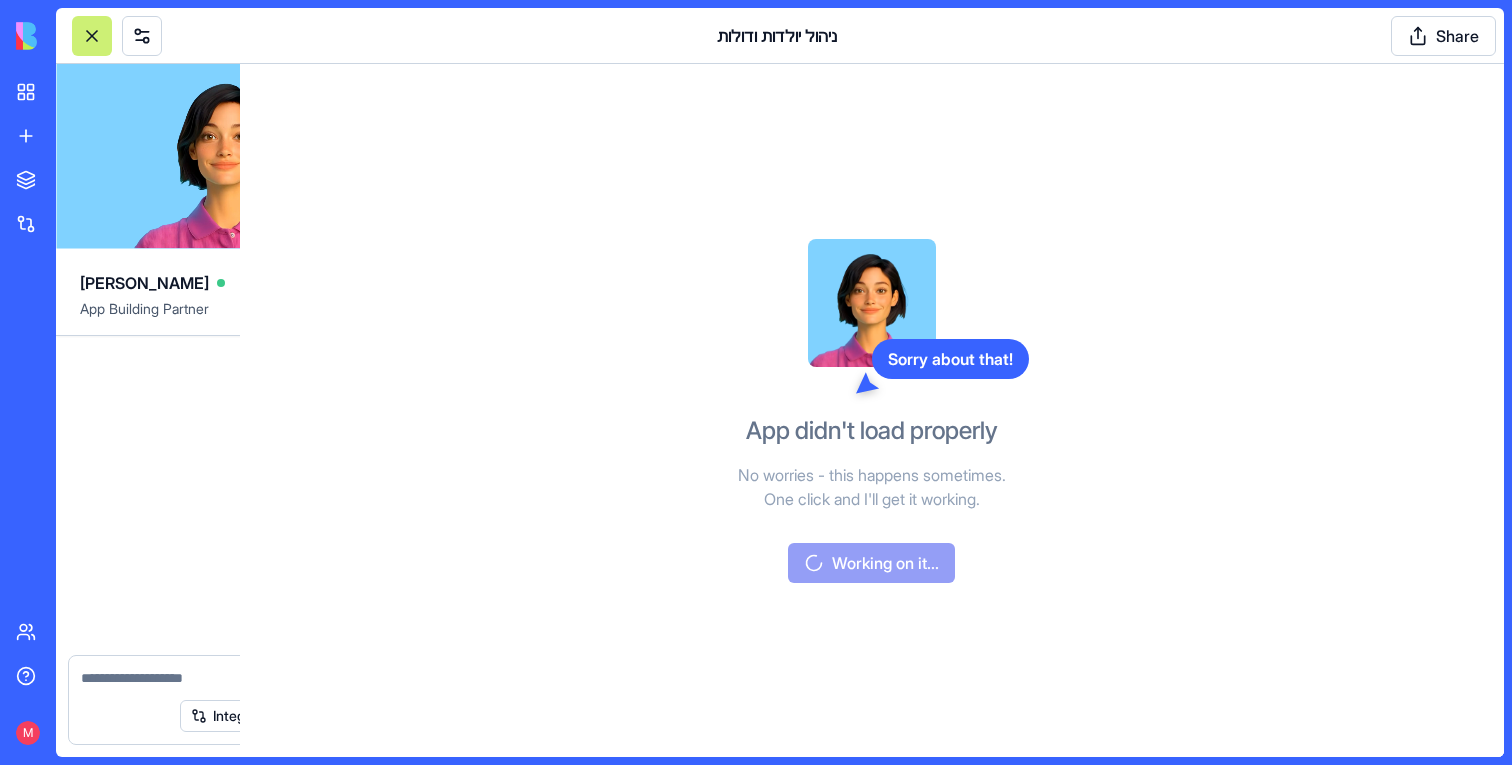 scroll, scrollTop: 1713, scrollLeft: 0, axis: vertical 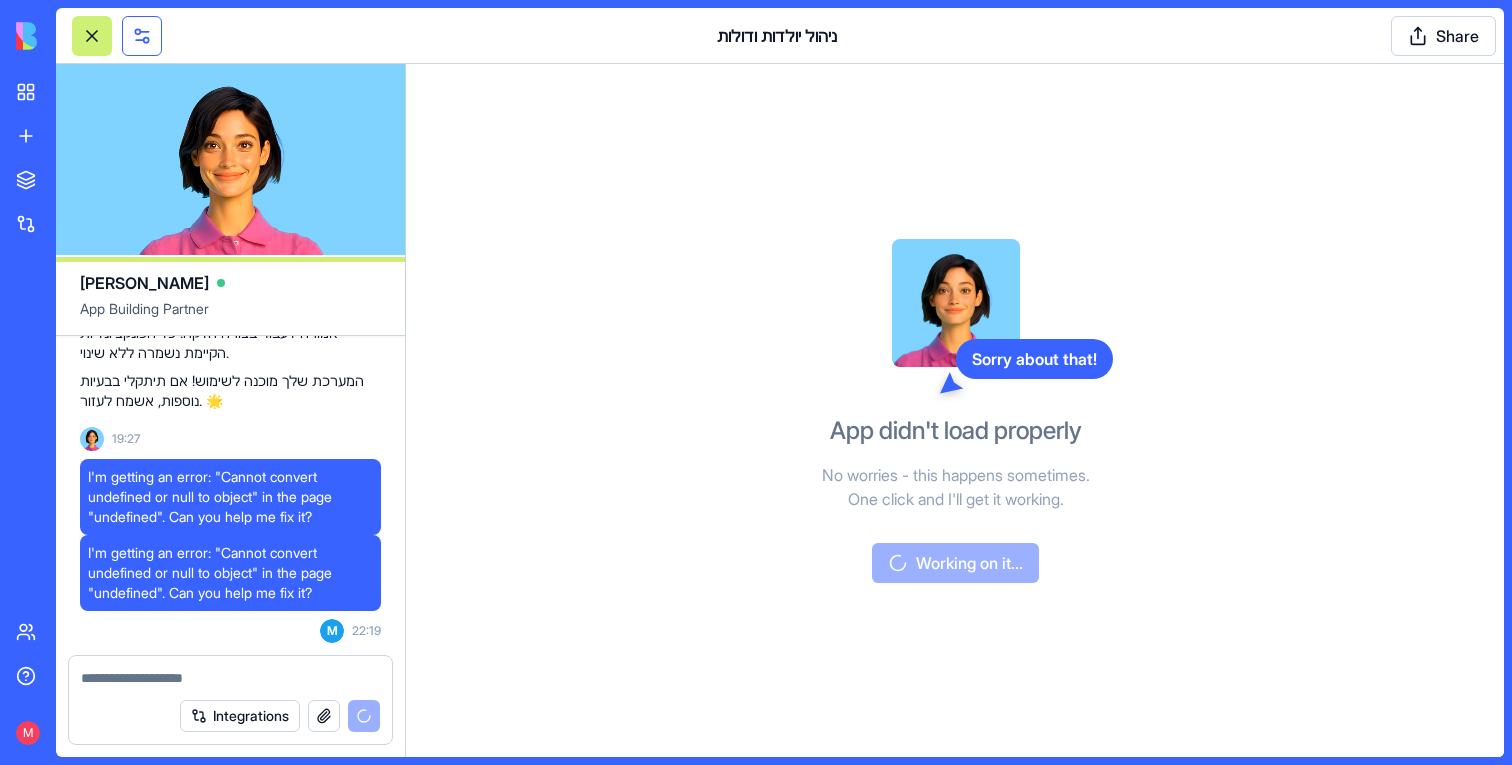 click at bounding box center (142, 36) 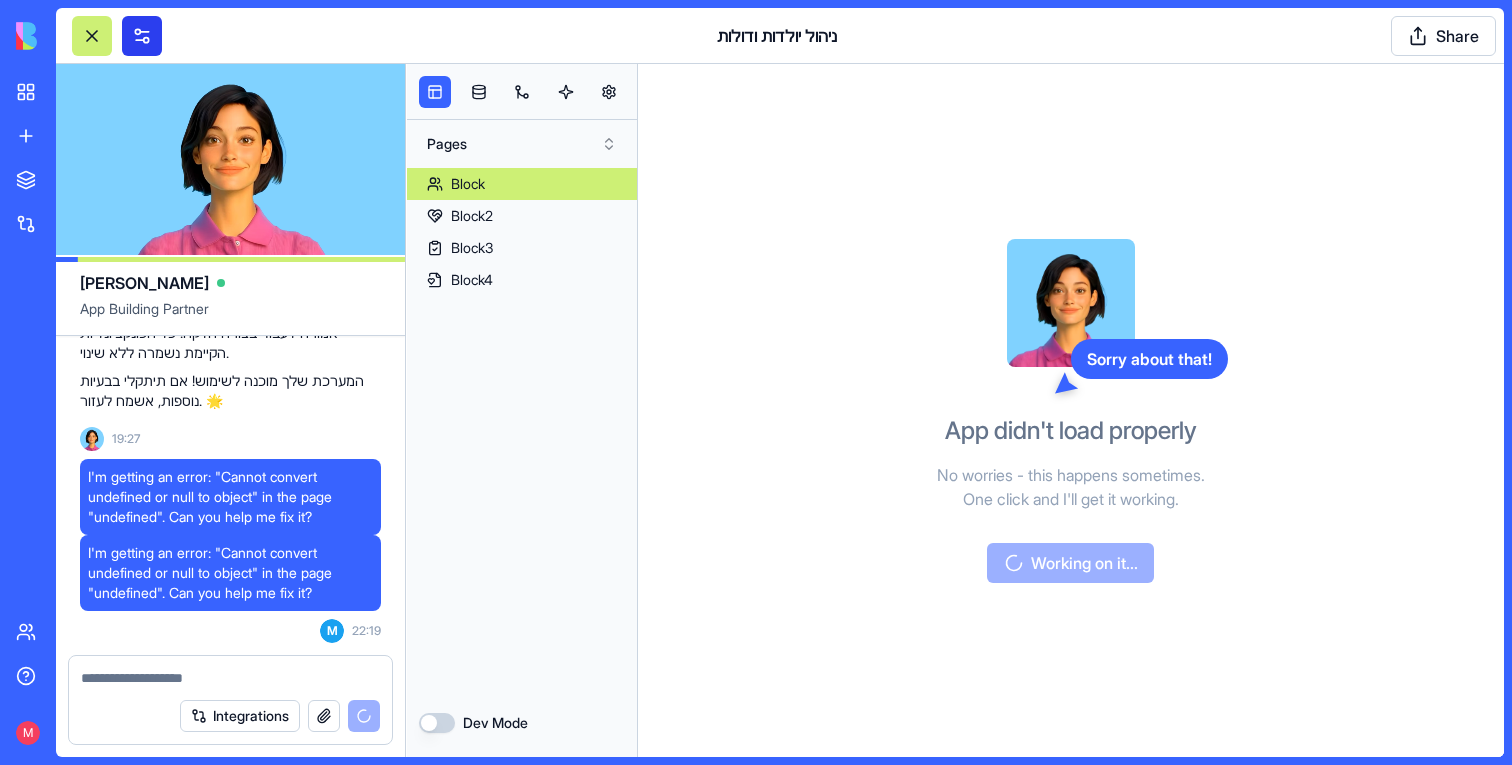 click at bounding box center [142, 36] 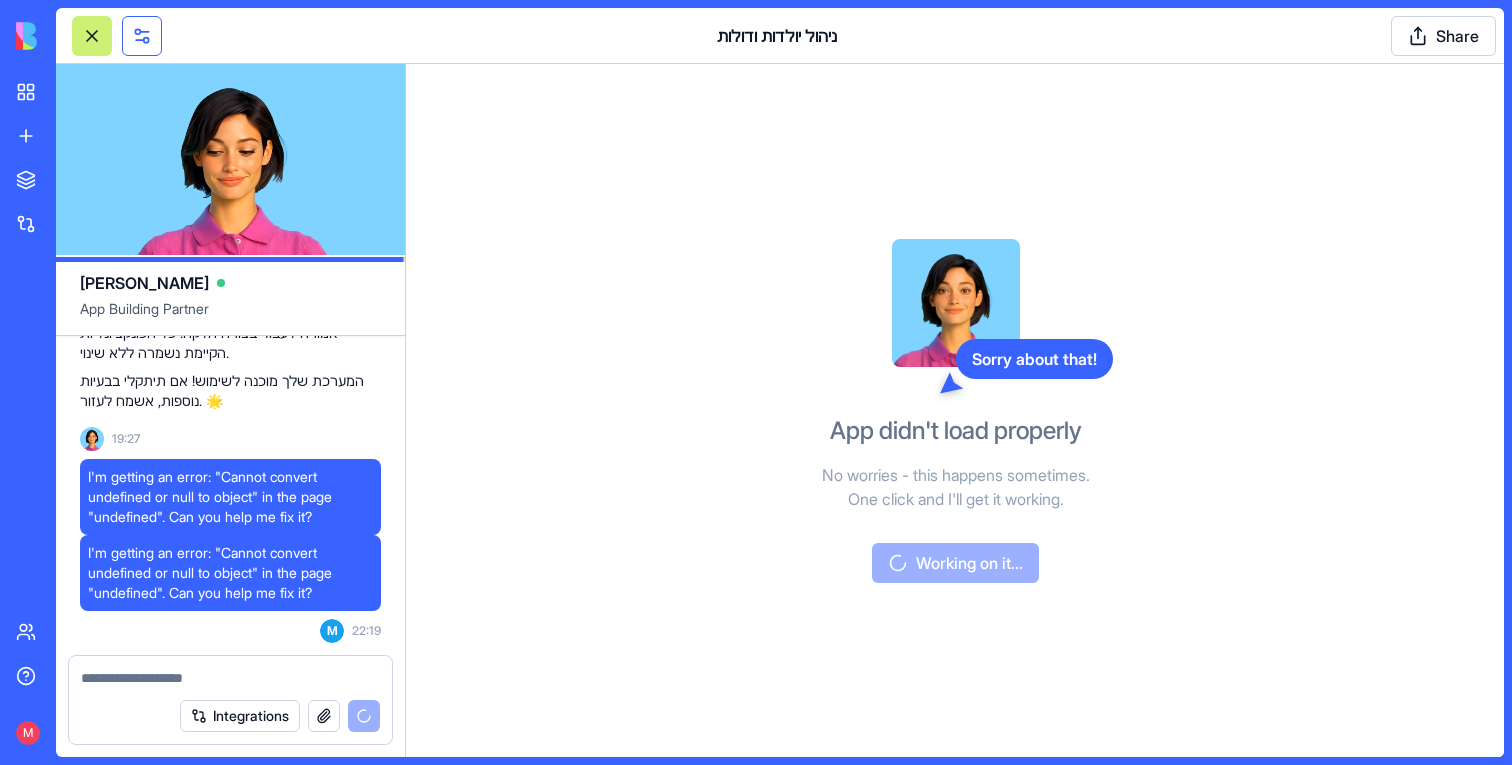 click at bounding box center (142, 36) 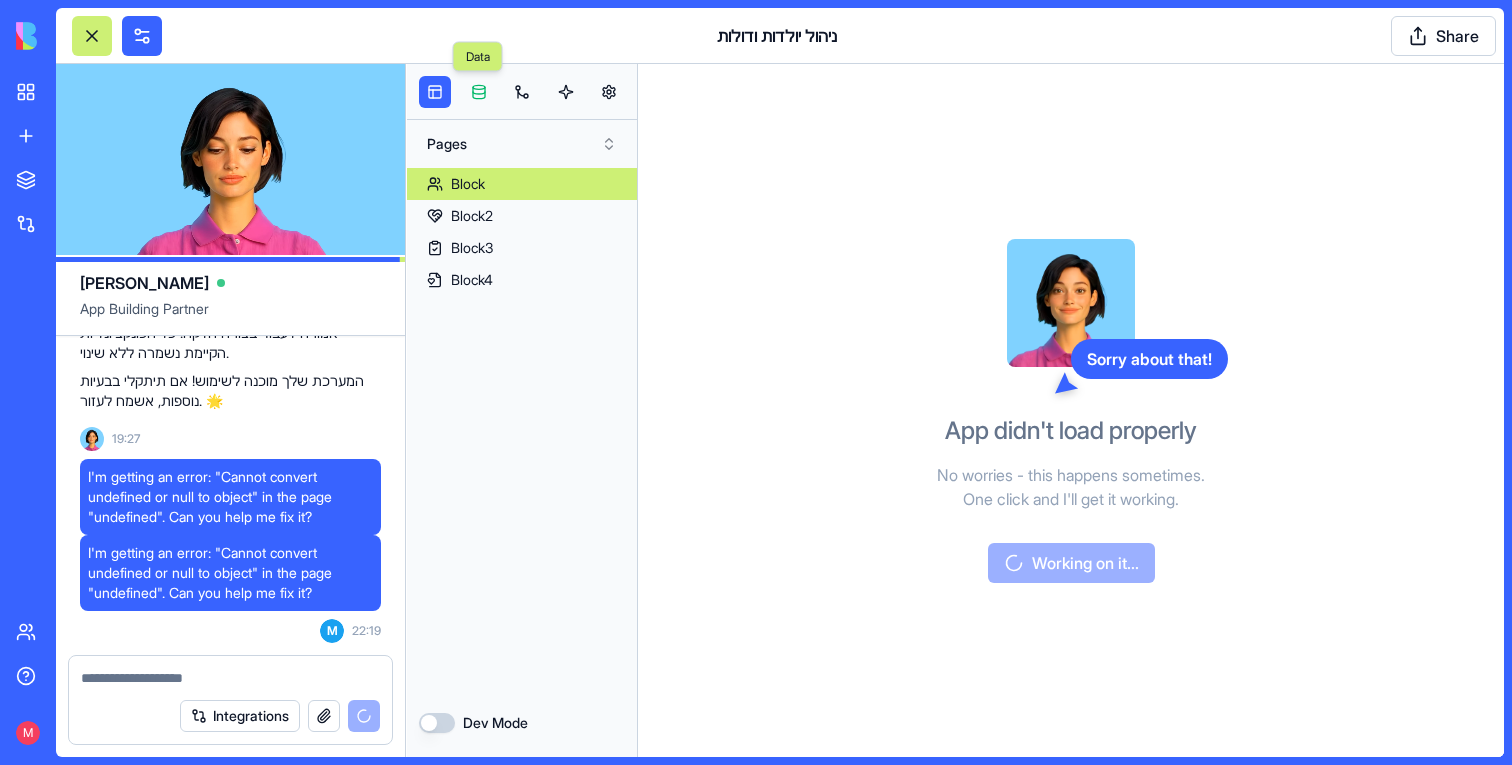 scroll, scrollTop: 1845, scrollLeft: 0, axis: vertical 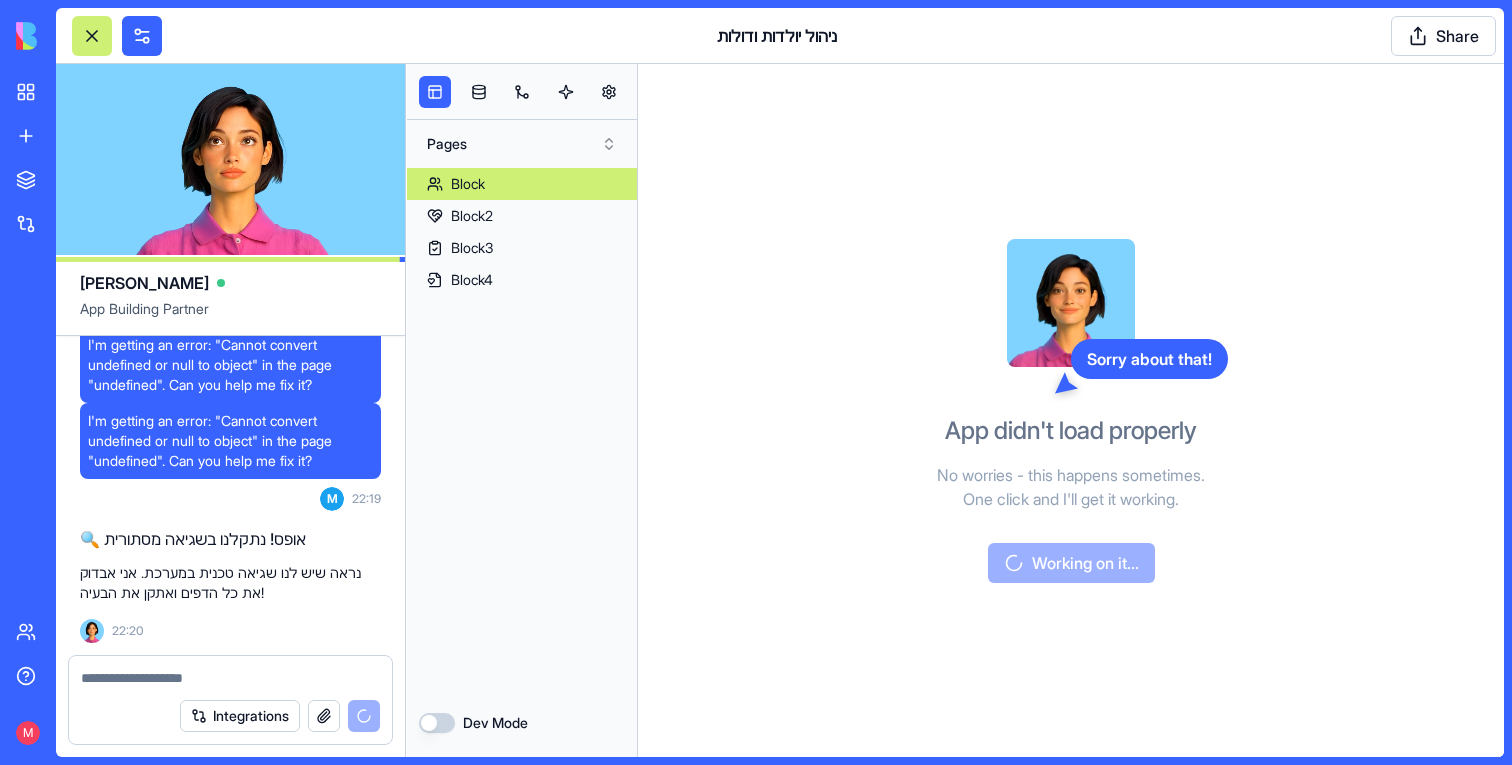 click at bounding box center [522, 92] 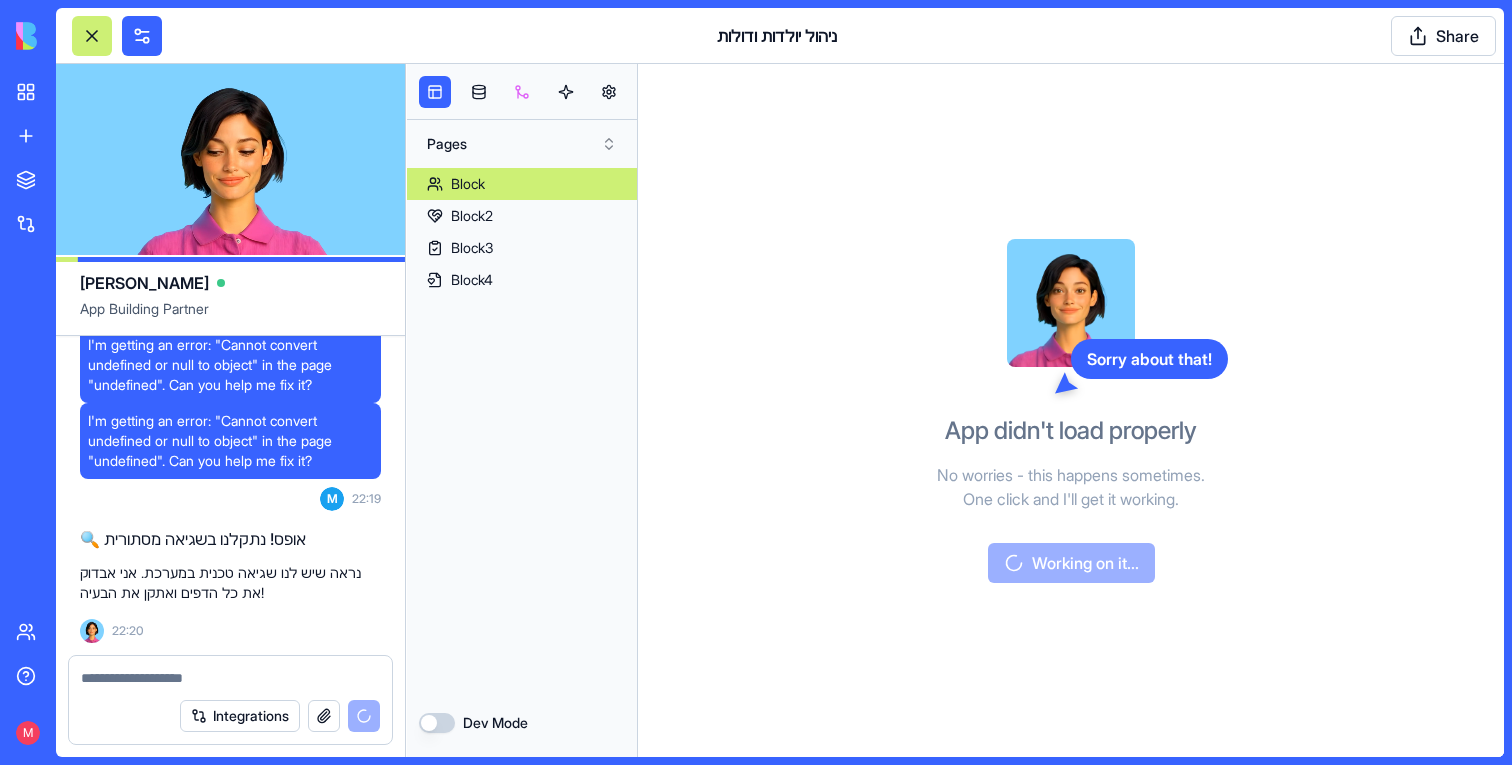 click at bounding box center (522, 92) 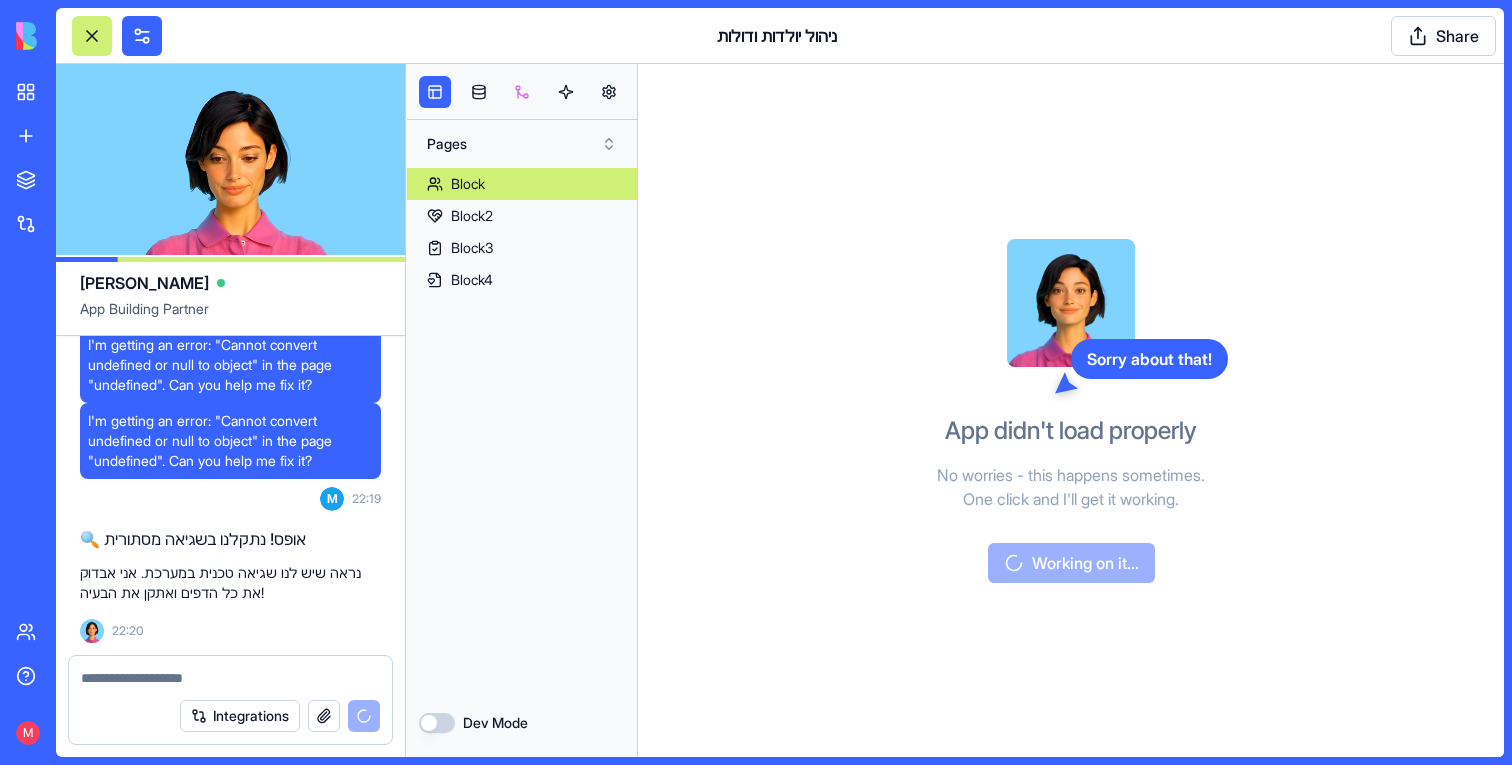 click at bounding box center (522, 92) 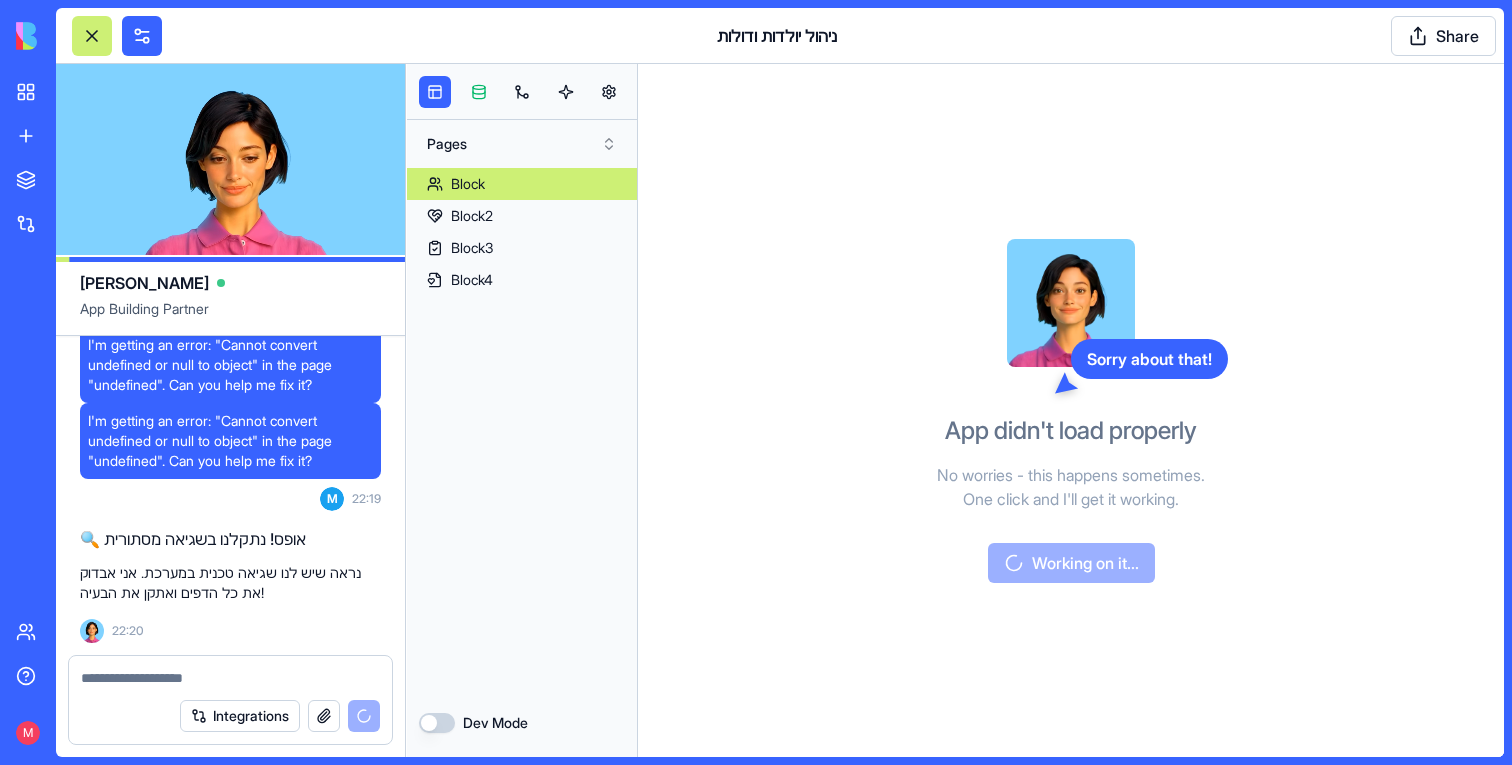 click at bounding box center (479, 92) 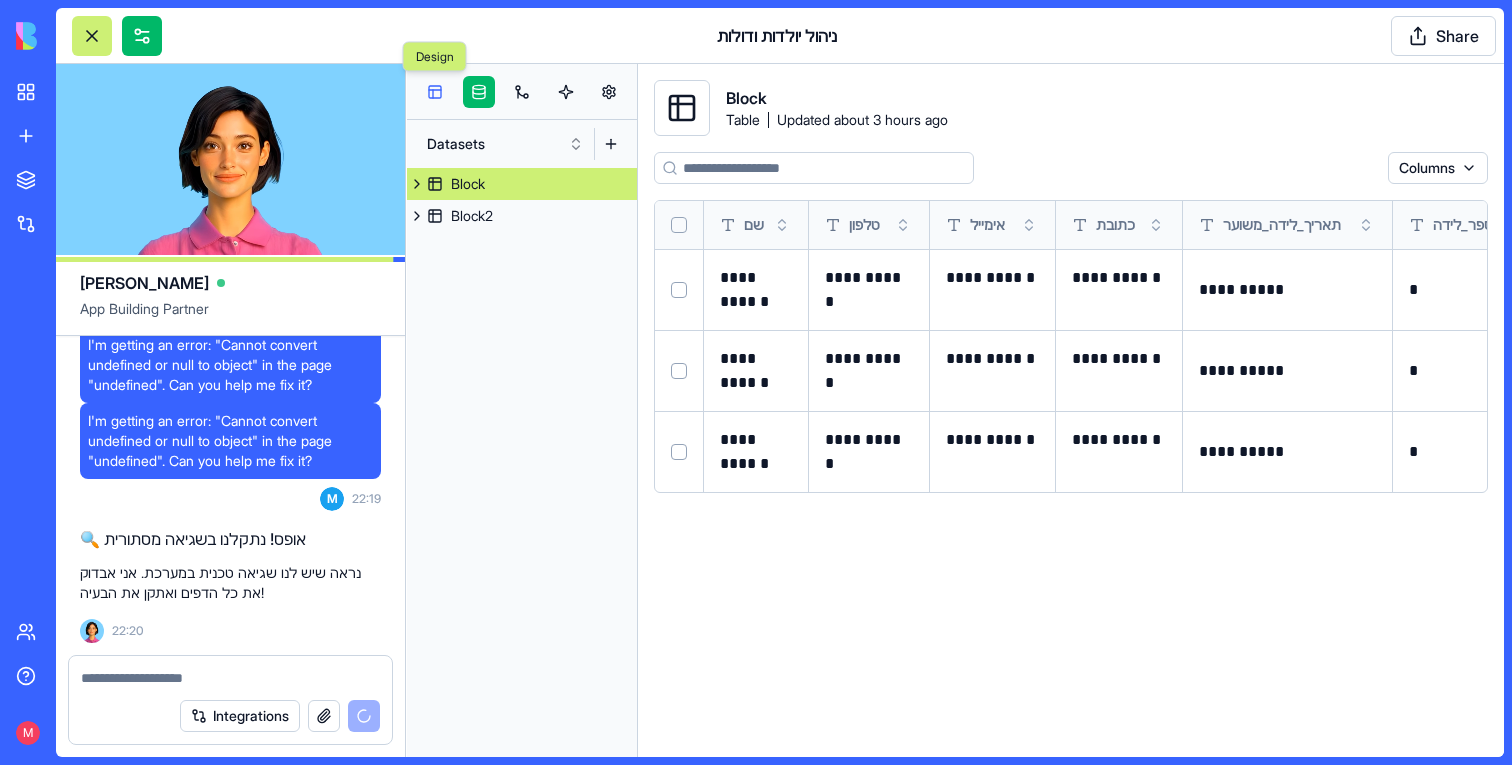 click at bounding box center [435, 92] 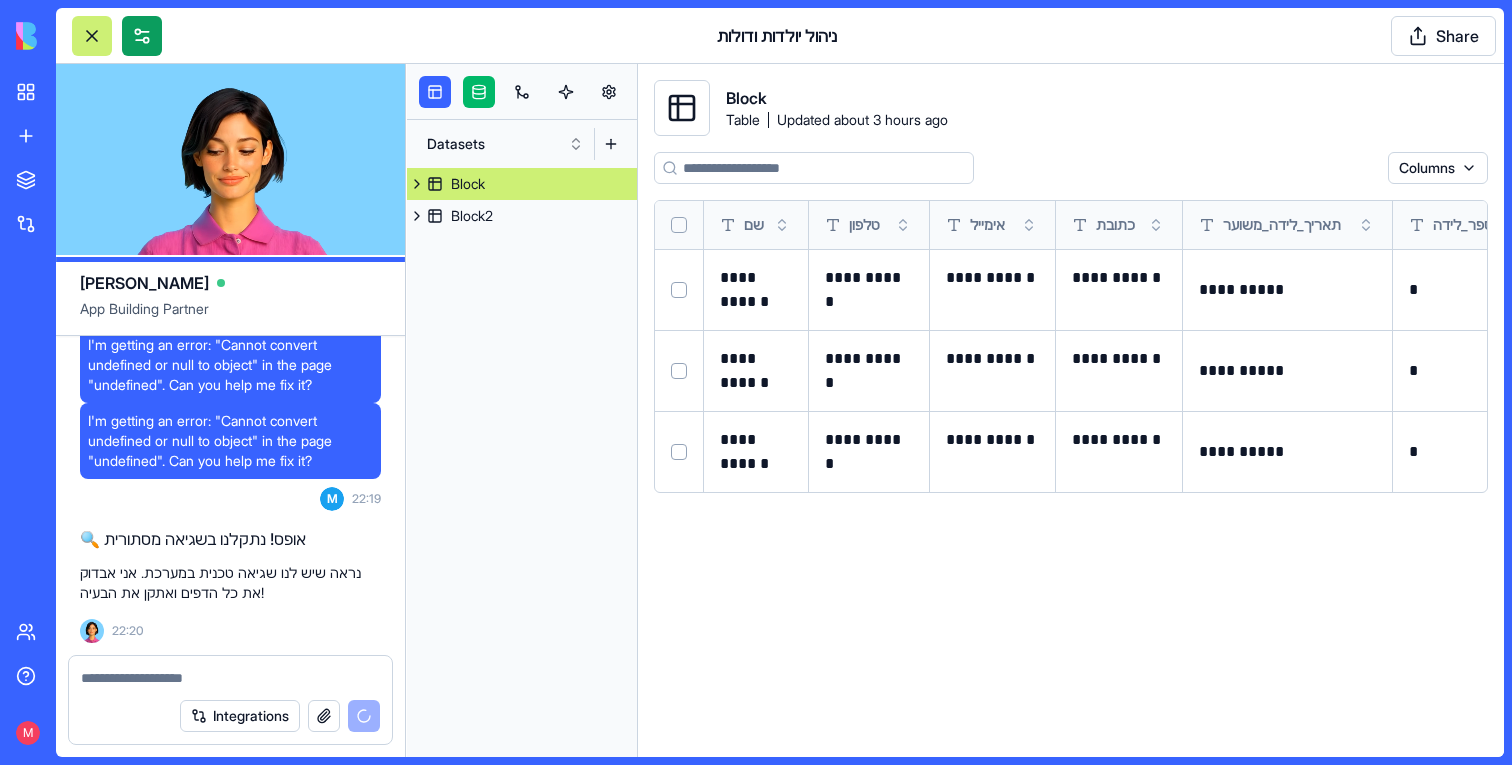 click at bounding box center (142, 36) 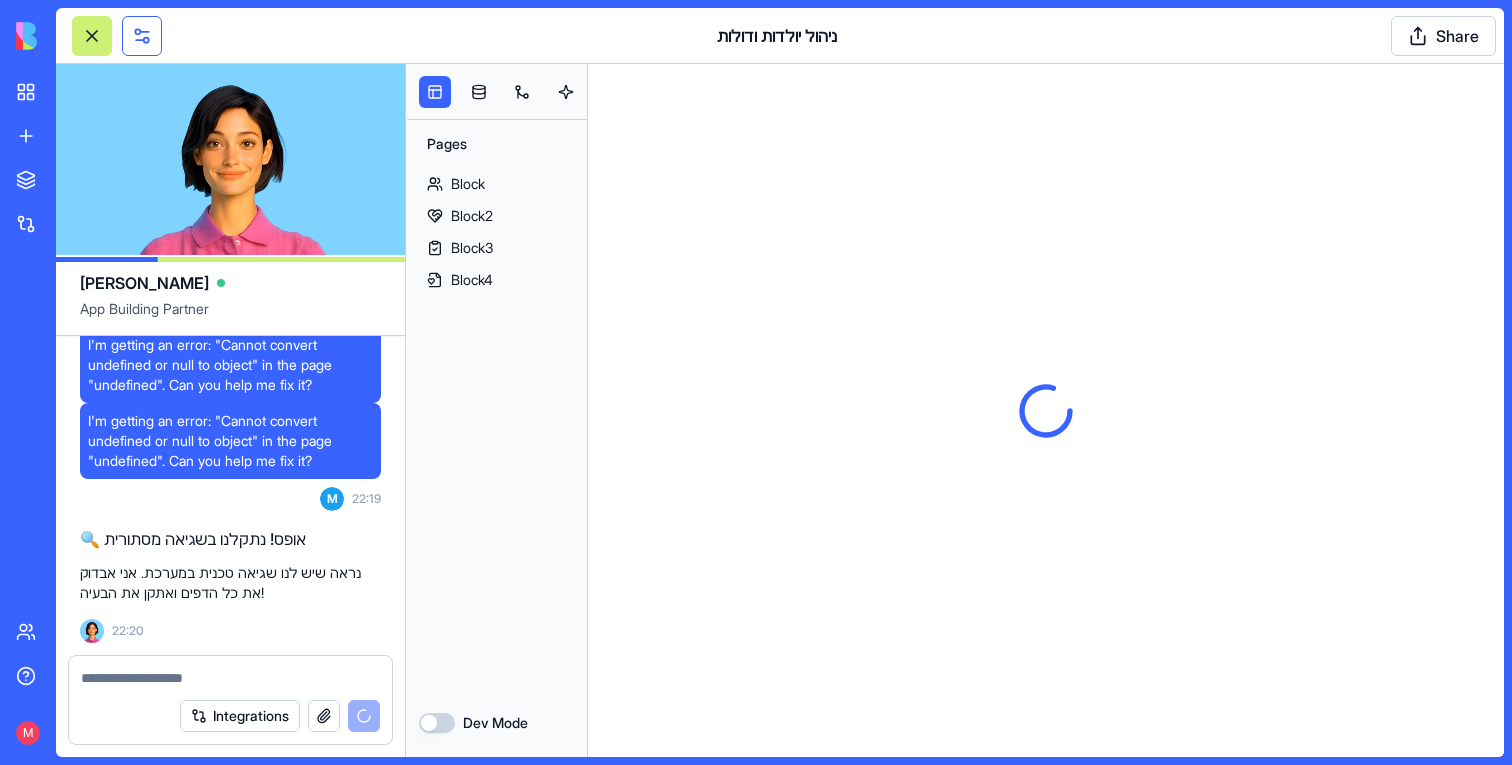 scroll, scrollTop: 0, scrollLeft: 0, axis: both 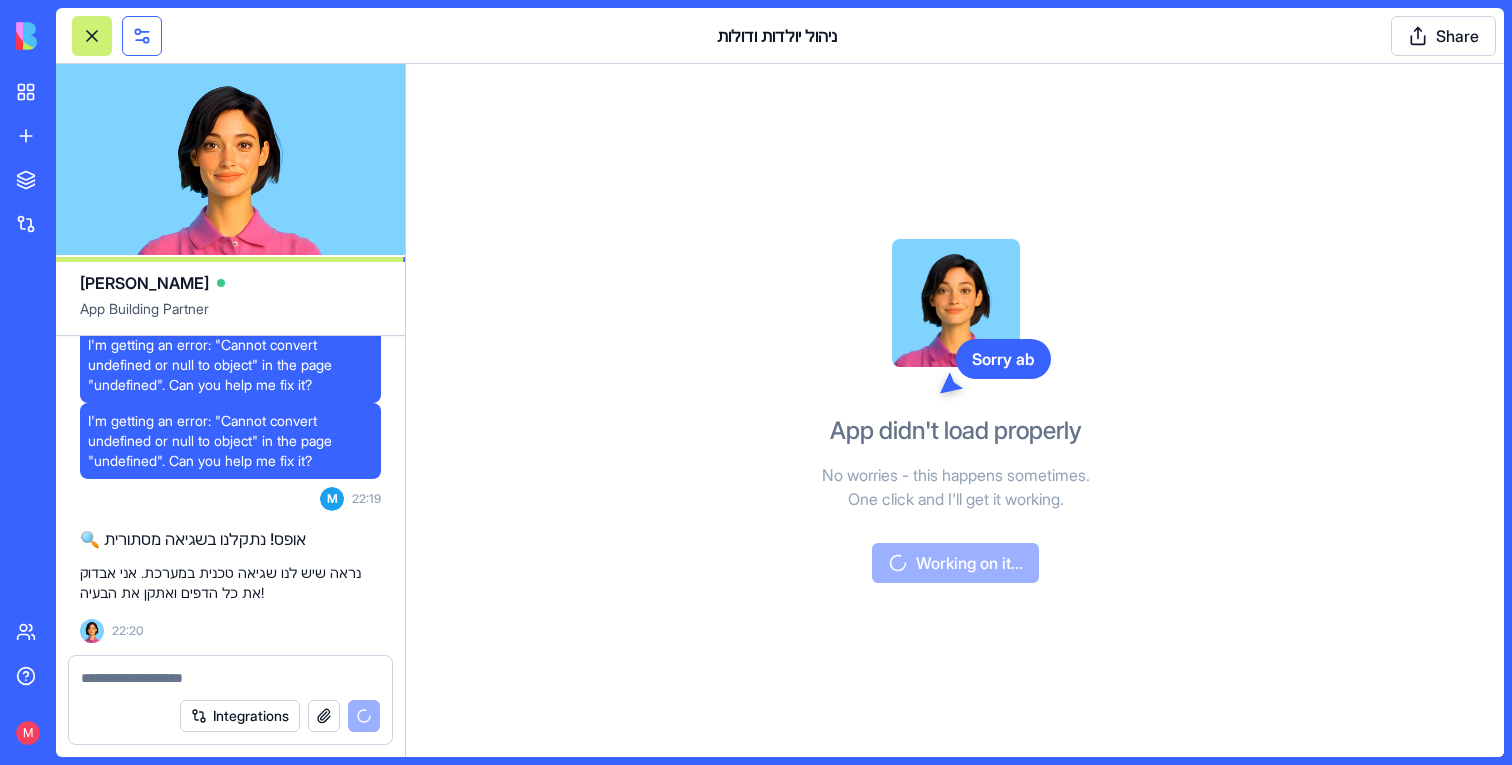 click at bounding box center [142, 36] 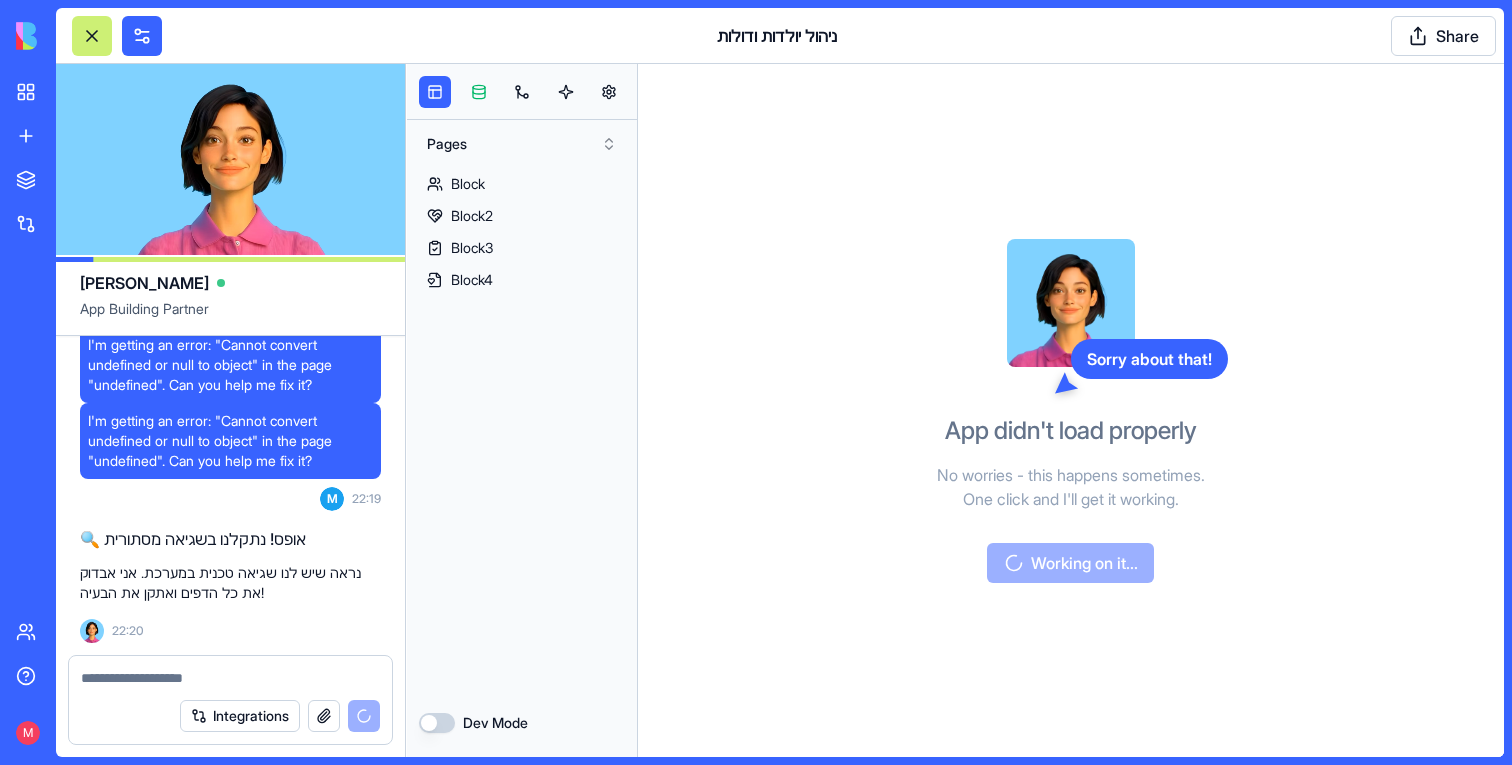 click at bounding box center (479, 92) 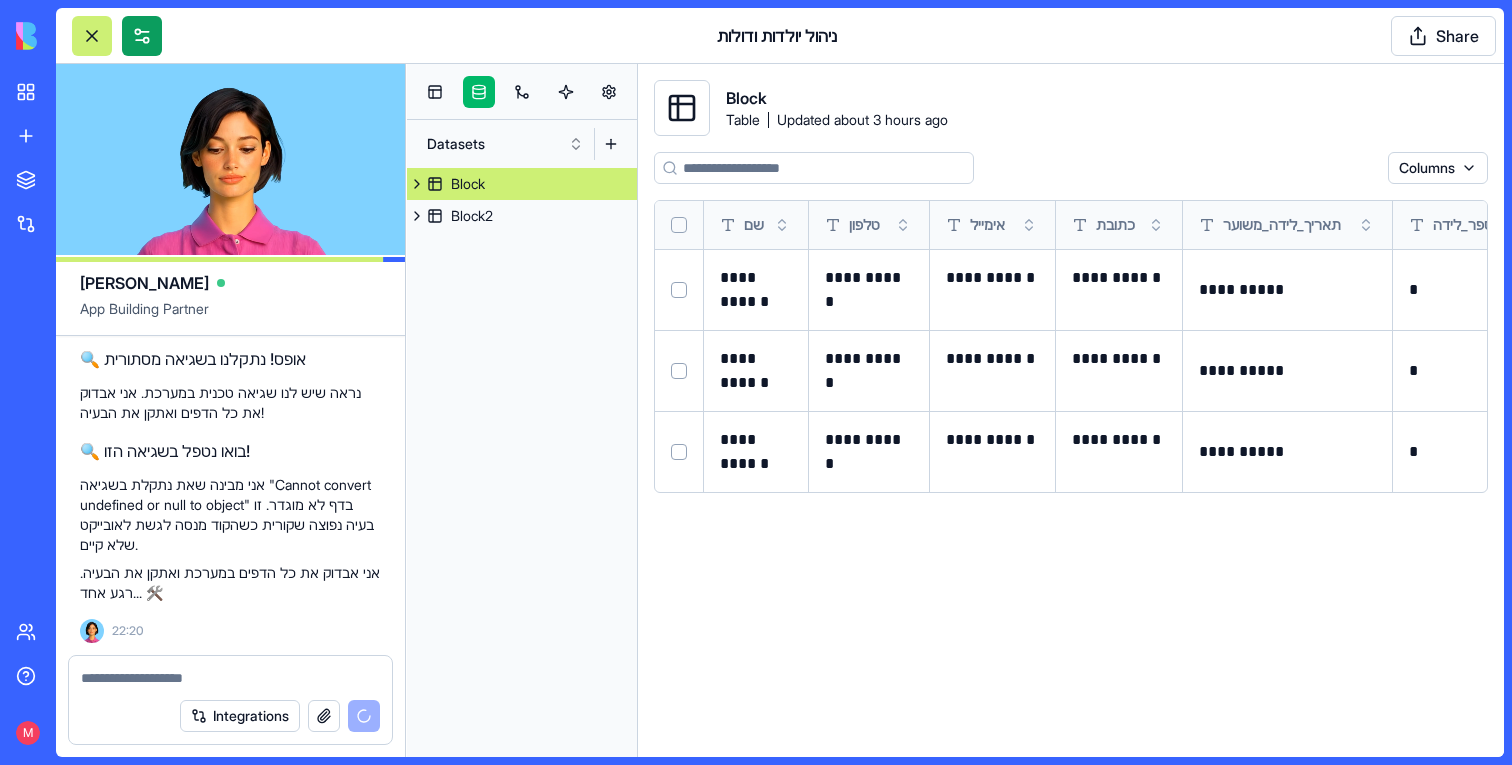 click at bounding box center (142, 36) 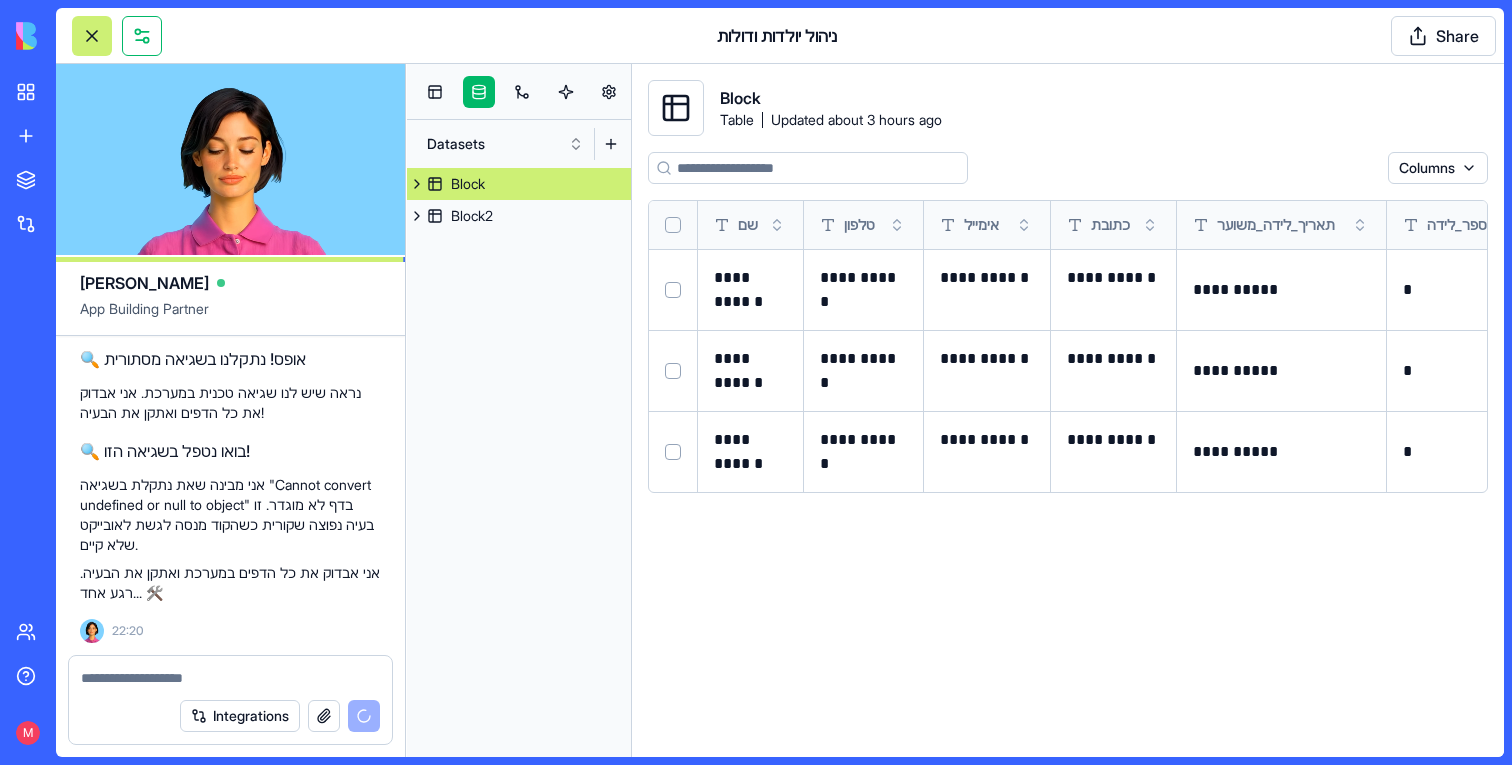 scroll, scrollTop: 2205, scrollLeft: 0, axis: vertical 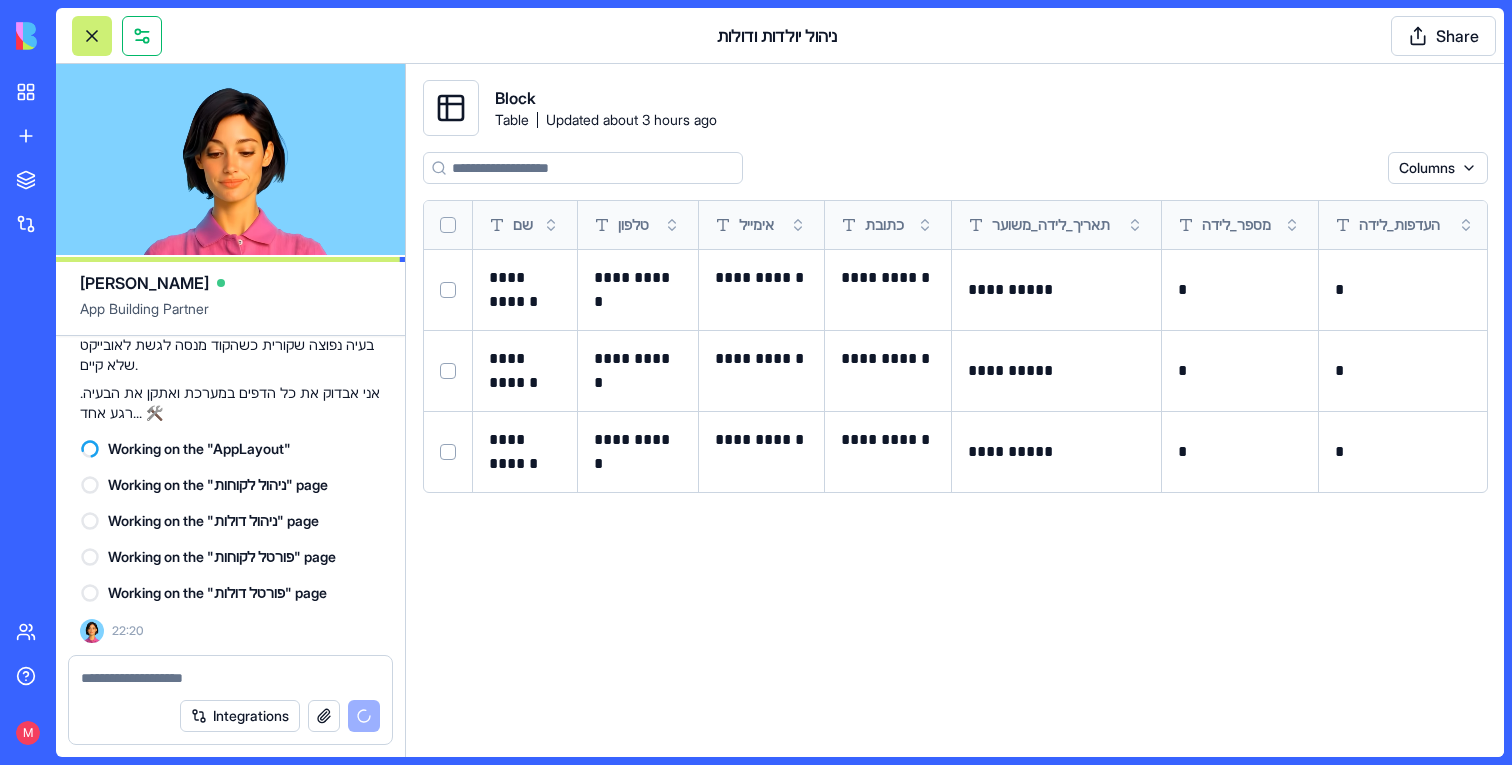 click at bounding box center (142, 36) 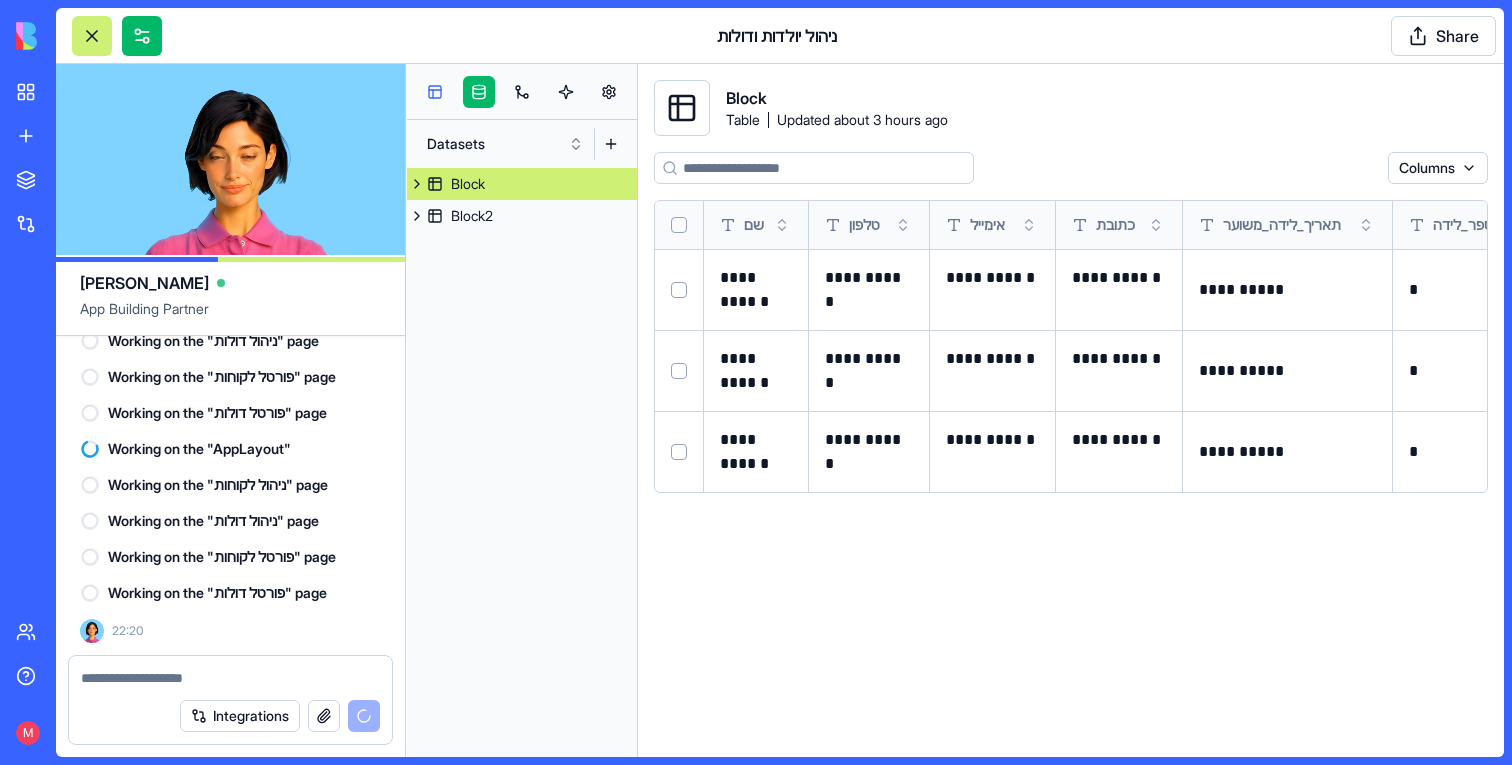 click at bounding box center (435, 92) 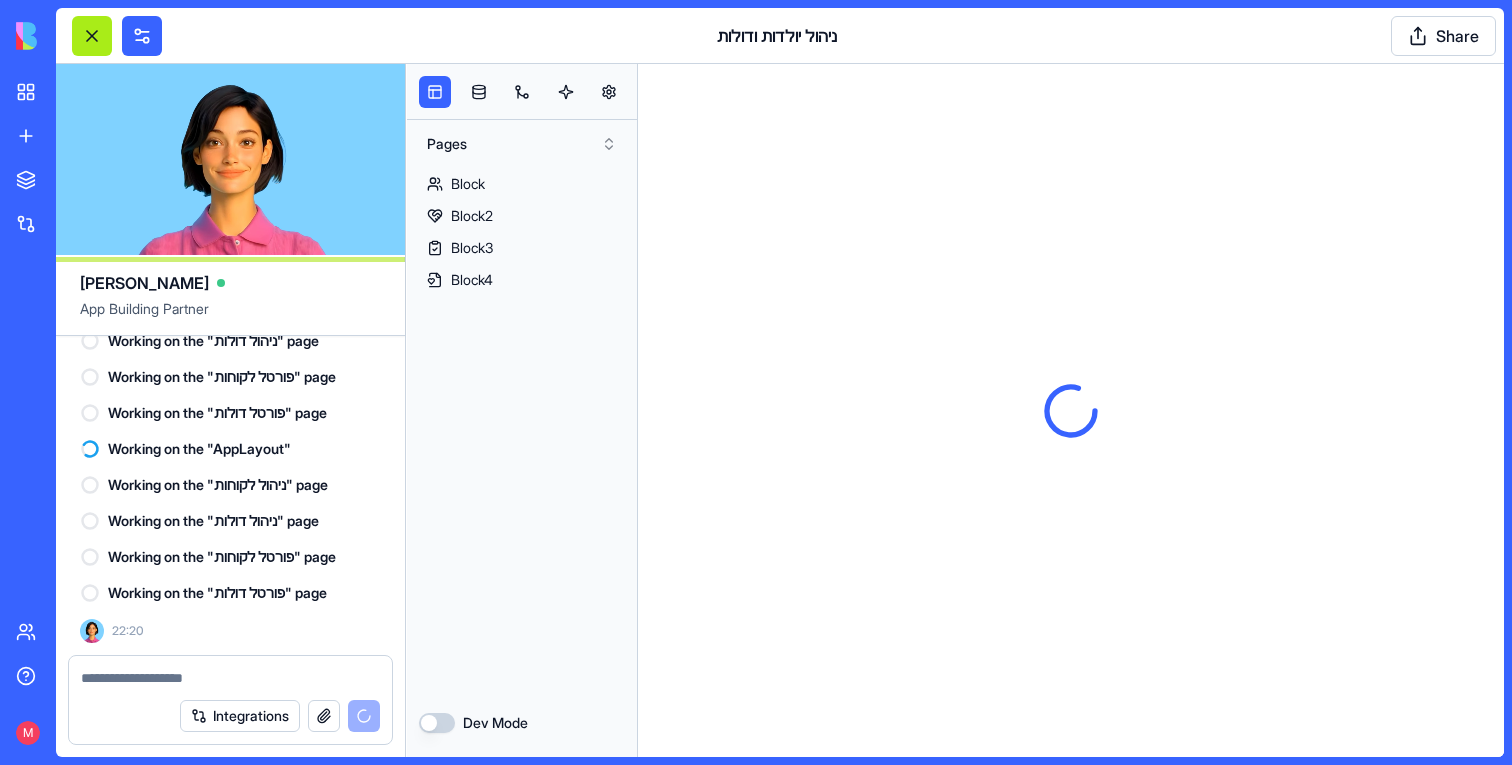 scroll, scrollTop: 0, scrollLeft: 0, axis: both 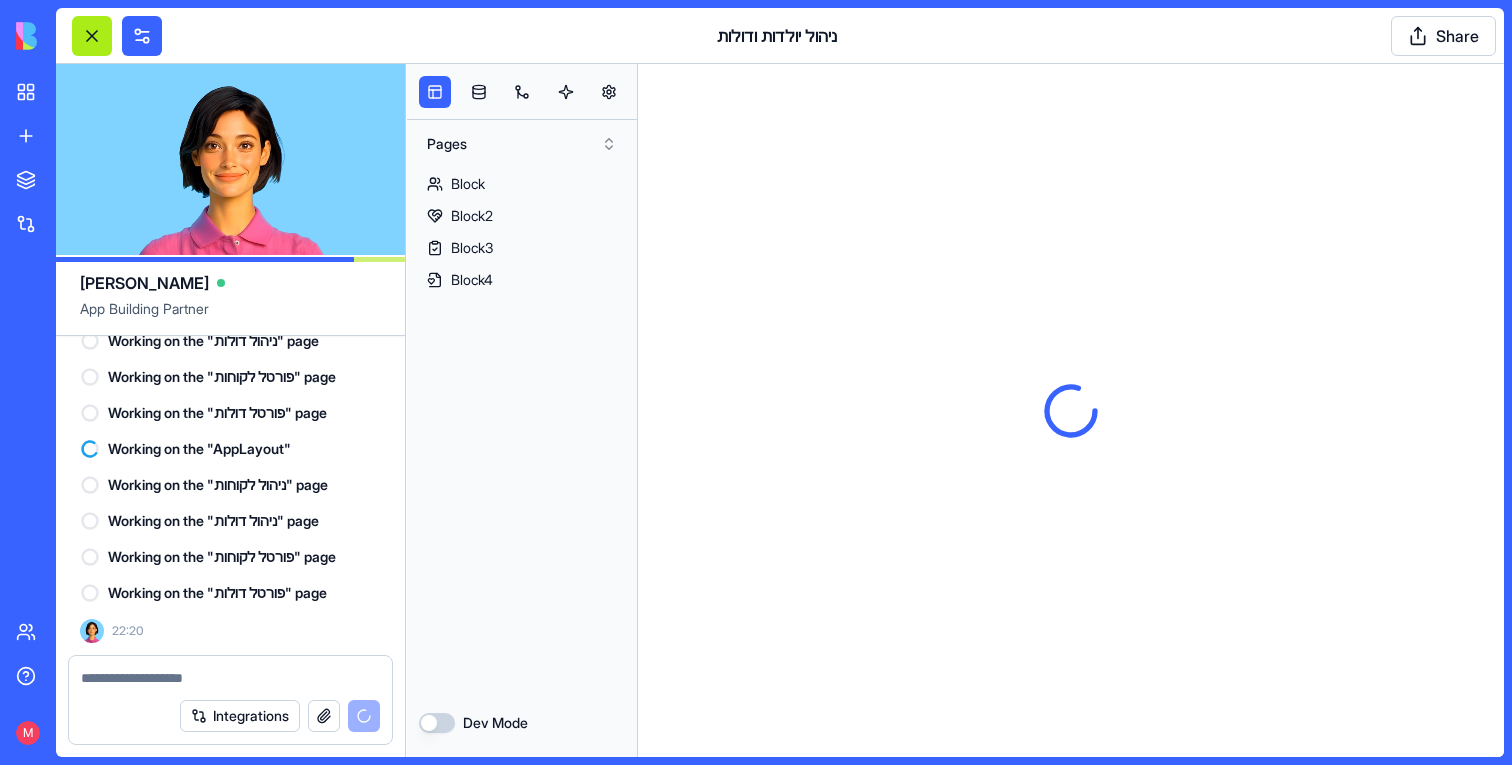 click at bounding box center (92, 36) 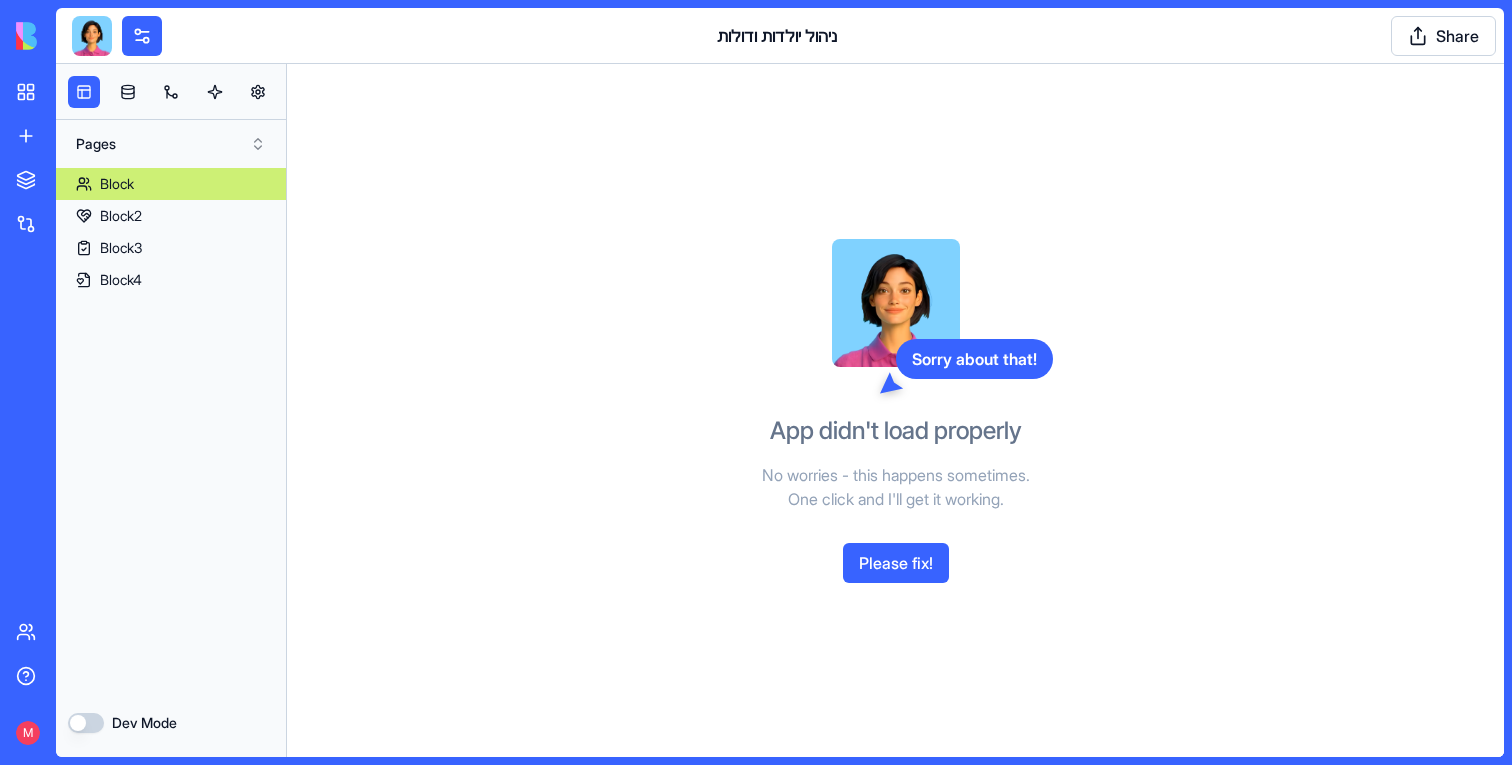 click on "Block" at bounding box center (171, 184) 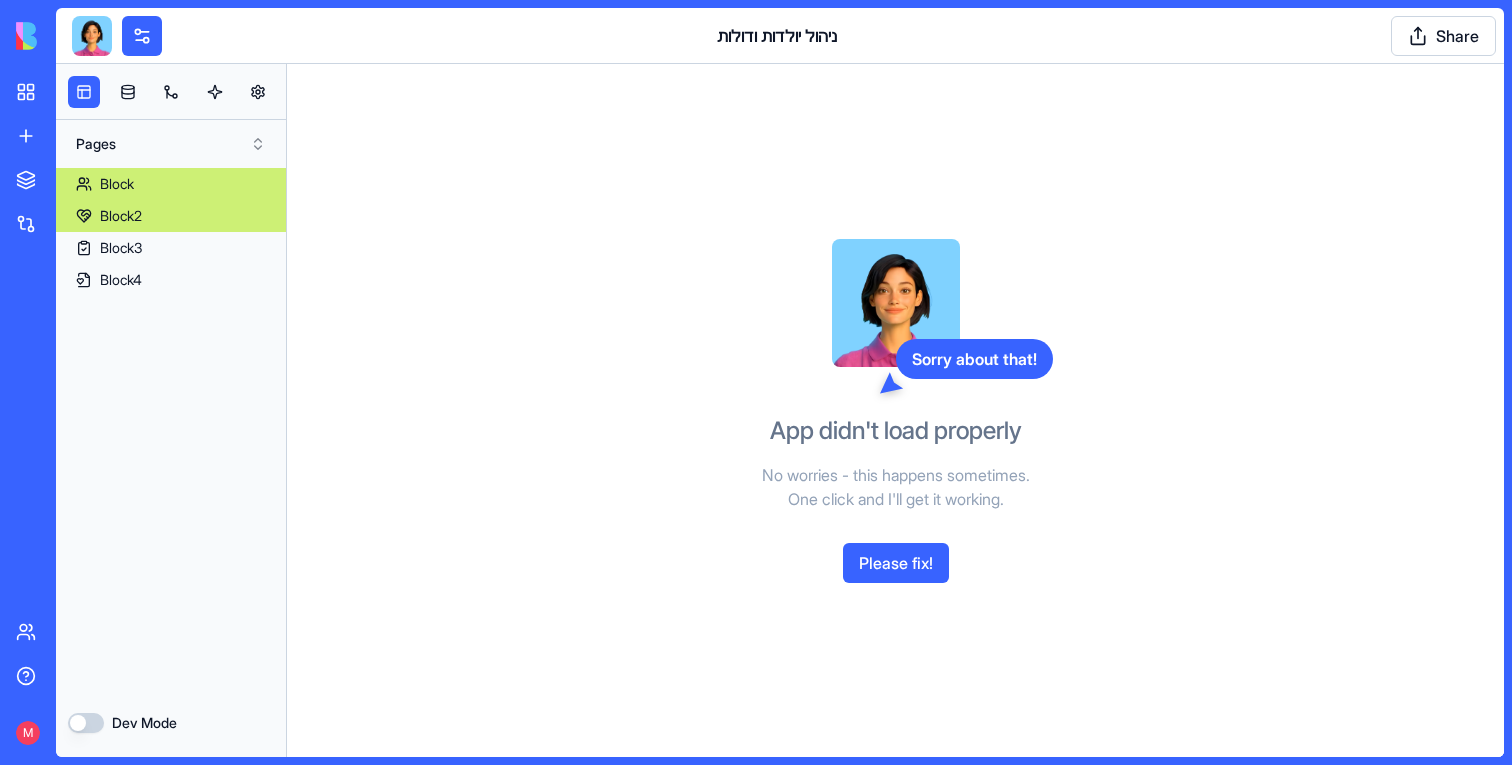 click on "Block2" at bounding box center [171, 216] 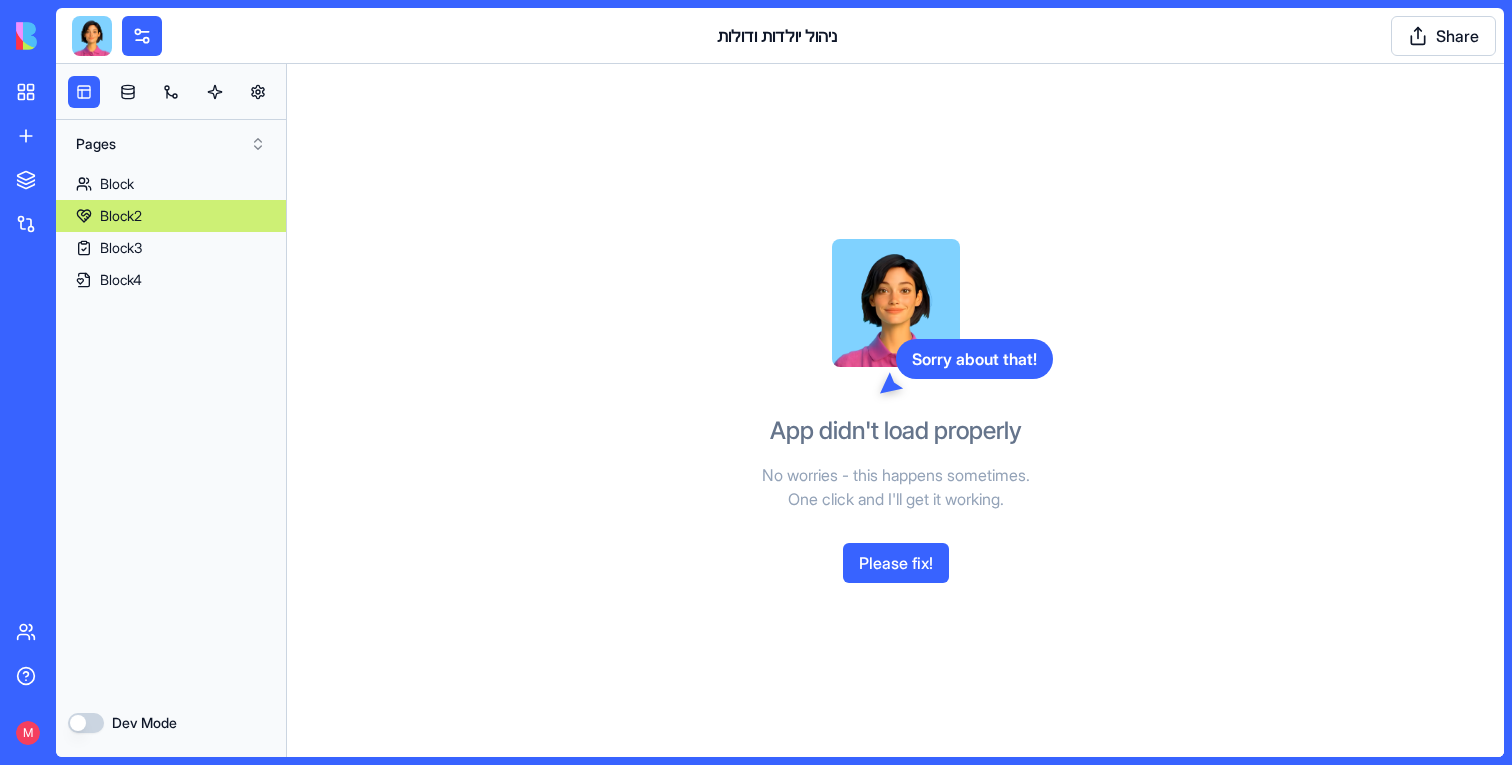 click on "Block2" at bounding box center [171, 216] 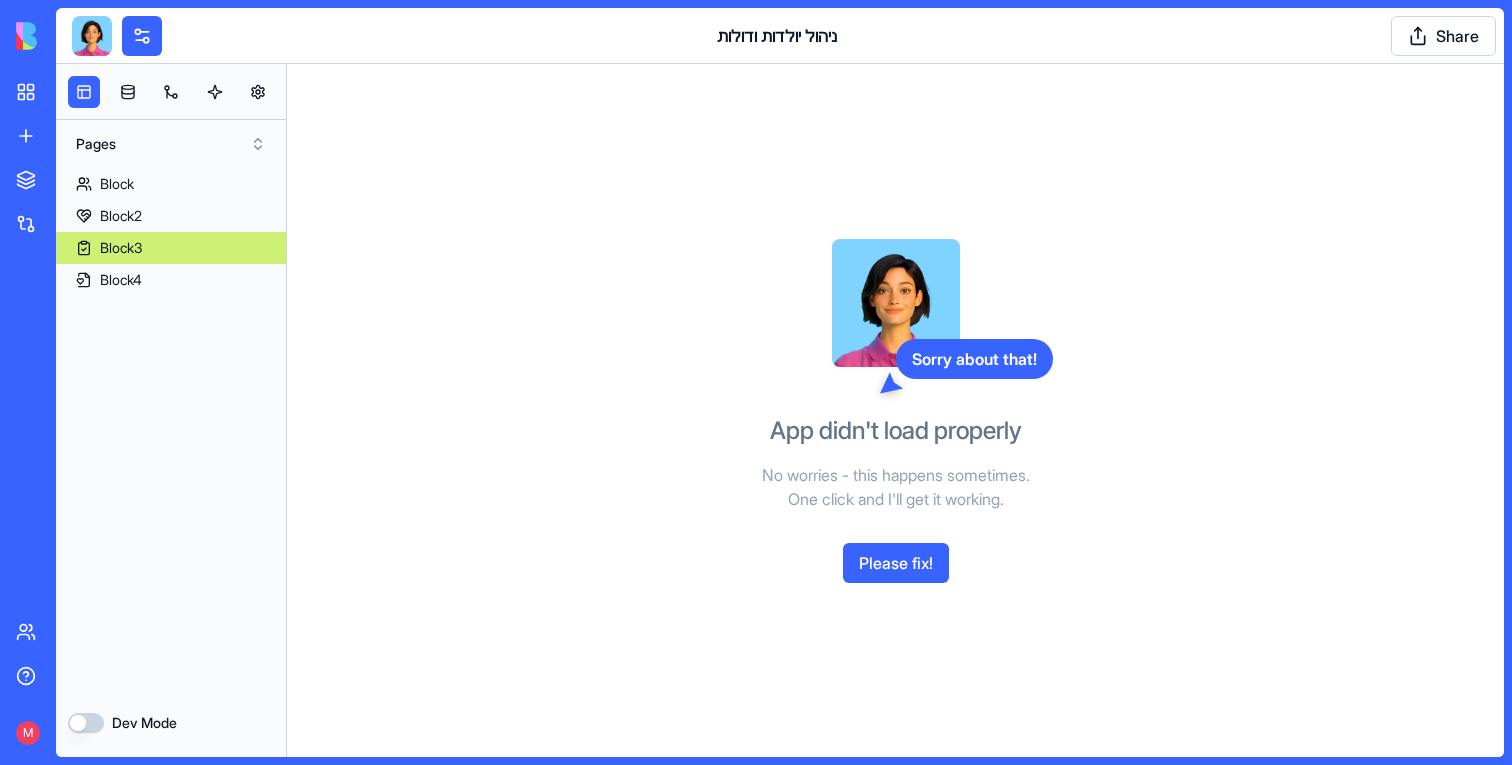 click on "Block3" at bounding box center [171, 248] 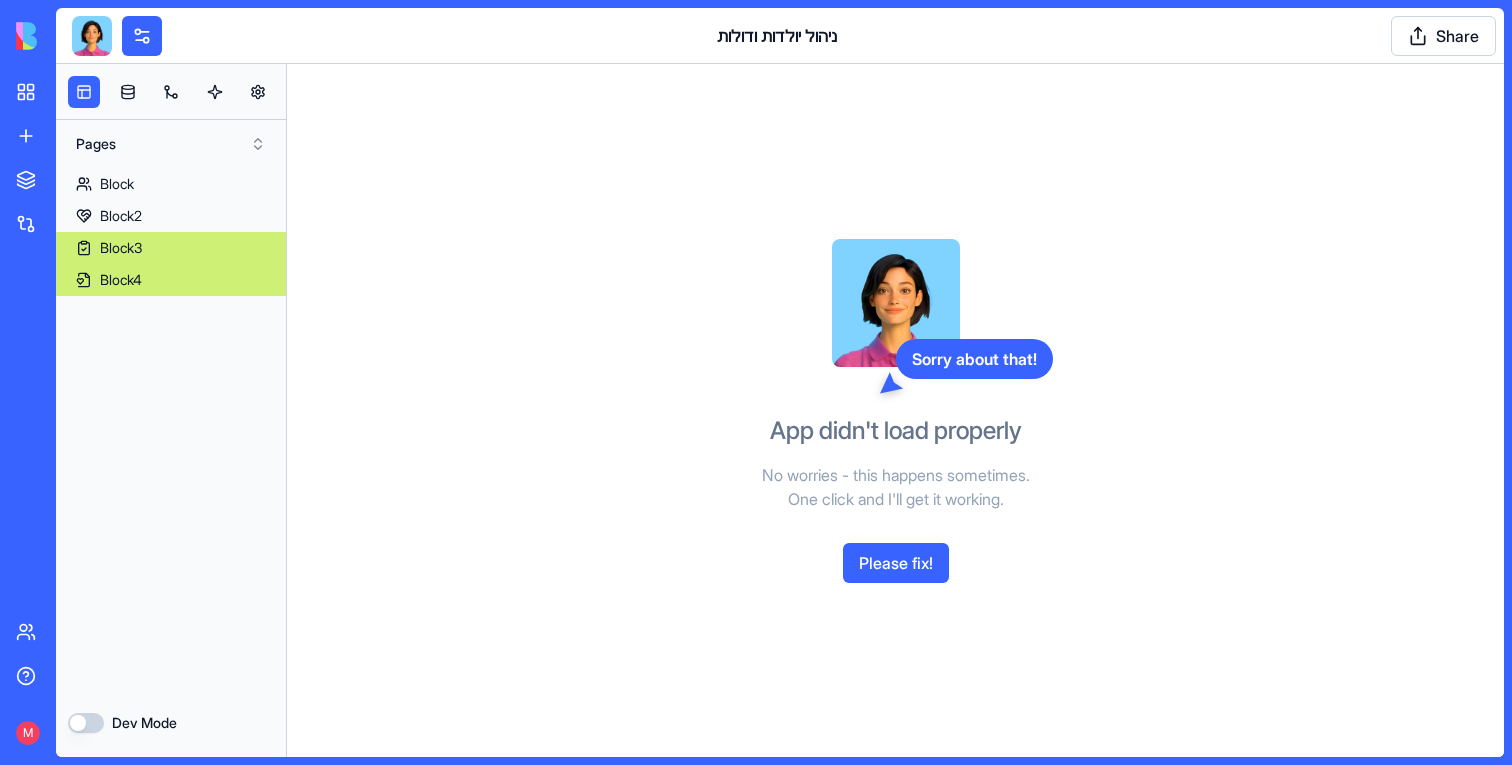 click on "Block4" at bounding box center (171, 280) 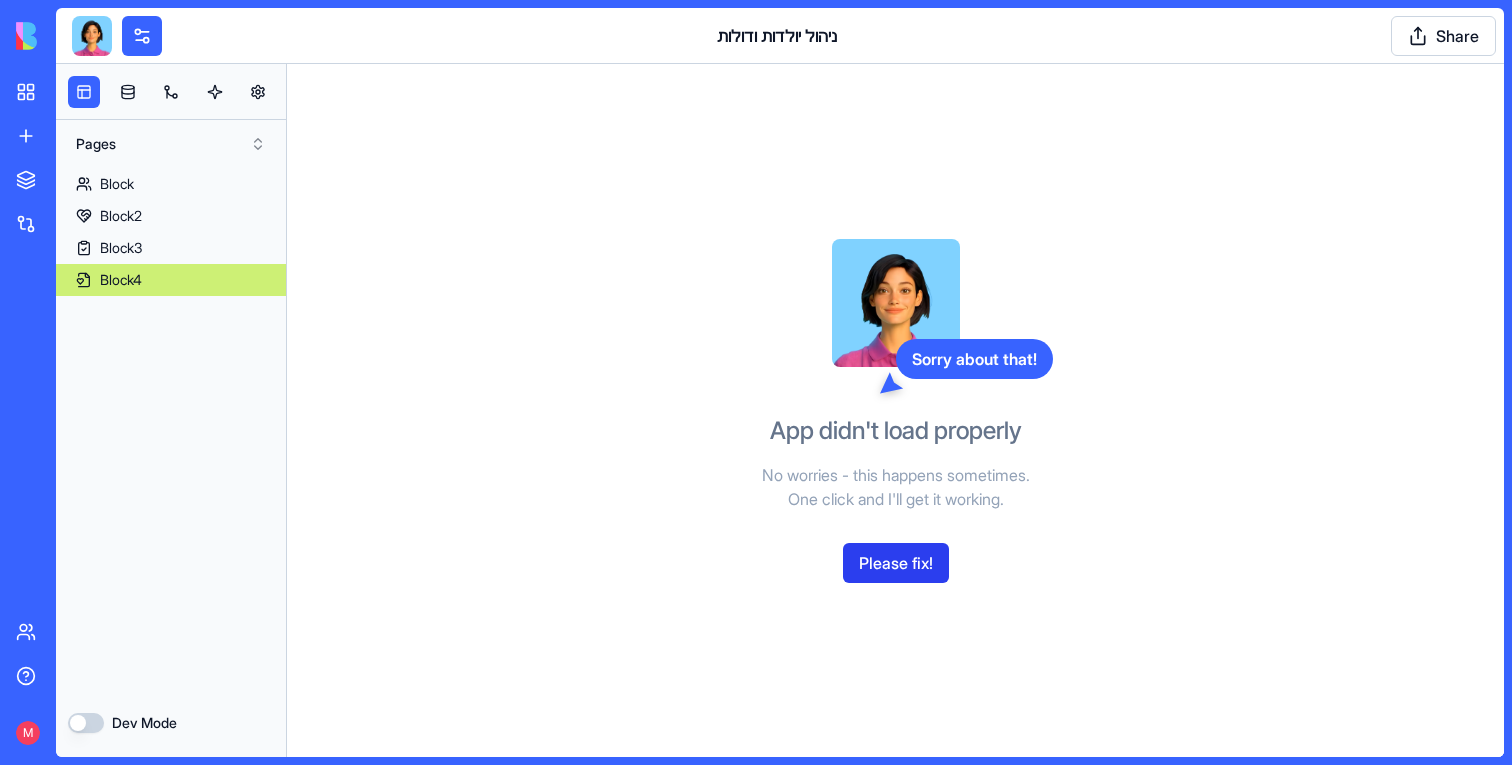 click on "Please fix!" at bounding box center (896, 563) 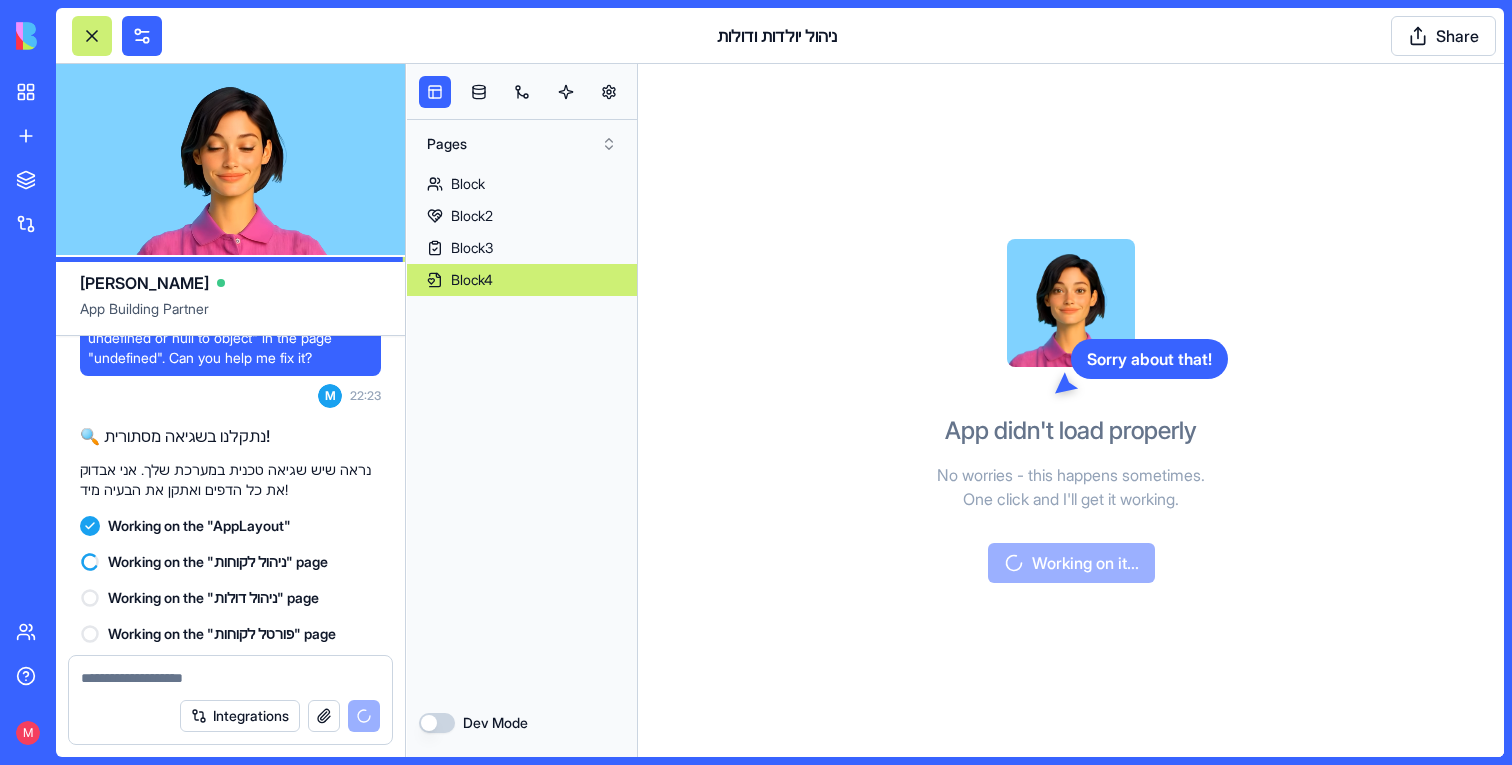 scroll, scrollTop: 3388, scrollLeft: 0, axis: vertical 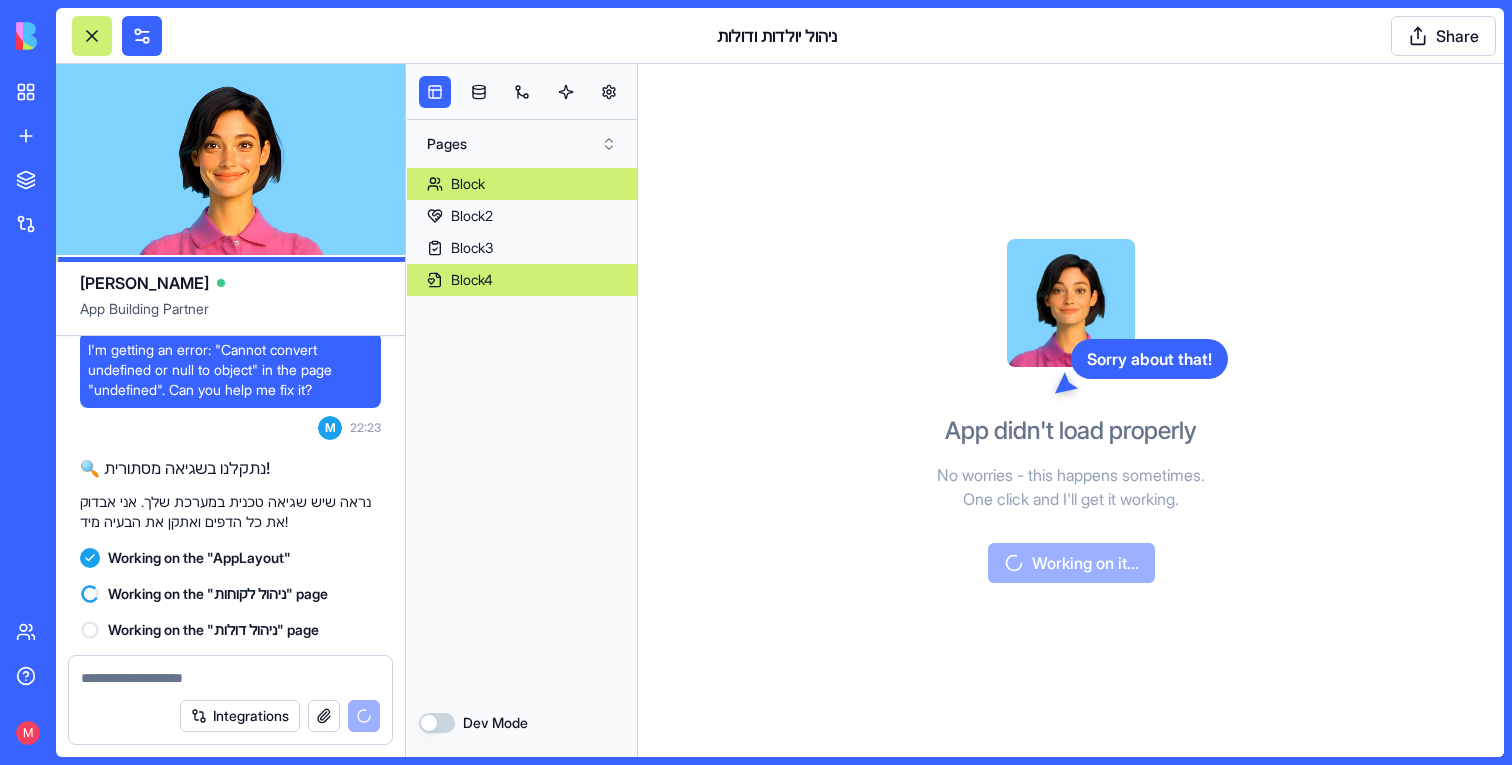 click on "Block" at bounding box center [468, 184] 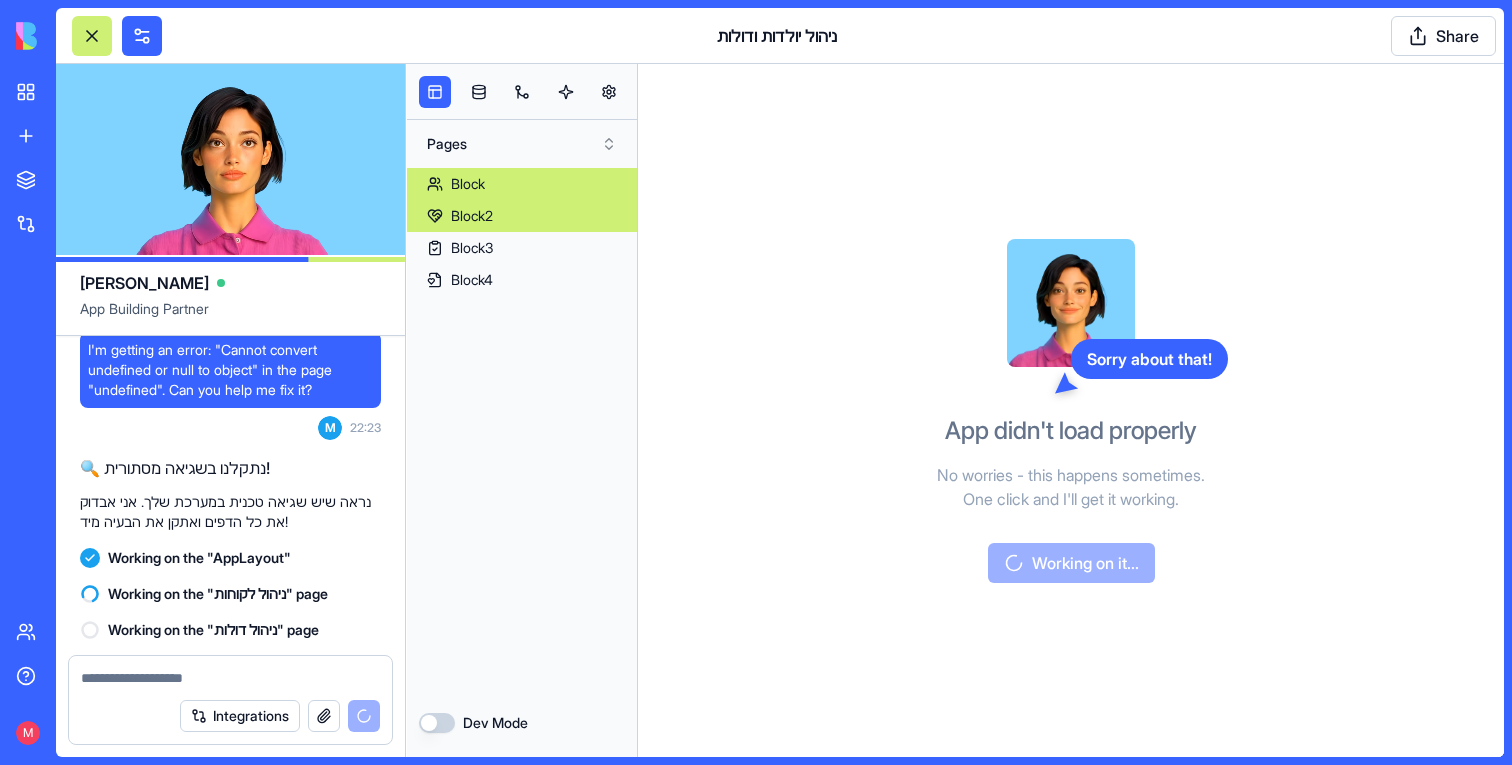 click on "Block2" at bounding box center (472, 216) 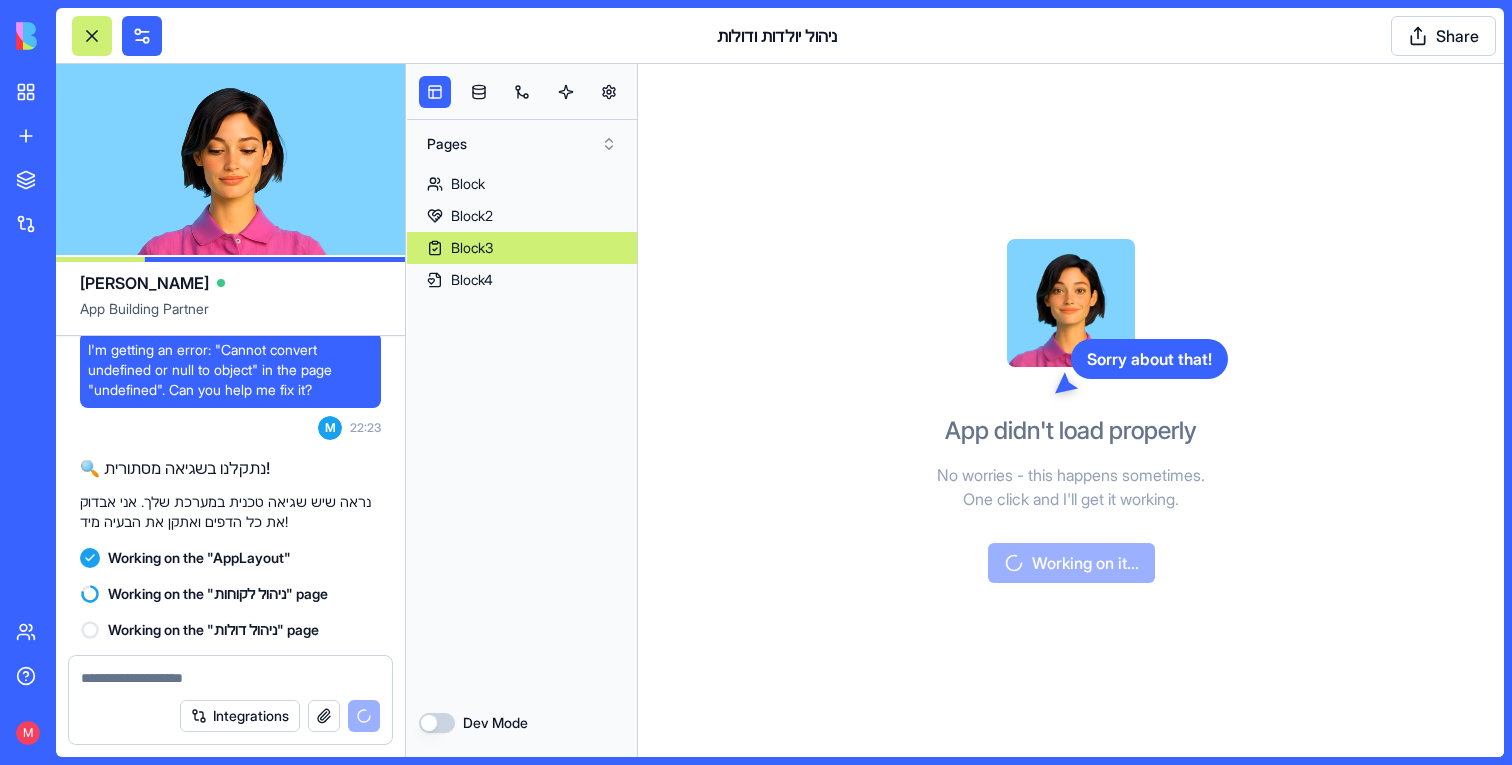 click on "Block3" at bounding box center (472, 248) 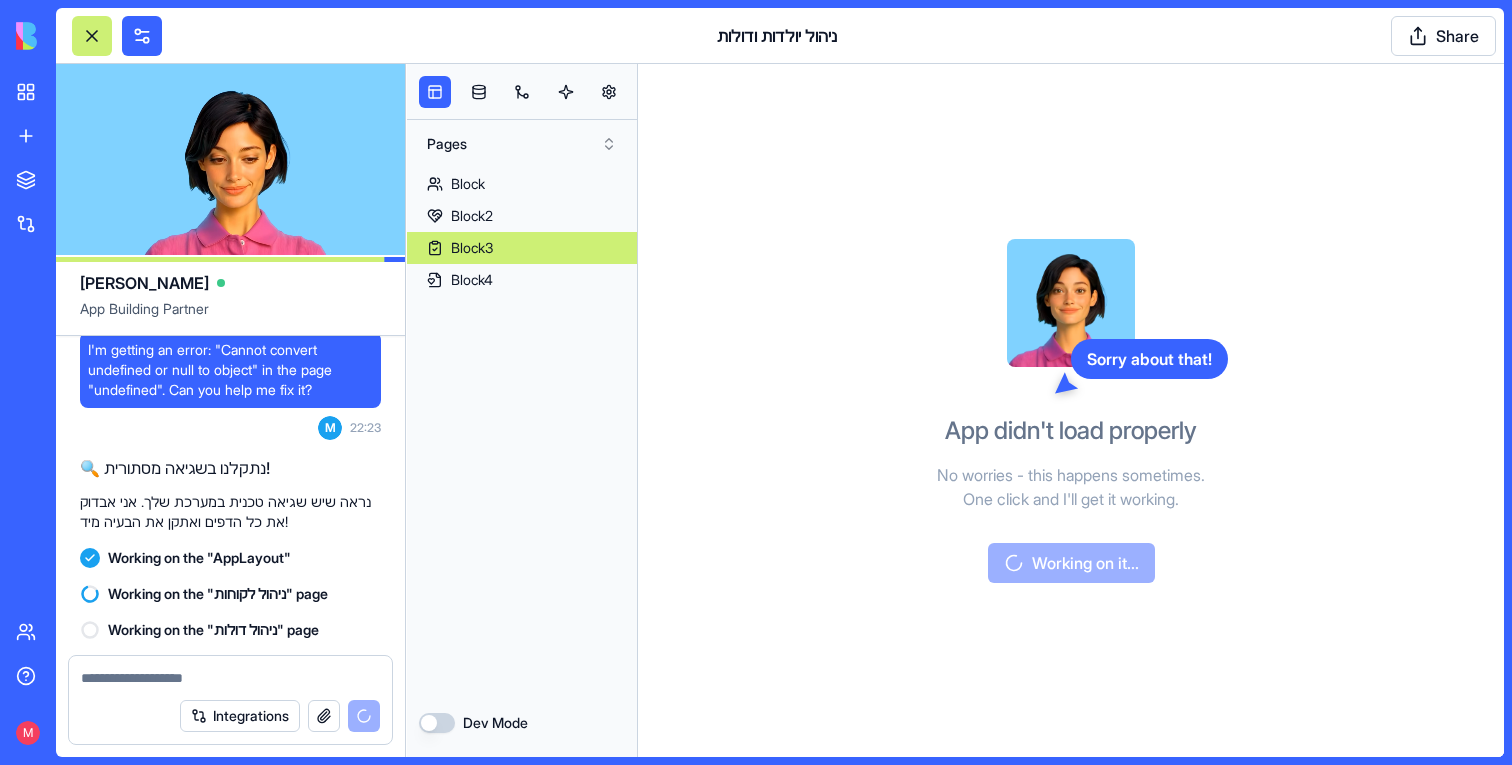 click on "Block Block2 Block3 Block4" at bounding box center (522, 428) 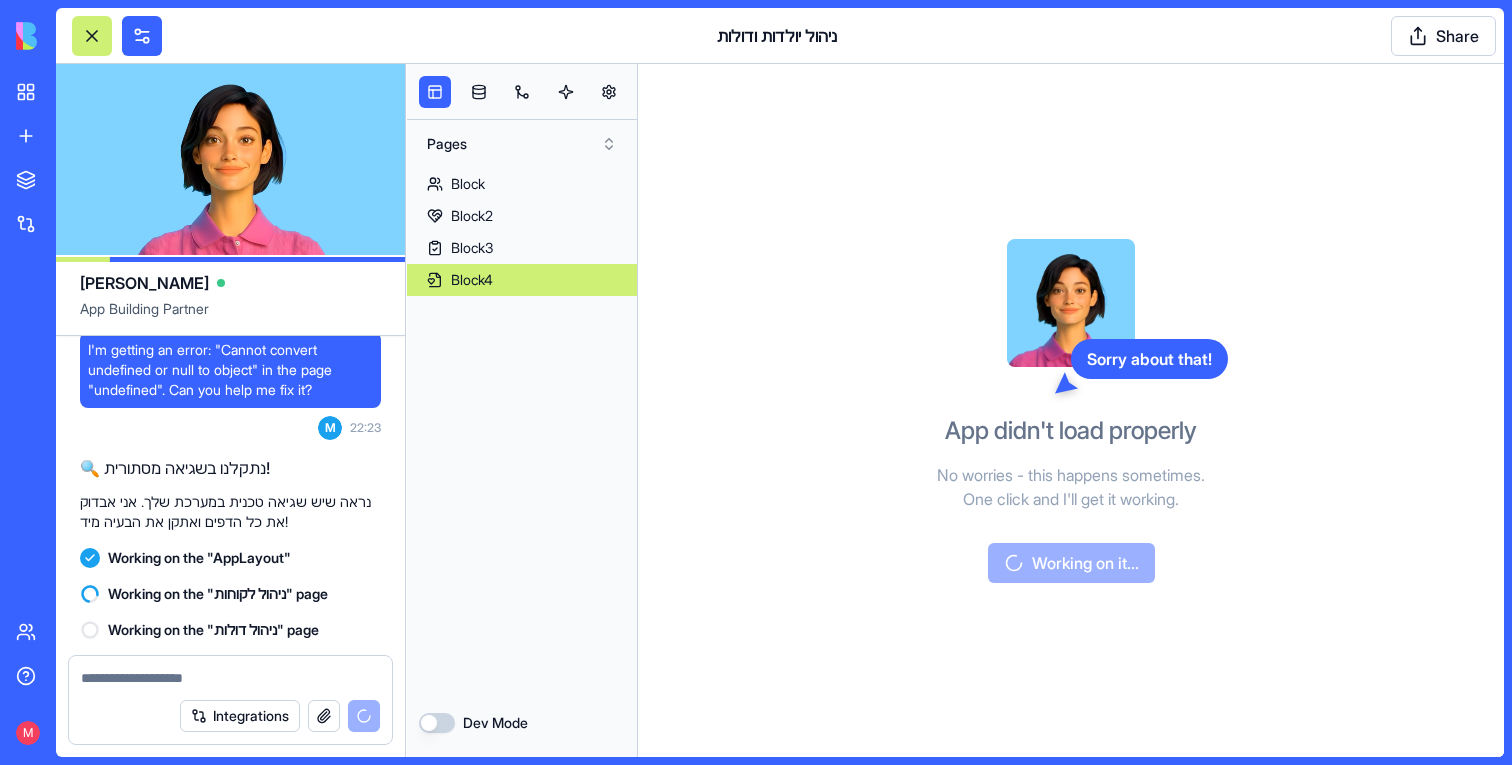click on "Block4" at bounding box center (472, 280) 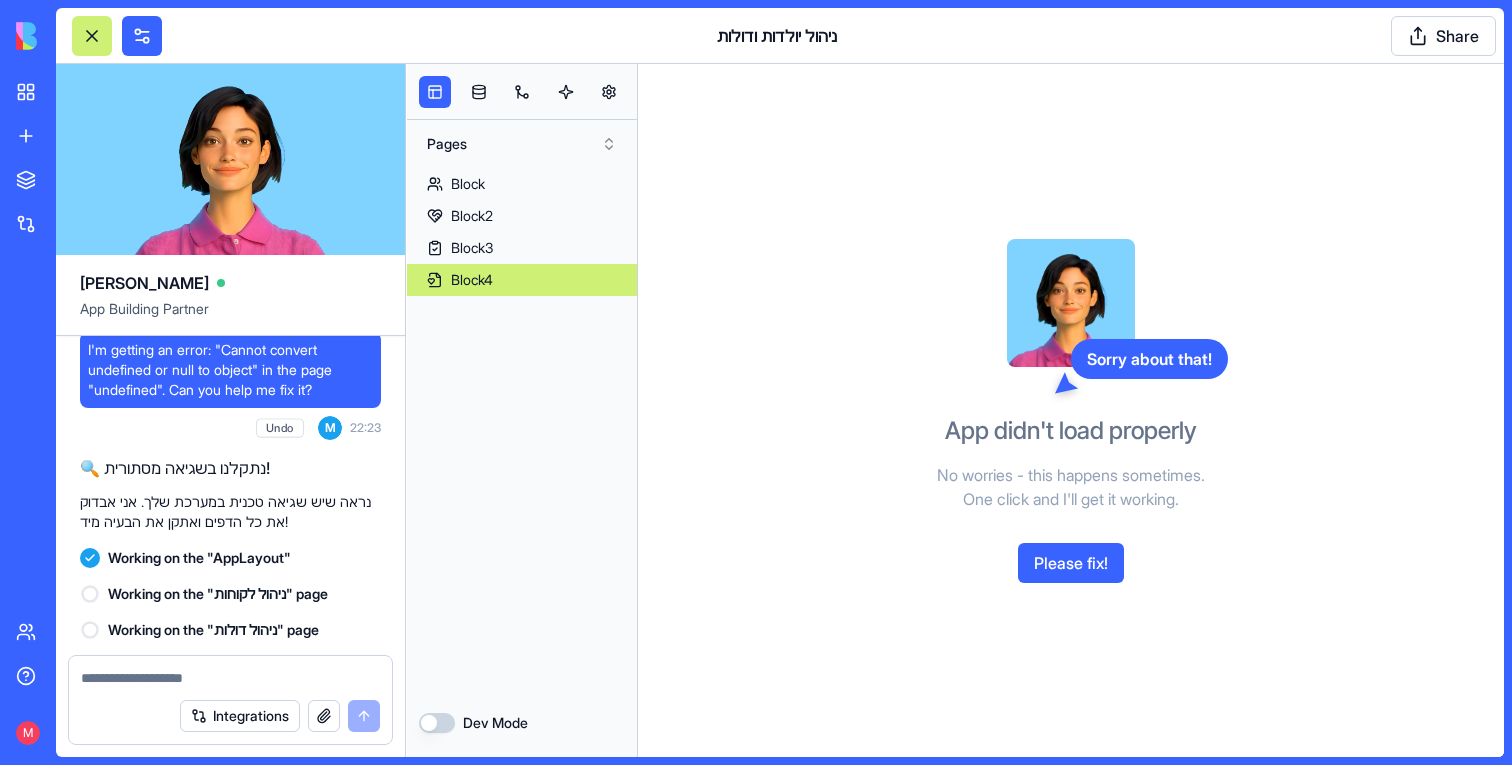 scroll, scrollTop: 3977, scrollLeft: 0, axis: vertical 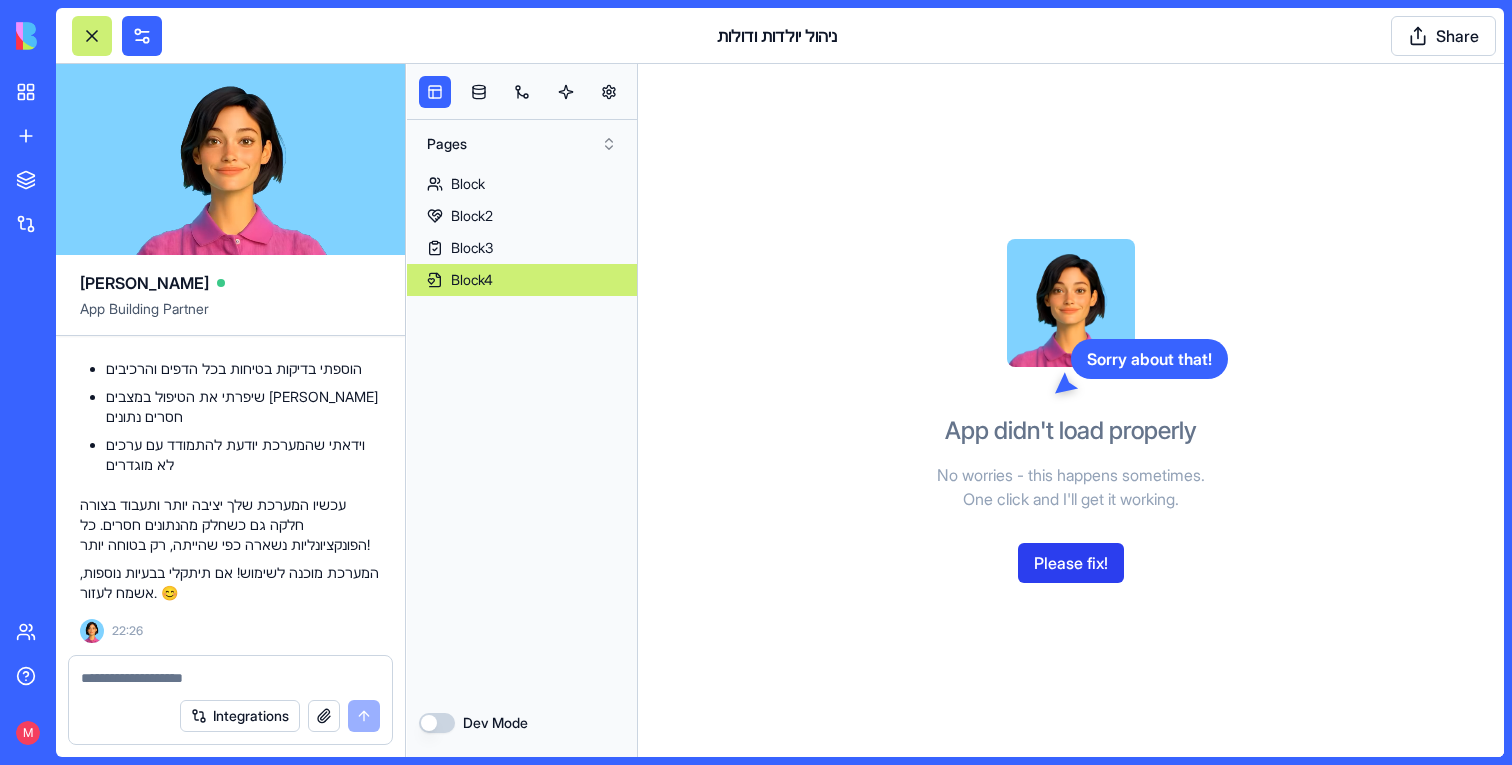 click on "Please fix!" at bounding box center [1071, 563] 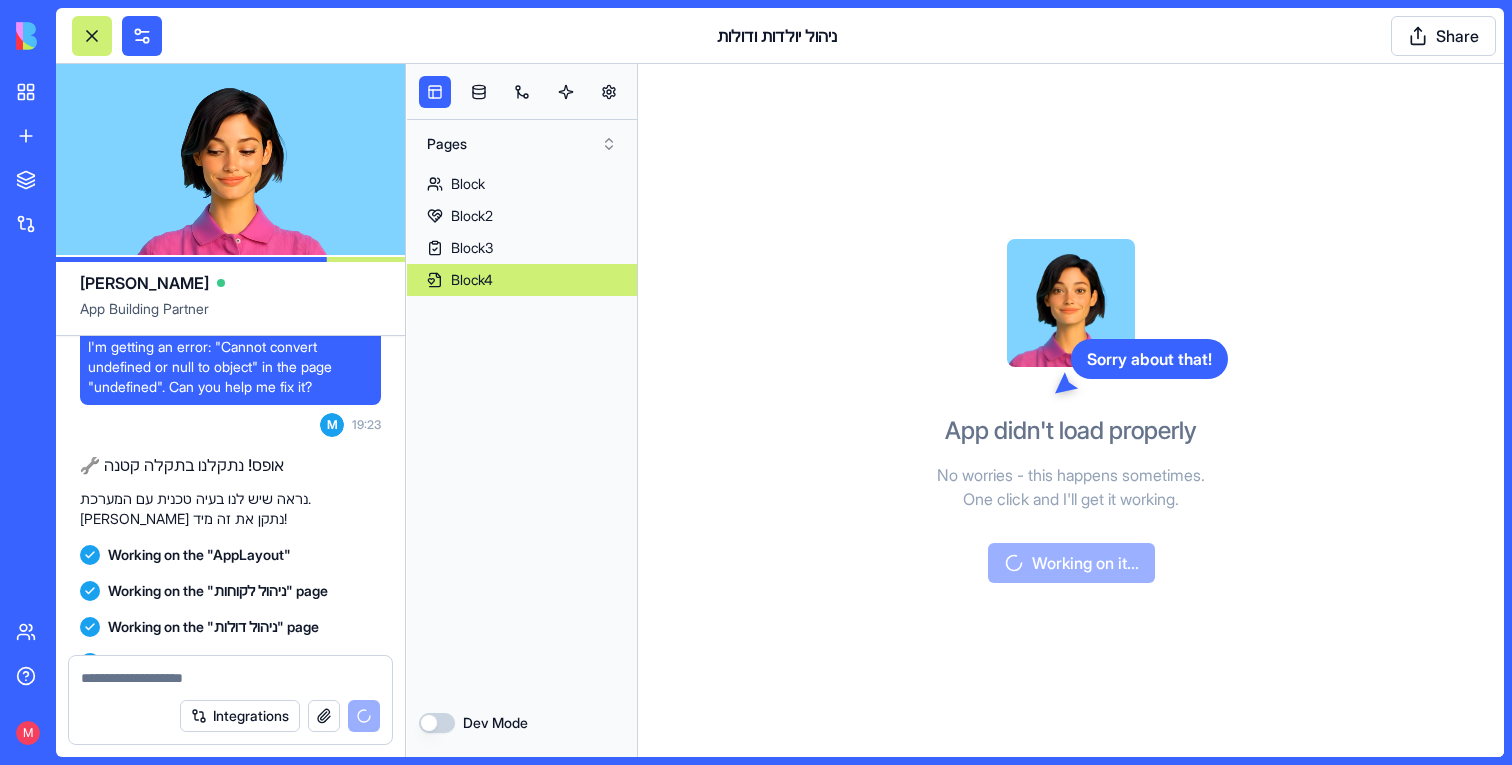 scroll, scrollTop: 0, scrollLeft: 0, axis: both 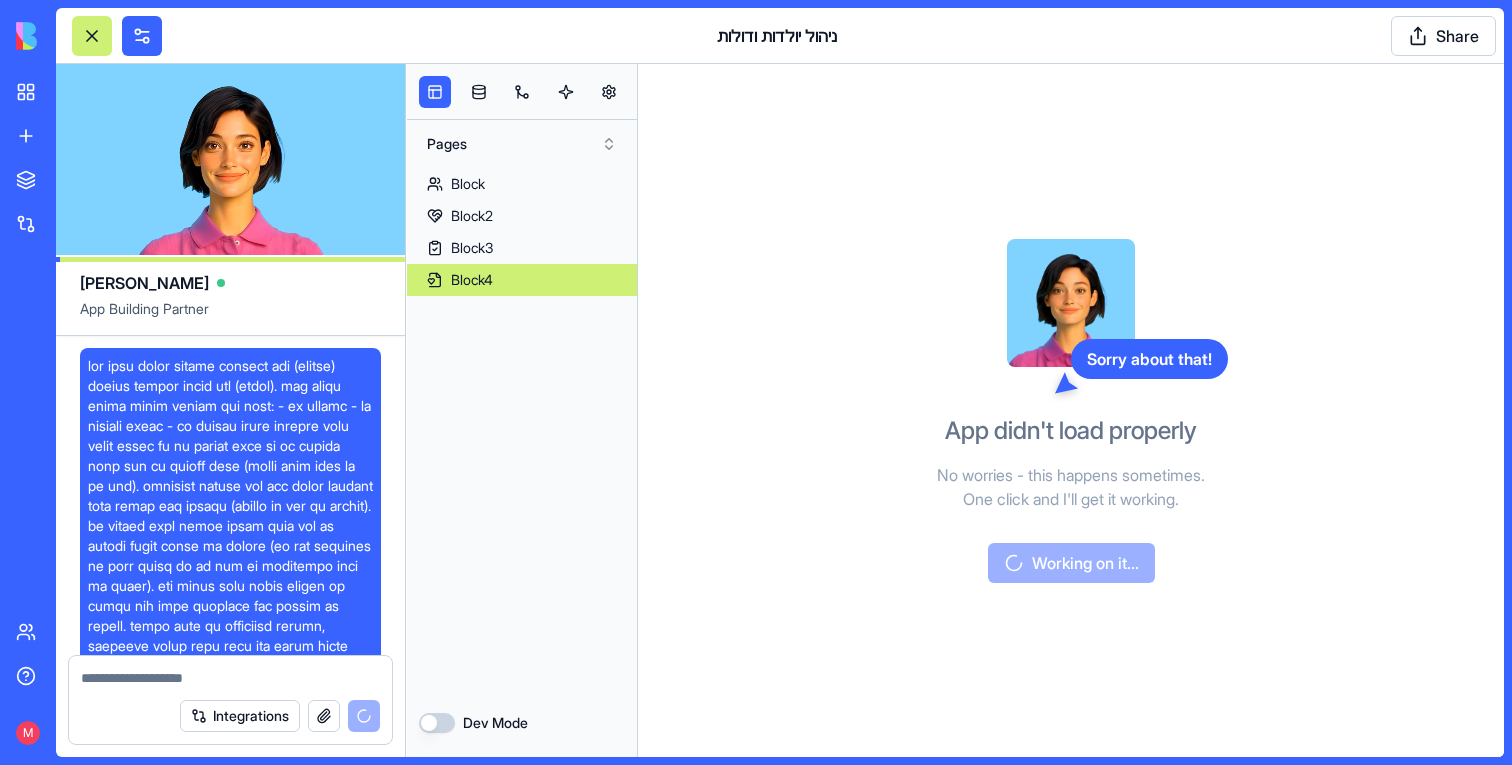 click at bounding box center [230, 516] 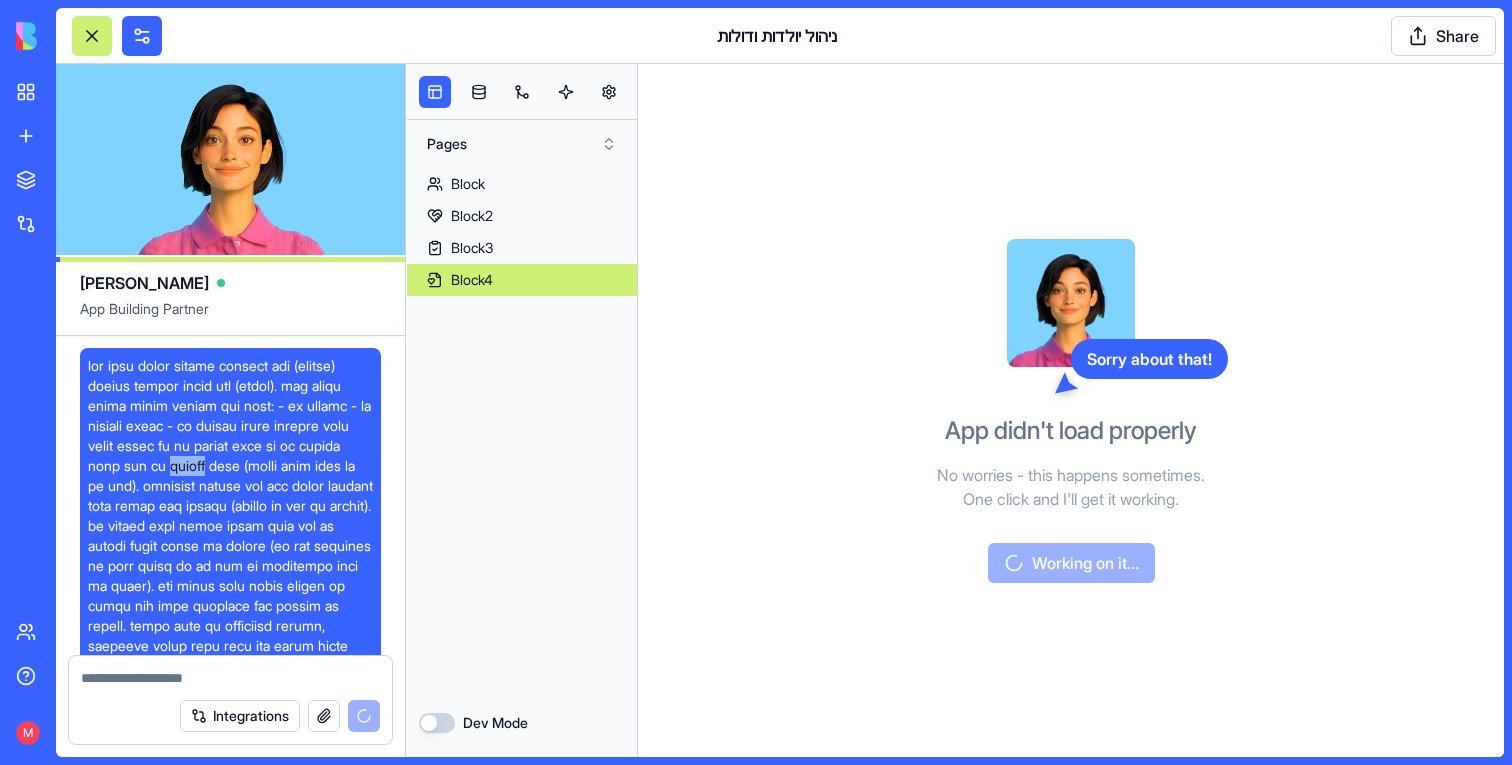 click at bounding box center [230, 516] 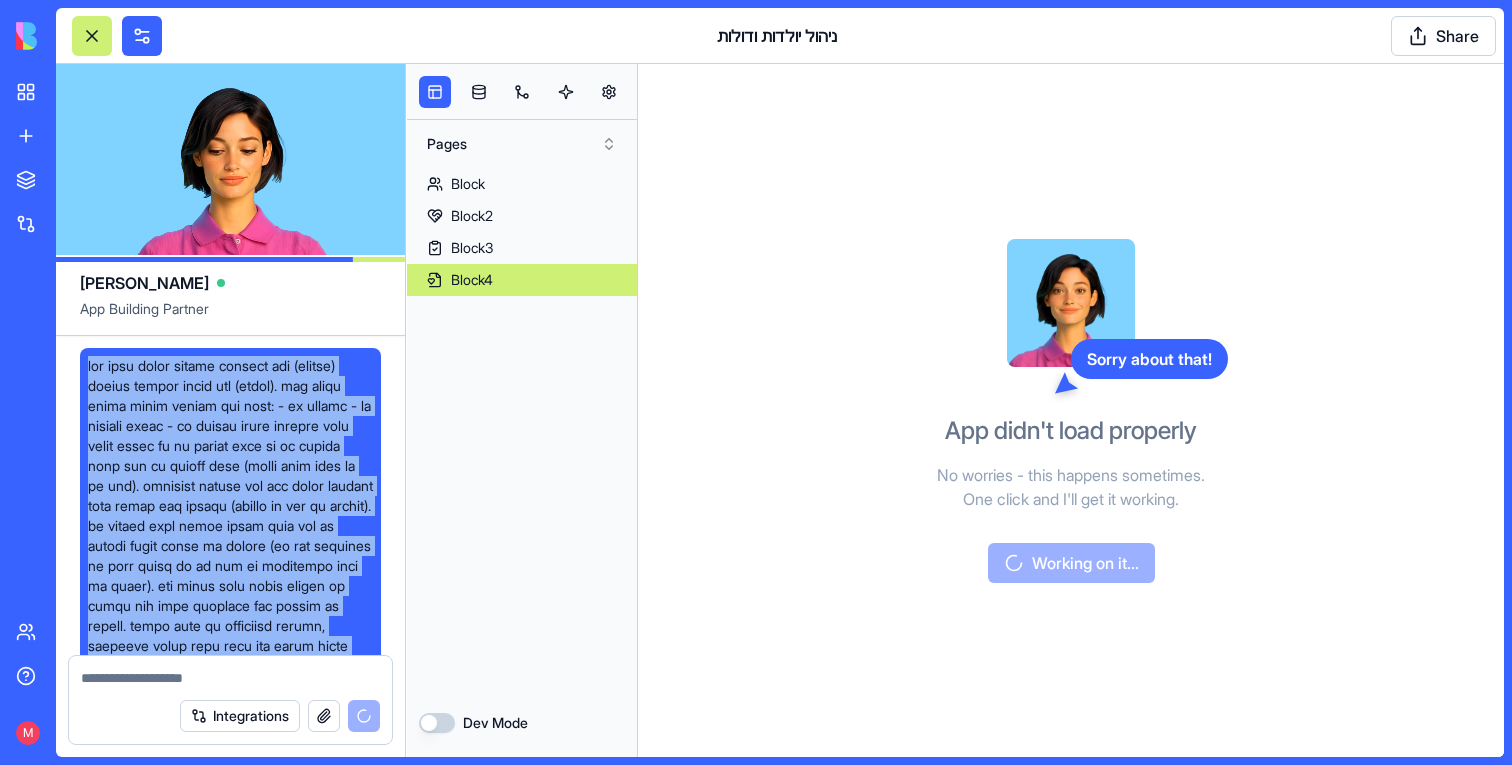click at bounding box center [230, 516] 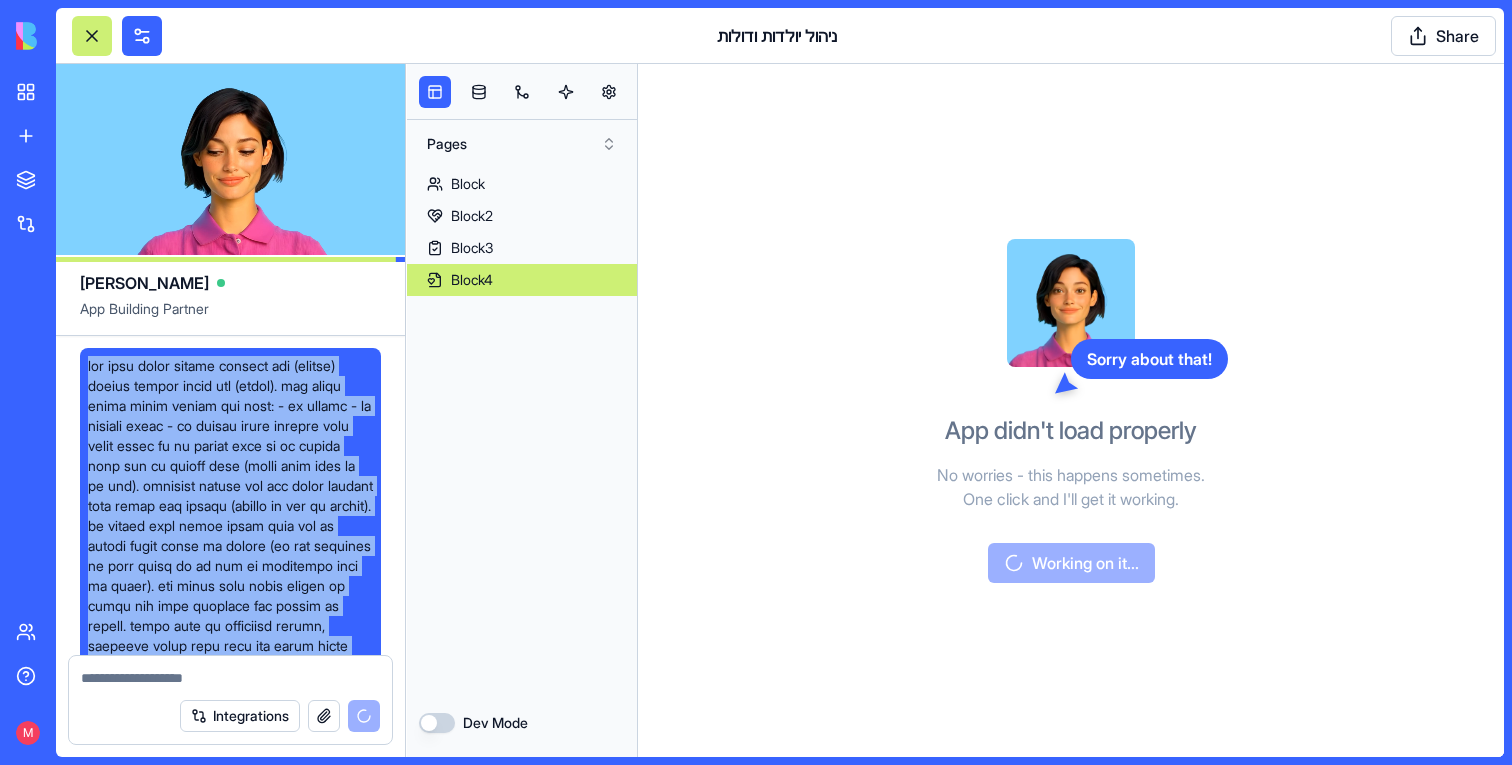 copy on "אני רוצה מערכת לניהול הלקוחות שלי (יולדות) וניהול הנותני שירות שלי (דולות).
אני צריכה מערכת ניהול פנימית שבה אראה:
- את הלידים
- את הלקוחות שסגרו
- את הנותני שירות
ללקוחות צריך להיות פורטל בו הן צריכות למלא את כל הפרטים שלהן לפי מה שמצורף למטה (בטופס גדול ויפה על דף מלא). והלקוחות יכולות בכל שלב להכנס ולהמשיך למלא במידה ולא השלימו (ולראות על כמה הן עומדות).
גם לדולות צריך להיות פורטל שלהן שבו הן יכולות להכנס ולמלא את השאלון (גם כמו המיילדות זה צריך להיות על דף מלא עם אינדיקציה לכמה הן מילאו).
לכל לקוחה צריך להיות לוגיקה של חיבור בין דולה רלוונטית לפי הפרטים של השאלון.
בבקשה תעשי את האפליקציה בעברית, כשהתפריט ניווט במצד ימין וכל הטקסט מיושר לעברית..." 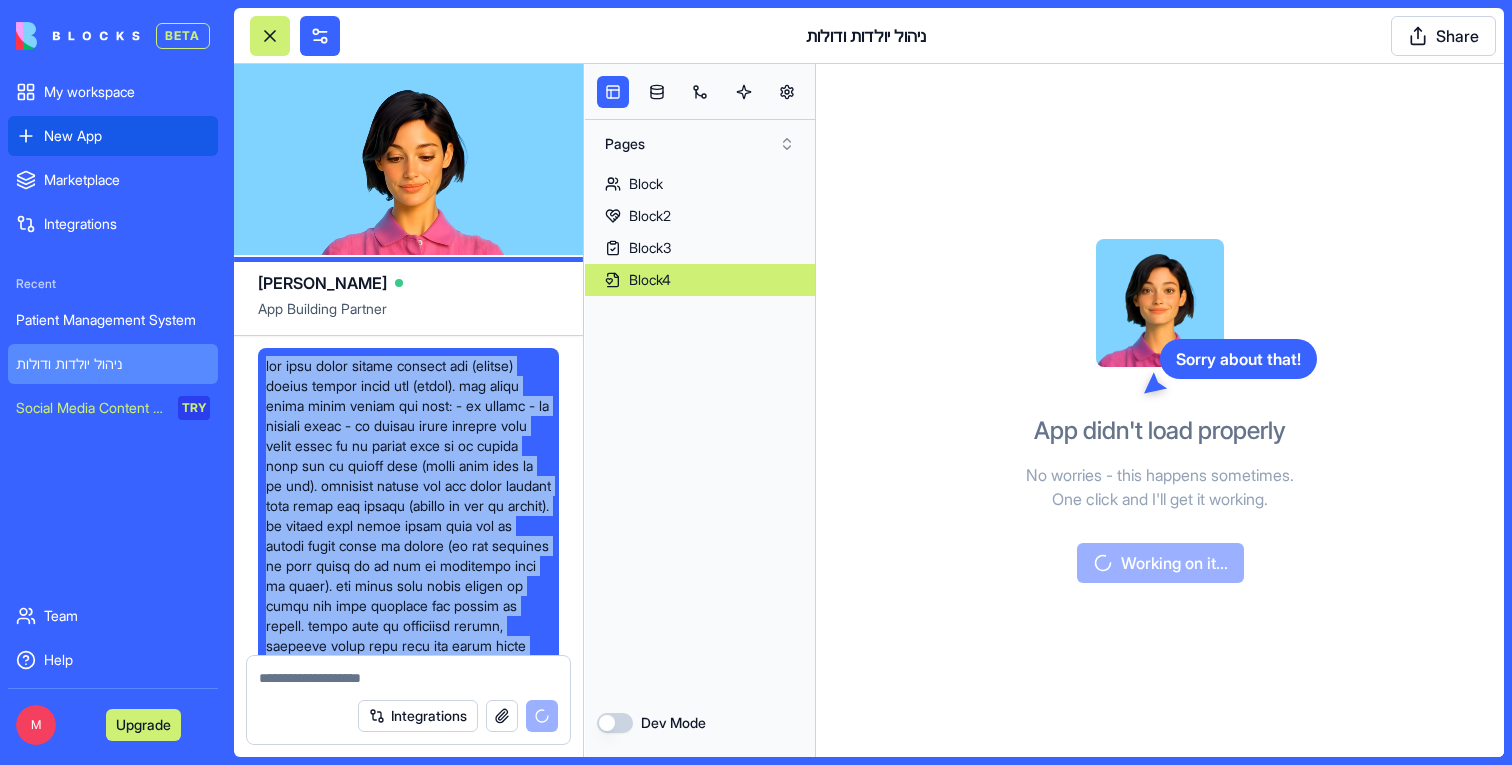 click on "New App" at bounding box center (113, 136) 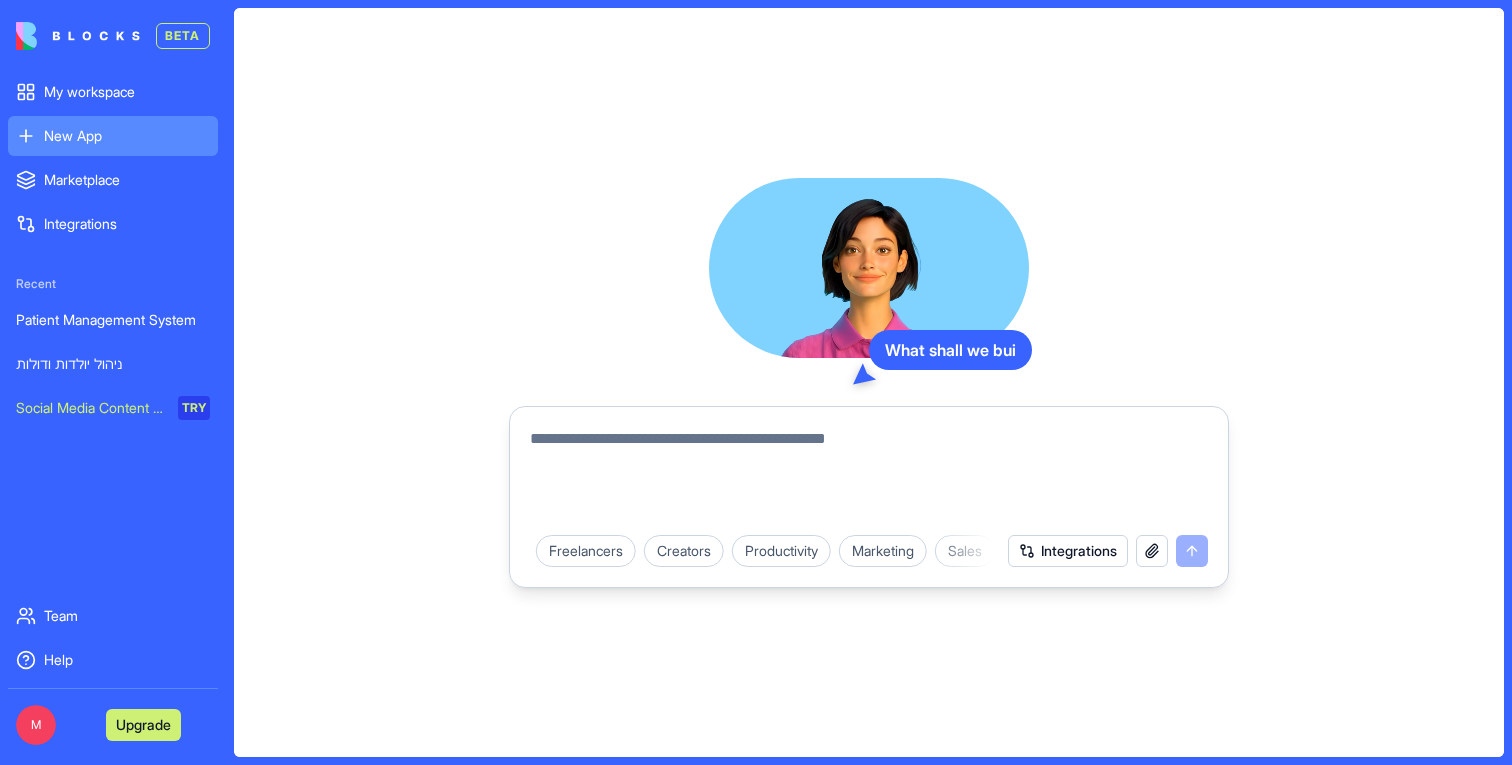 click on "What shall we bui Freelancers Creators Productivity Marketing Sales HR & Recruiting Design & Creative Vertical CRMs Personal & Lifestyle Integrations" at bounding box center [869, 383] 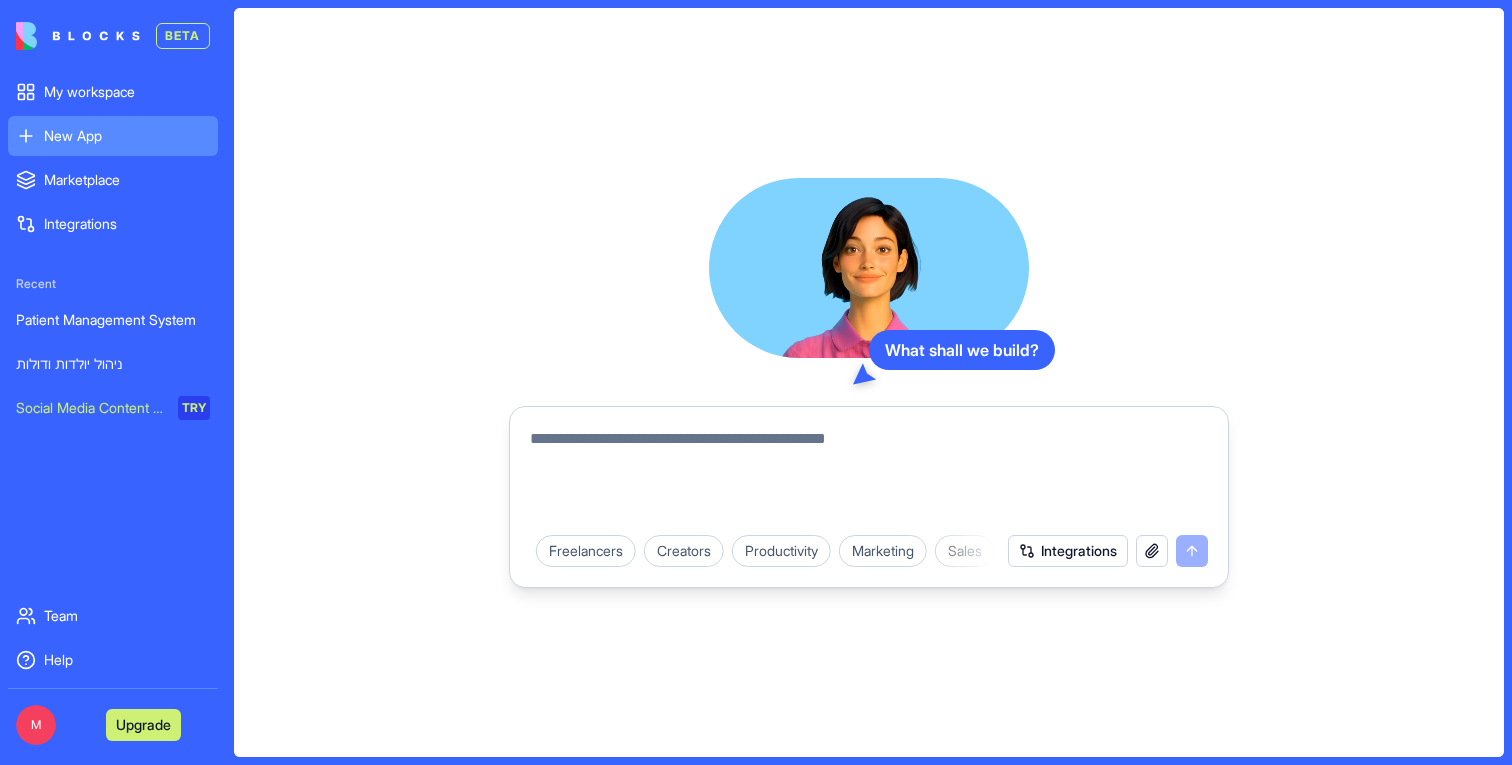 click at bounding box center (869, 475) 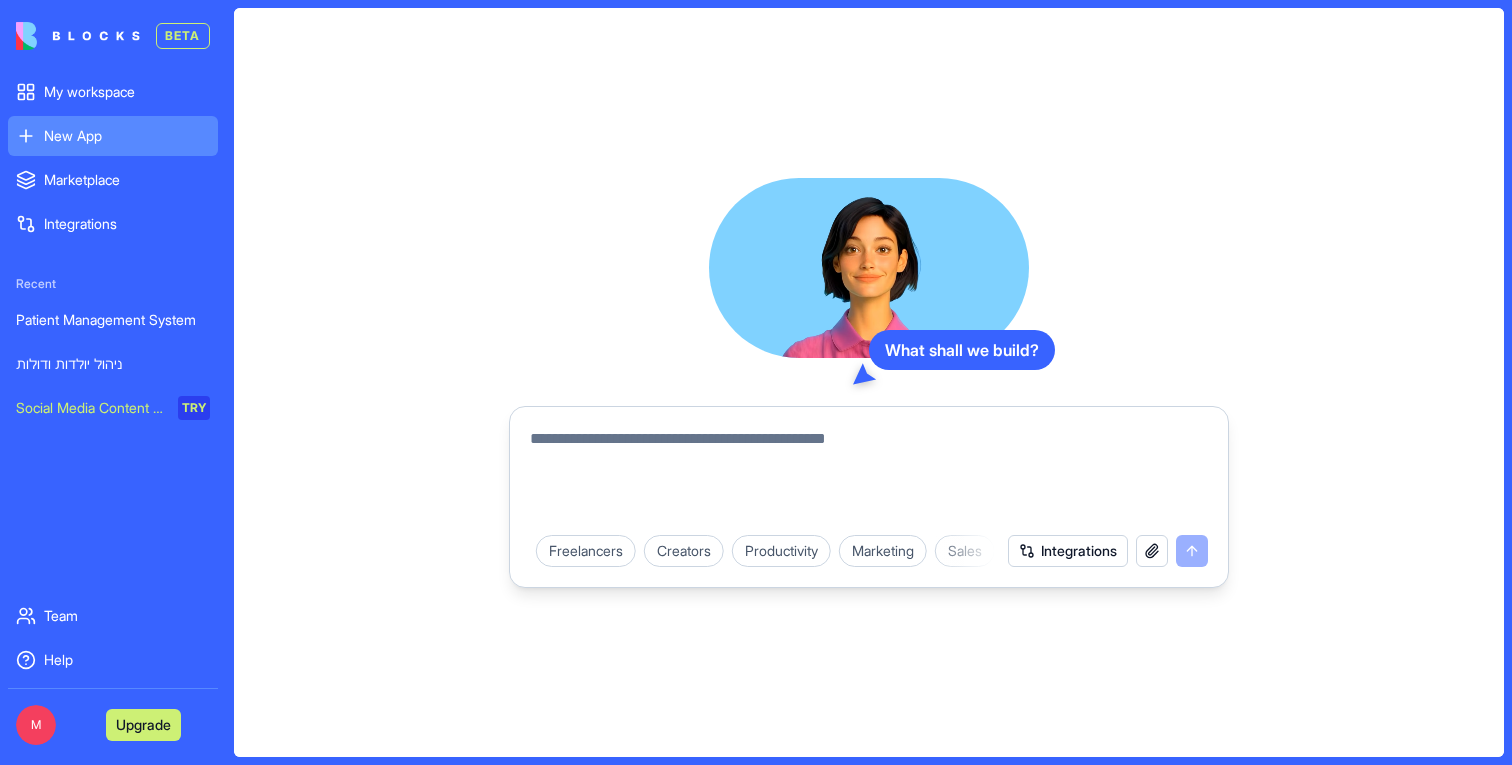 paste on "**********" 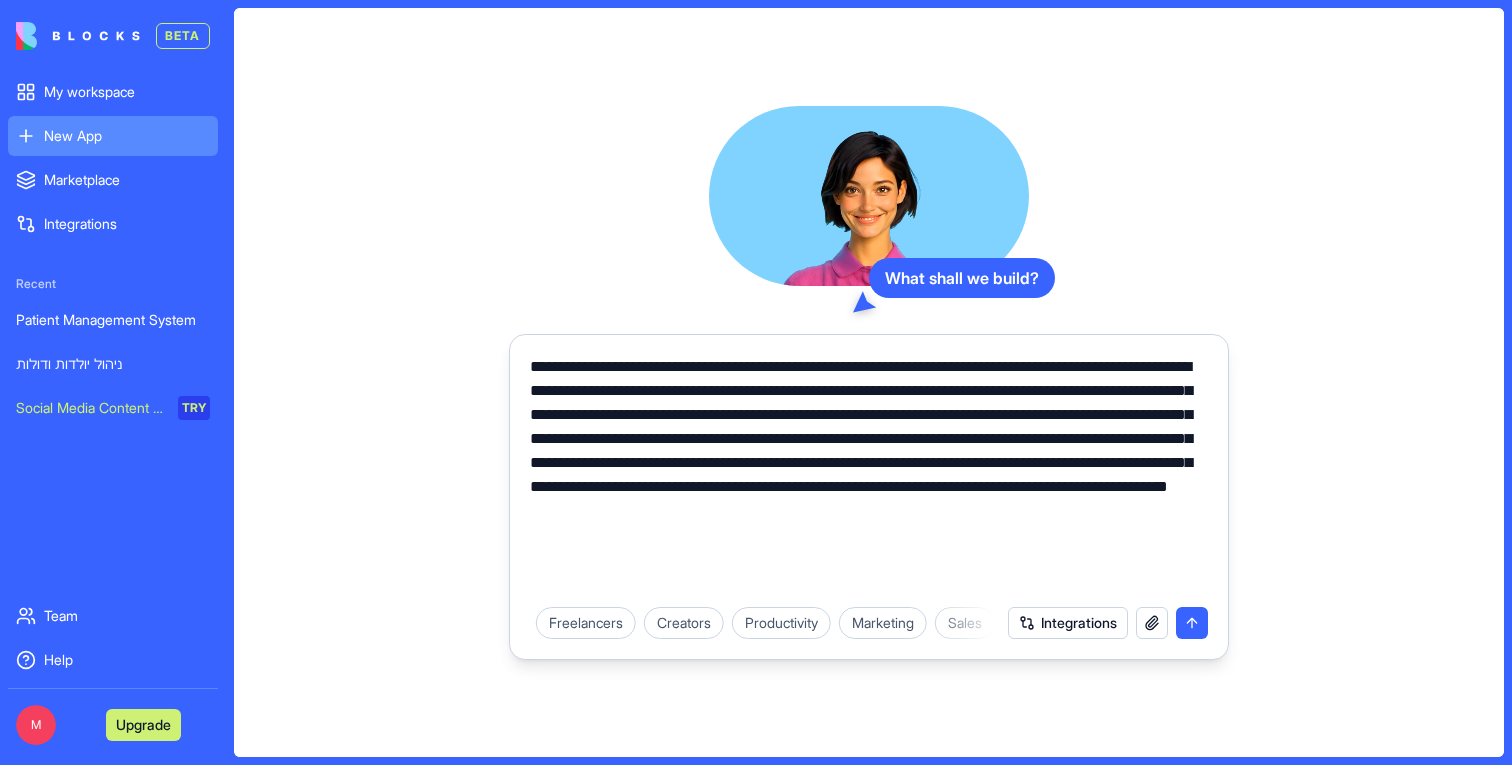 paste on "**********" 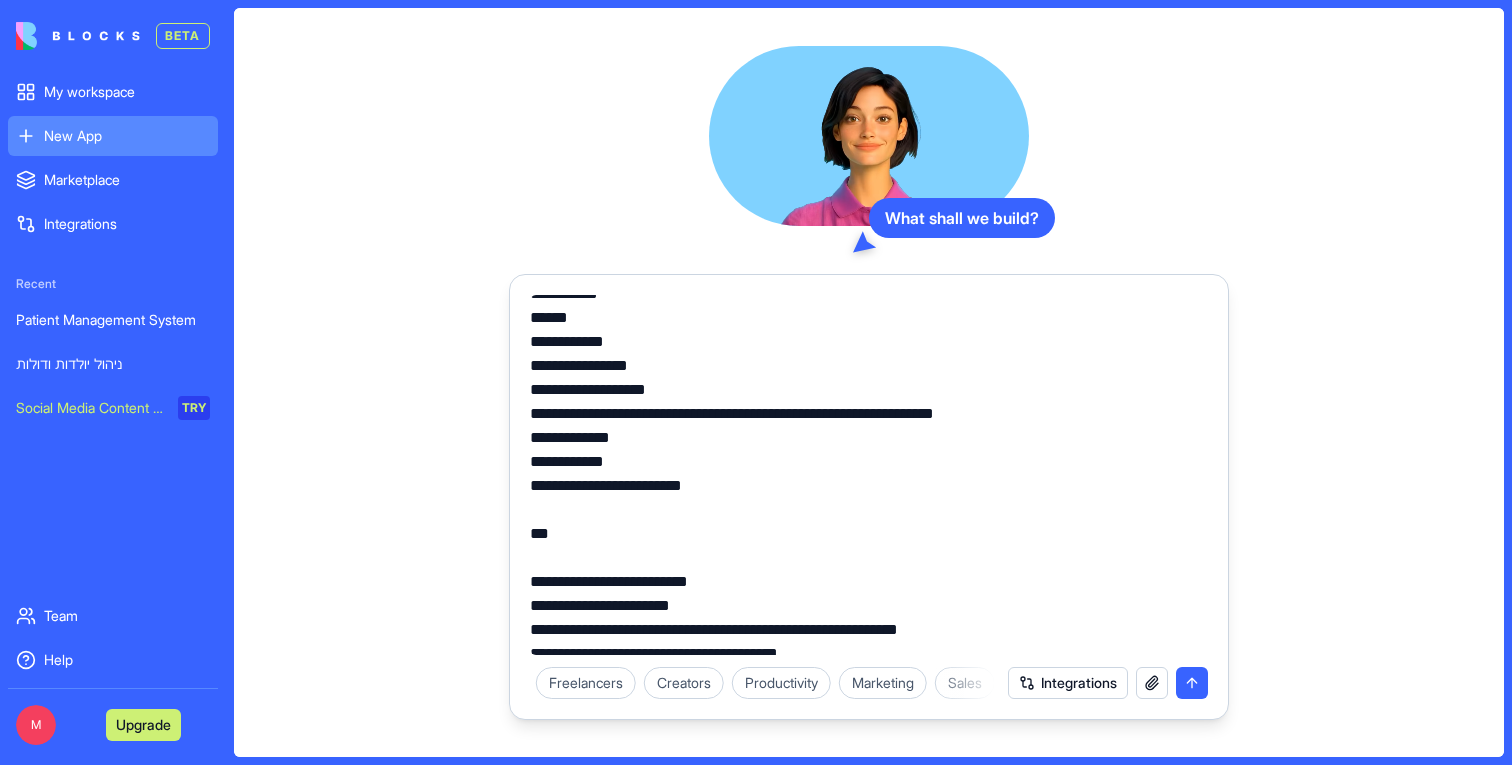 scroll, scrollTop: 1281, scrollLeft: 0, axis: vertical 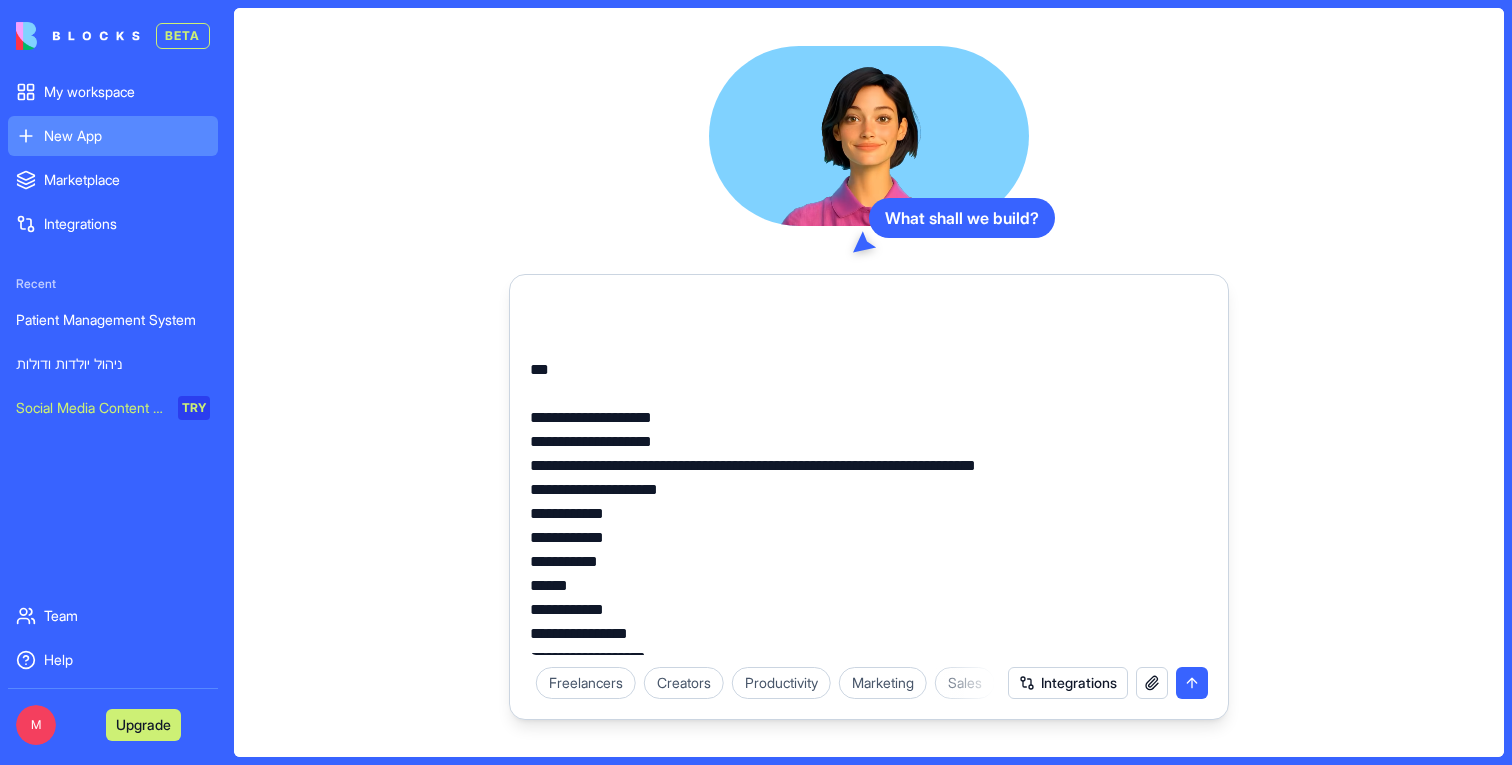 click at bounding box center (869, 475) 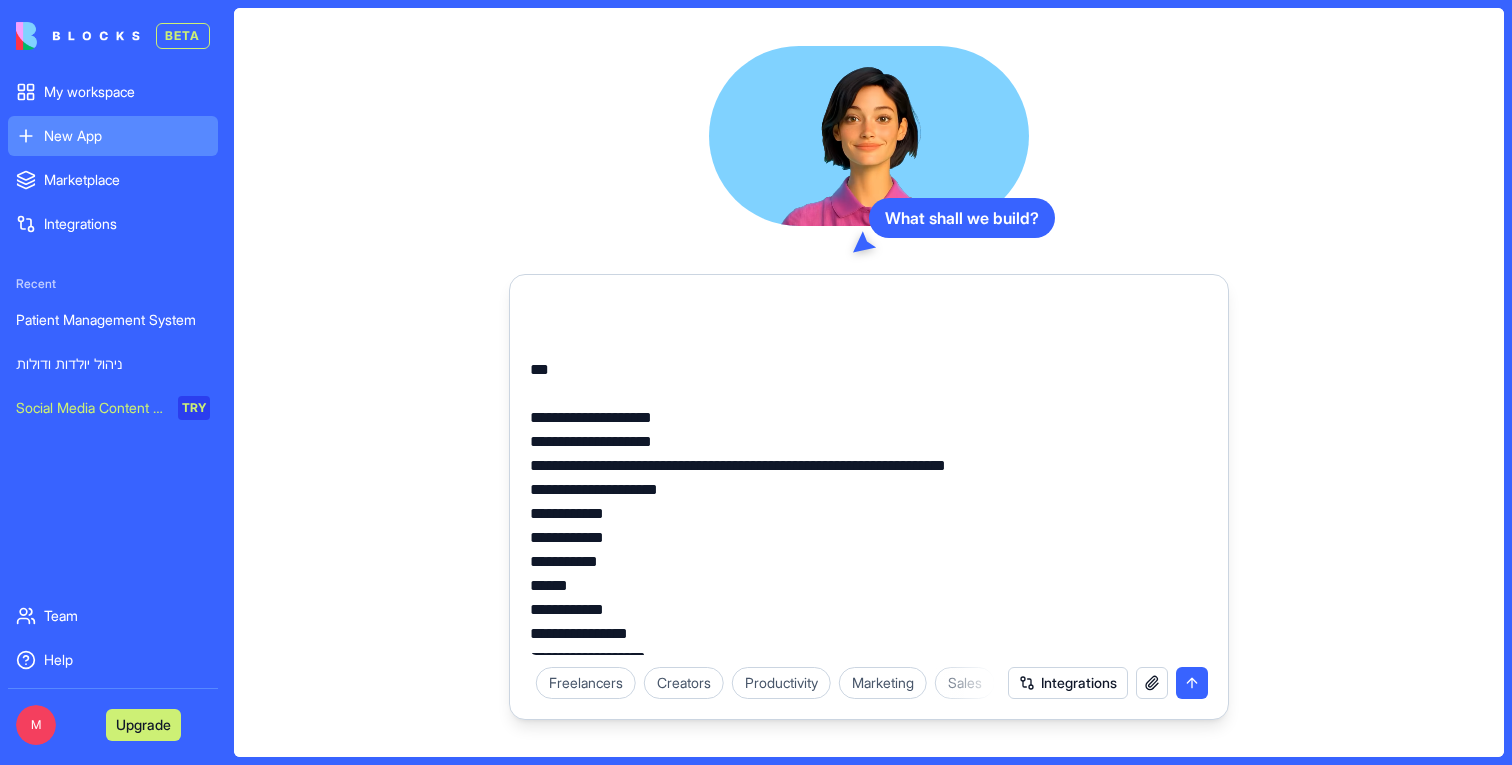 click at bounding box center [869, 475] 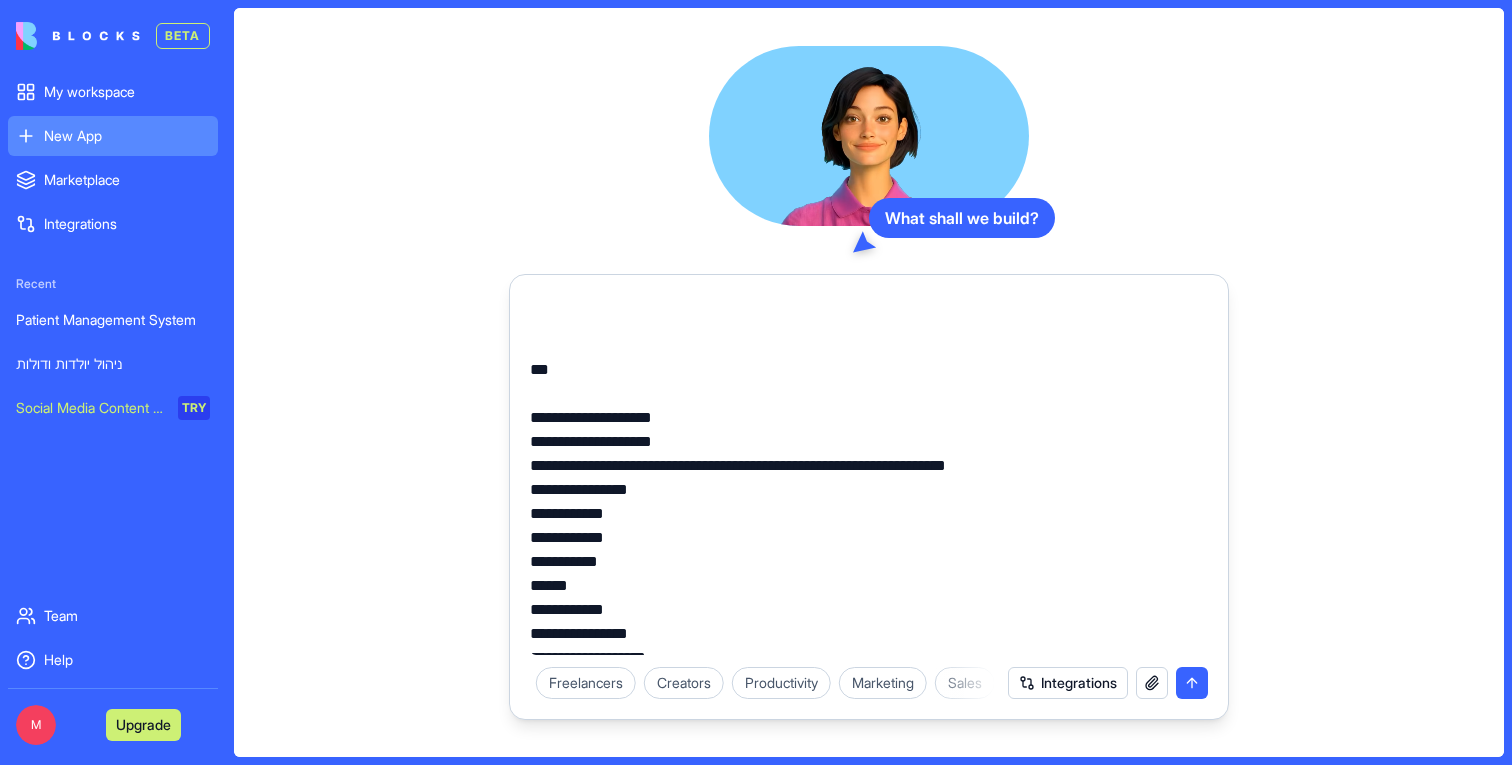 drag, startPoint x: 539, startPoint y: 537, endPoint x: 526, endPoint y: 537, distance: 13 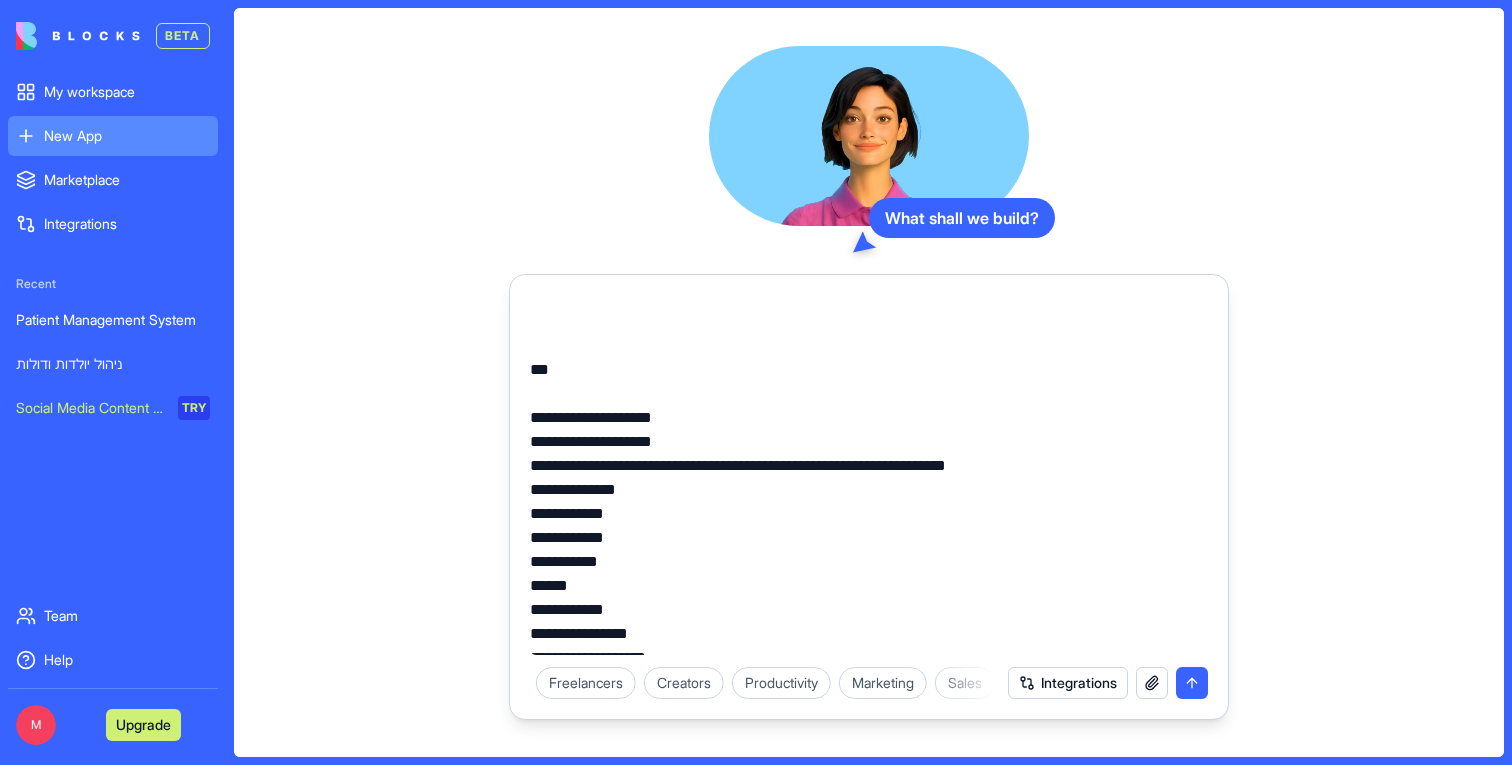drag, startPoint x: 953, startPoint y: 510, endPoint x: 1069, endPoint y: 512, distance: 116.01724 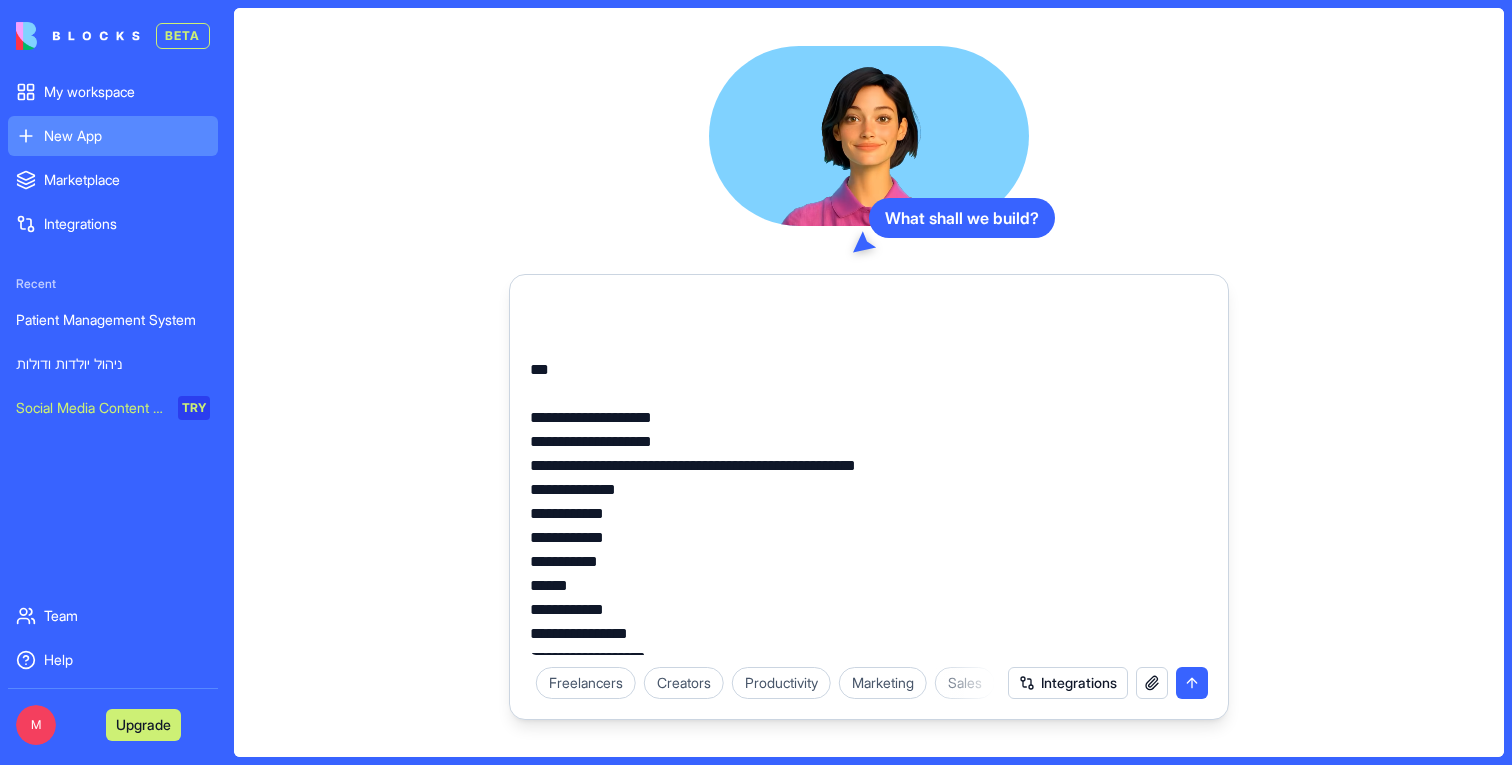 drag, startPoint x: 1044, startPoint y: 516, endPoint x: 961, endPoint y: 515, distance: 83.00603 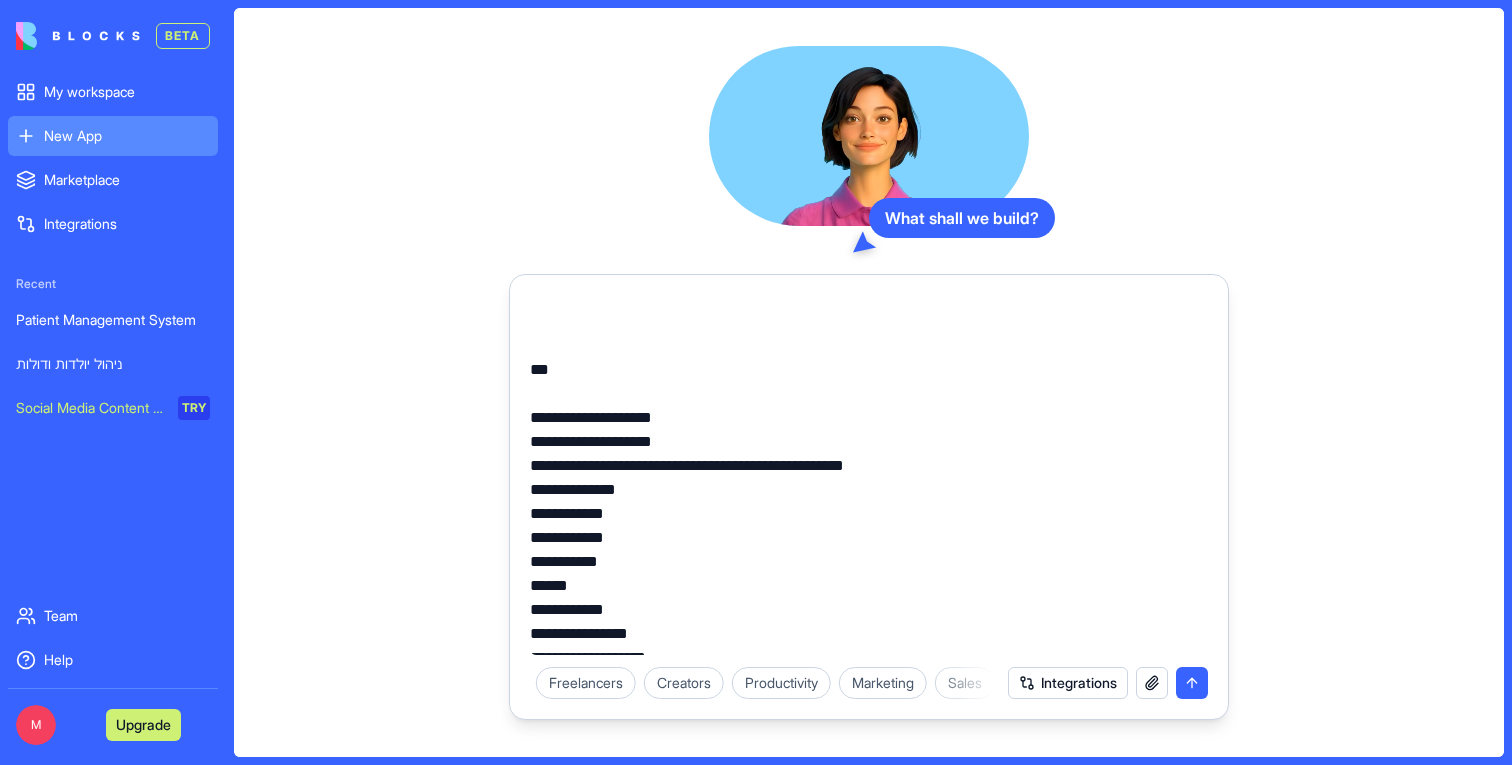 click at bounding box center (869, 475) 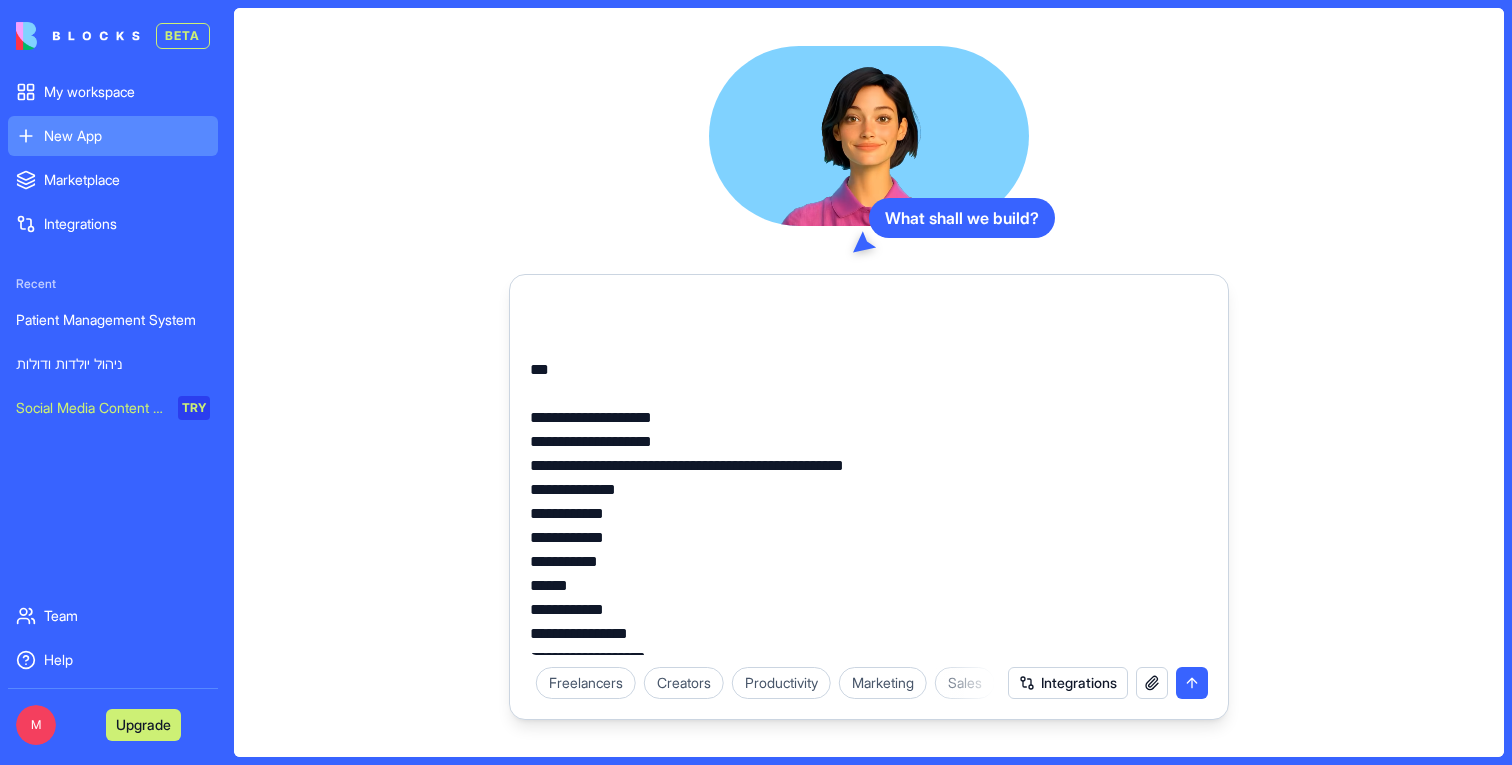 click at bounding box center [869, 475] 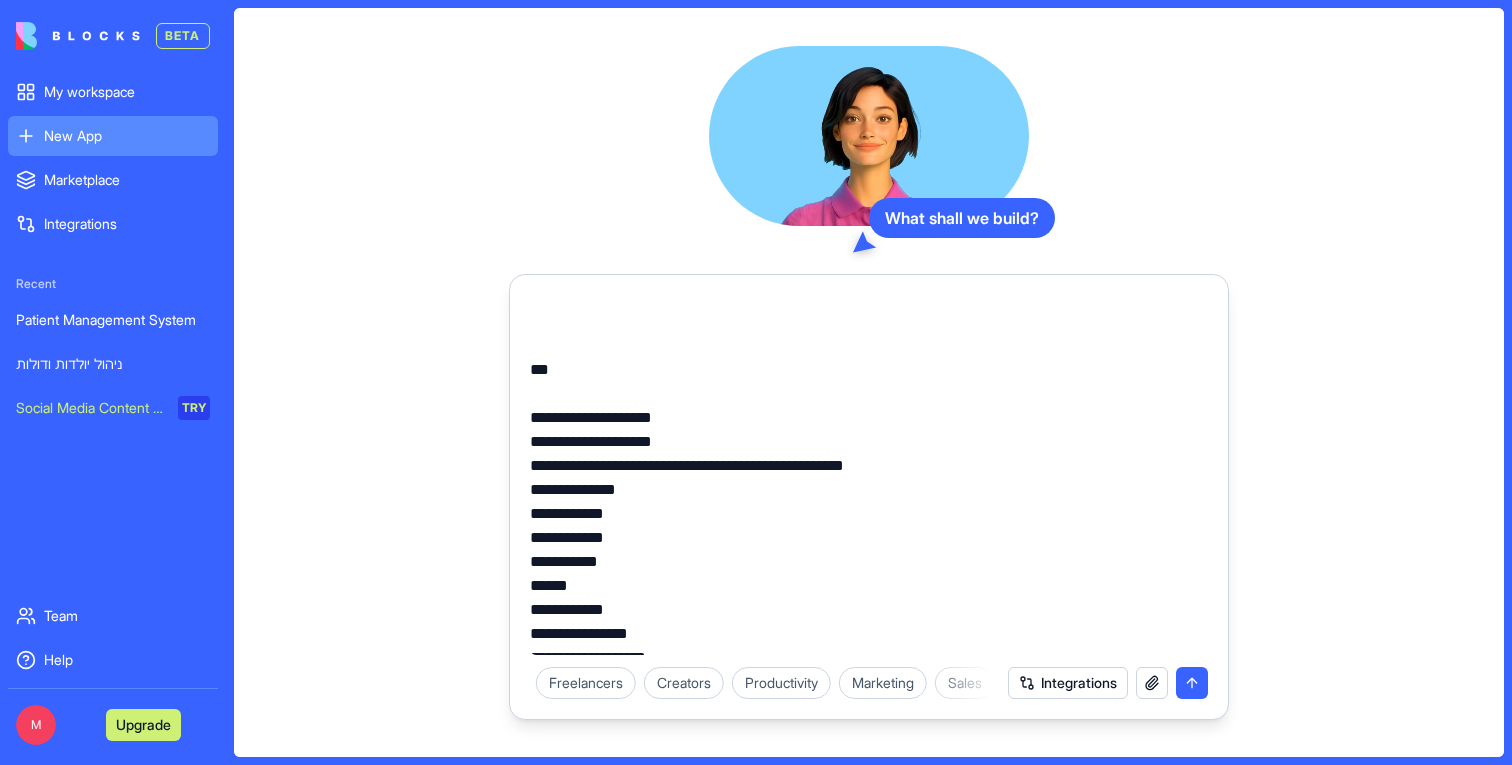 click at bounding box center [869, 475] 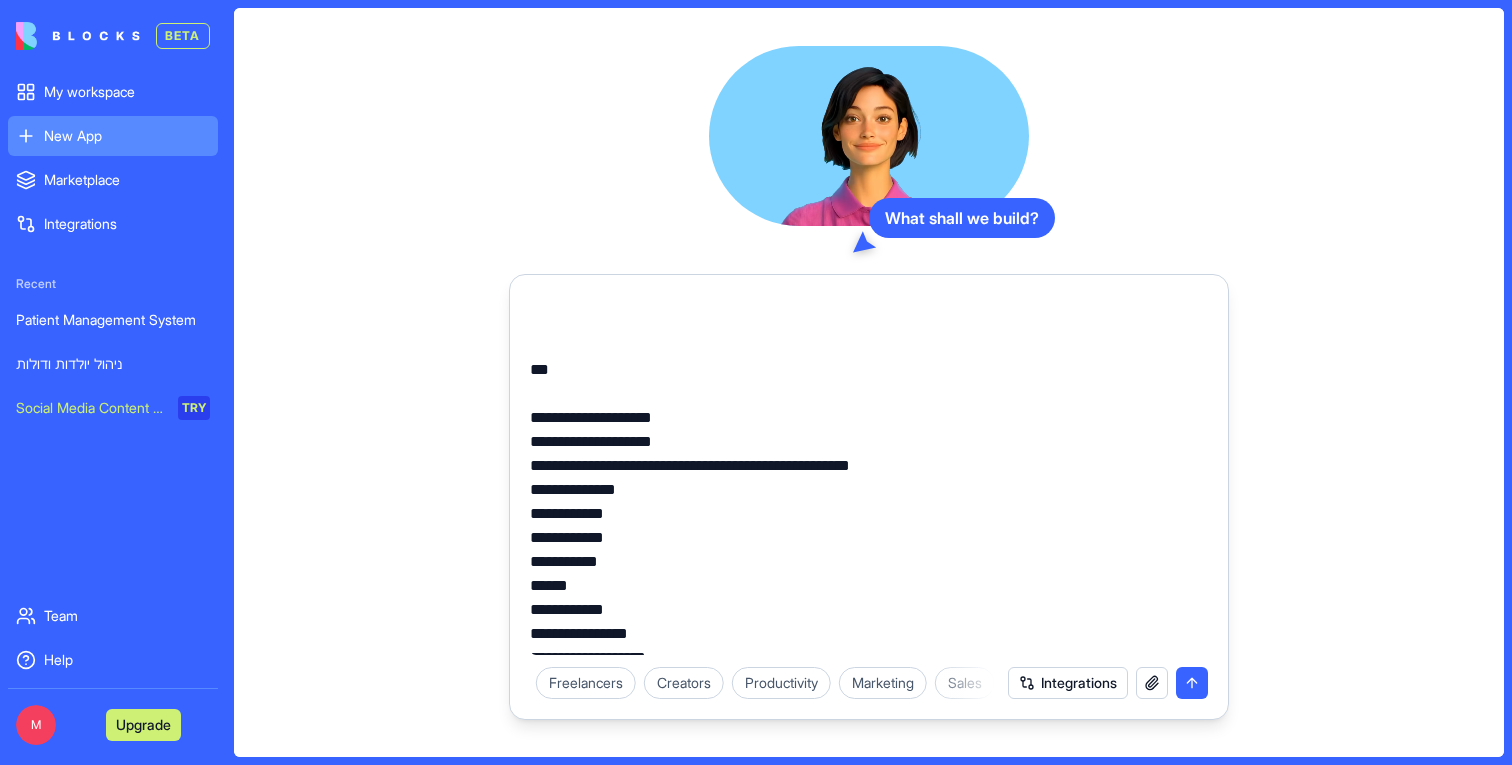 click at bounding box center [869, 475] 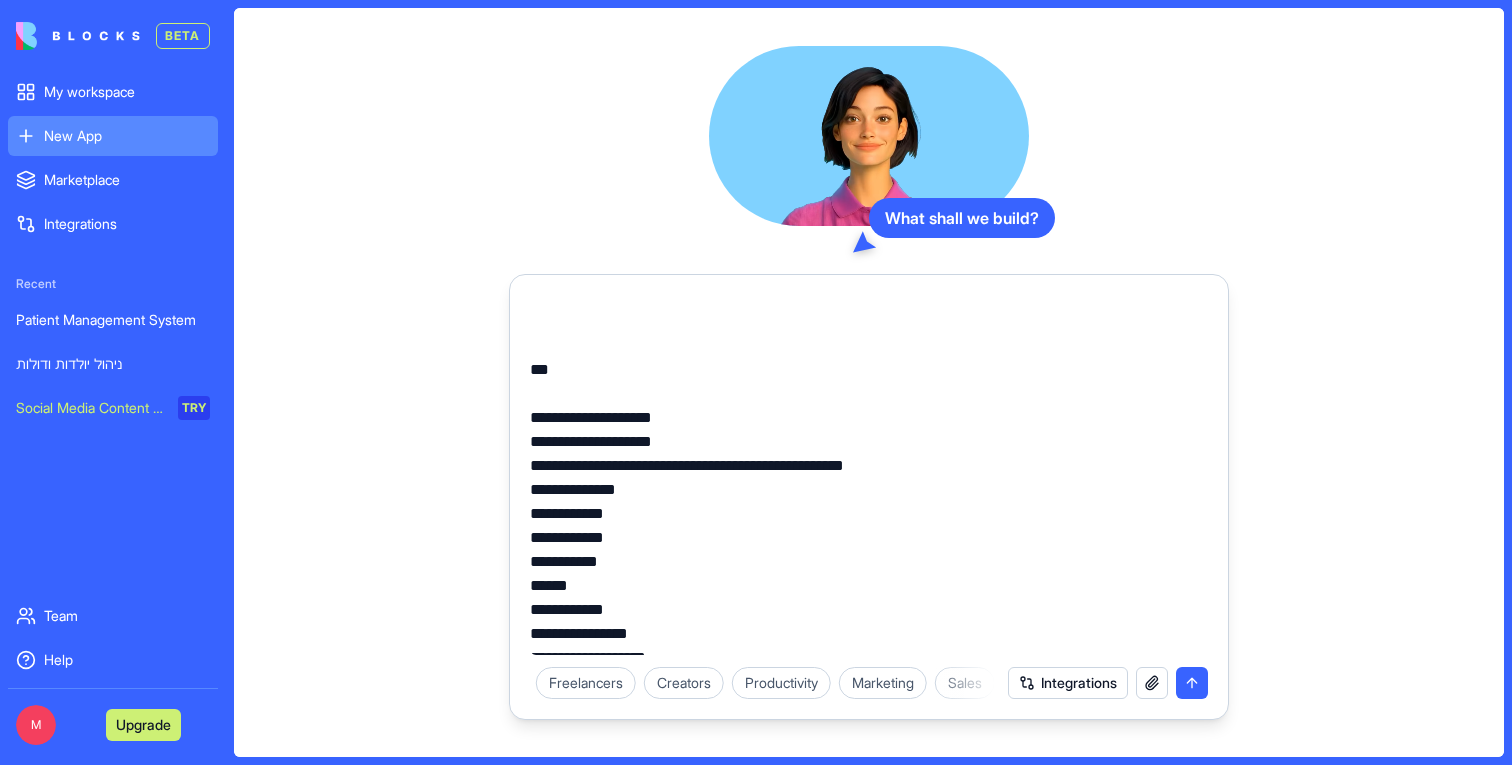 drag, startPoint x: 747, startPoint y: 510, endPoint x: 511, endPoint y: 508, distance: 236.00847 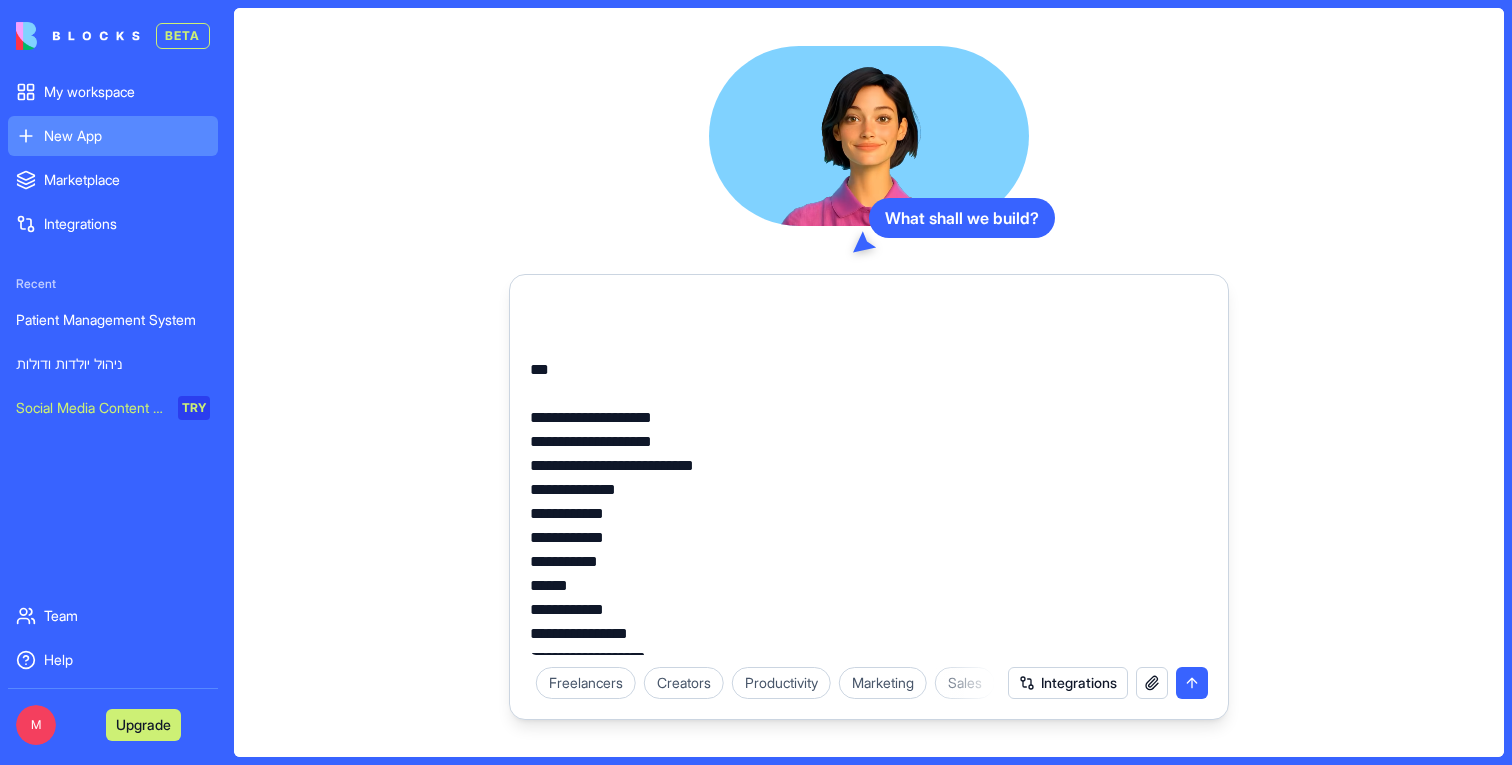click at bounding box center [869, 475] 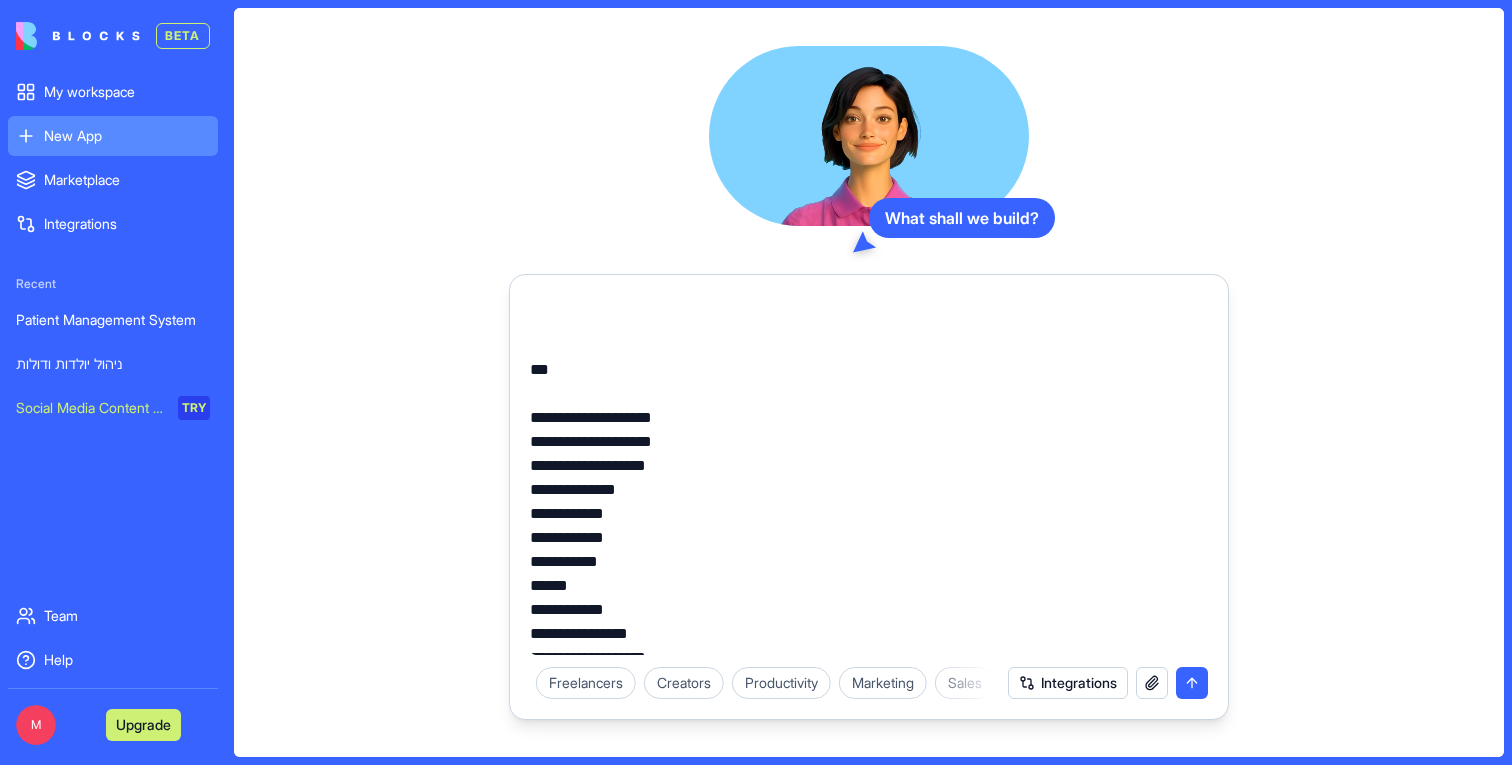 click at bounding box center (869, 475) 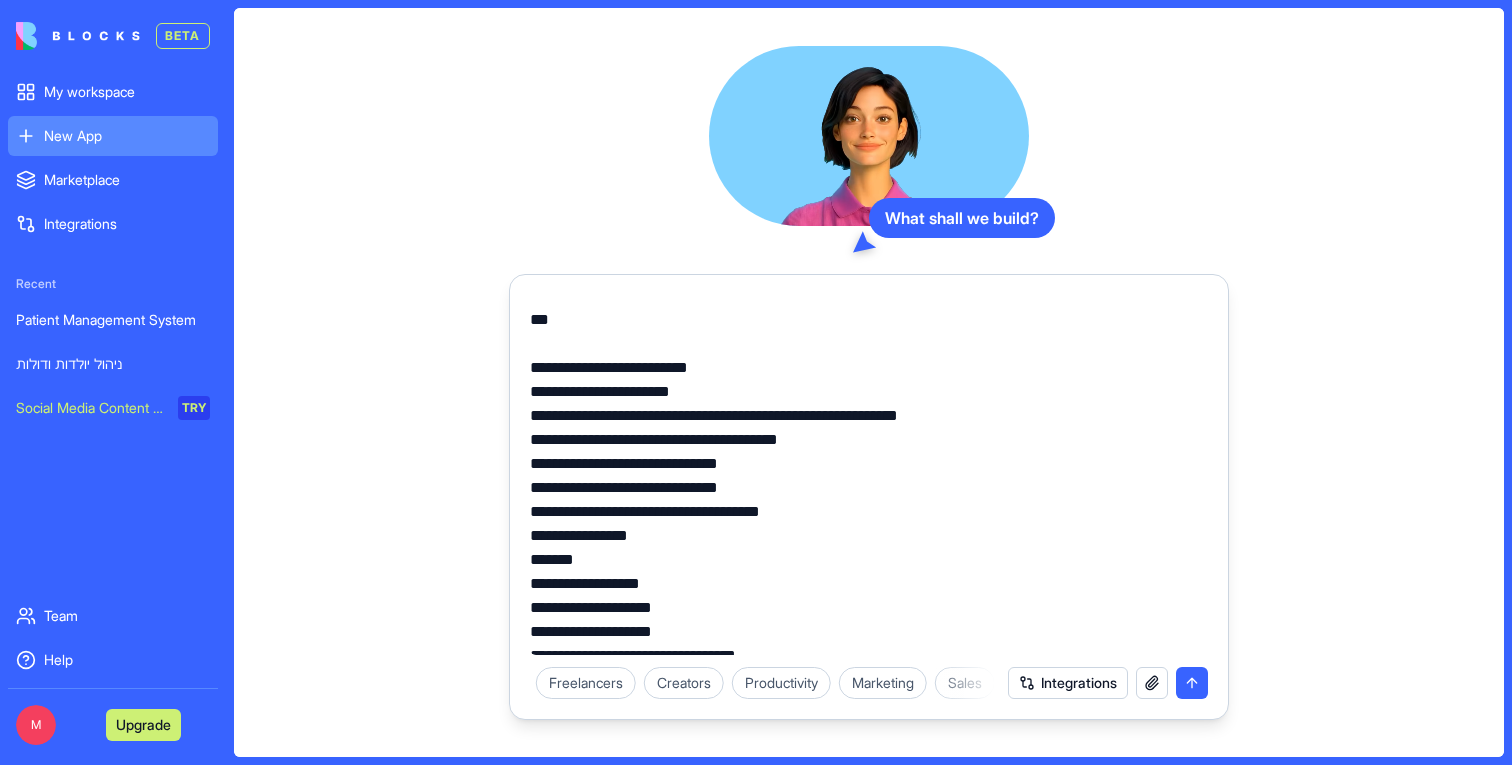 scroll, scrollTop: 1770, scrollLeft: 0, axis: vertical 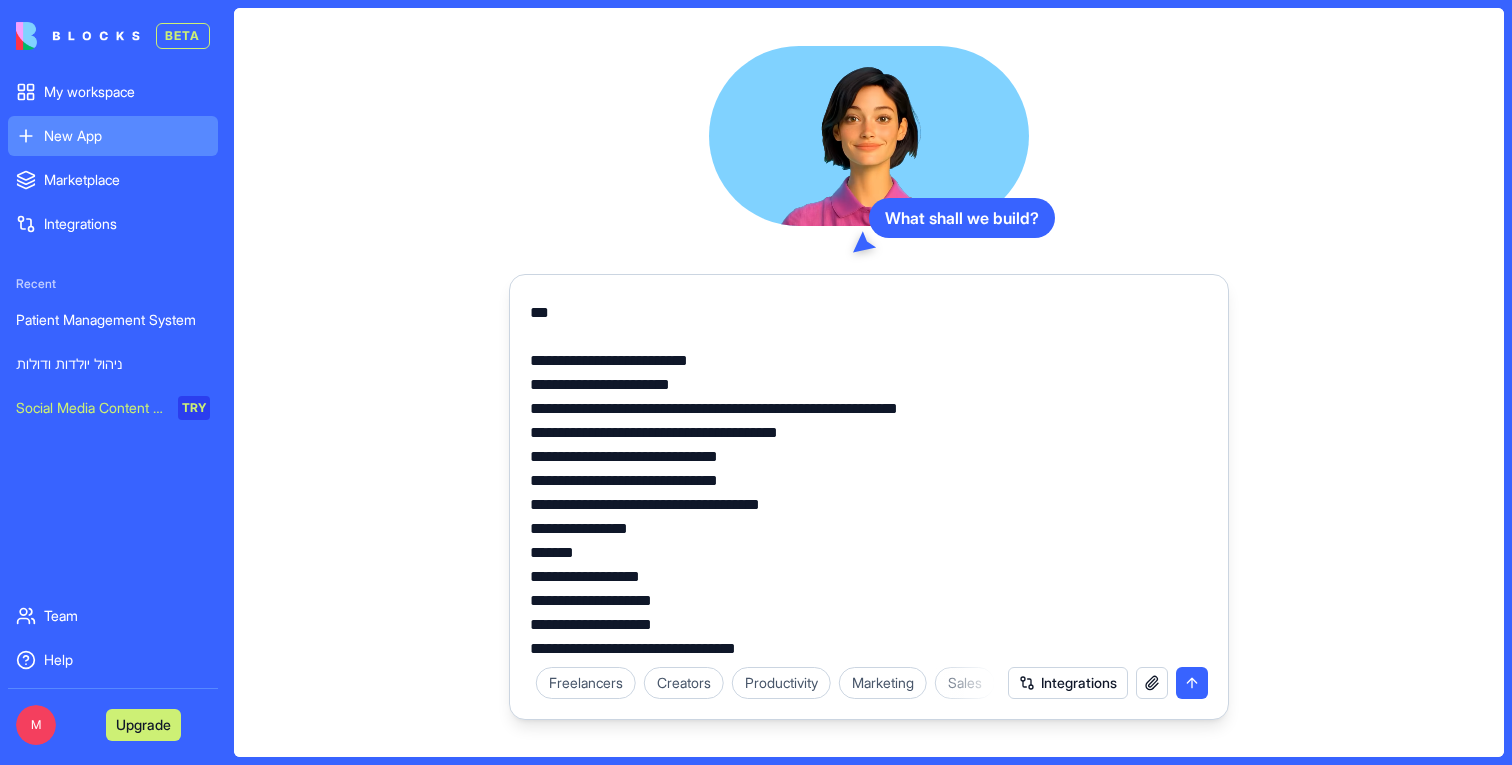 click at bounding box center (869, 475) 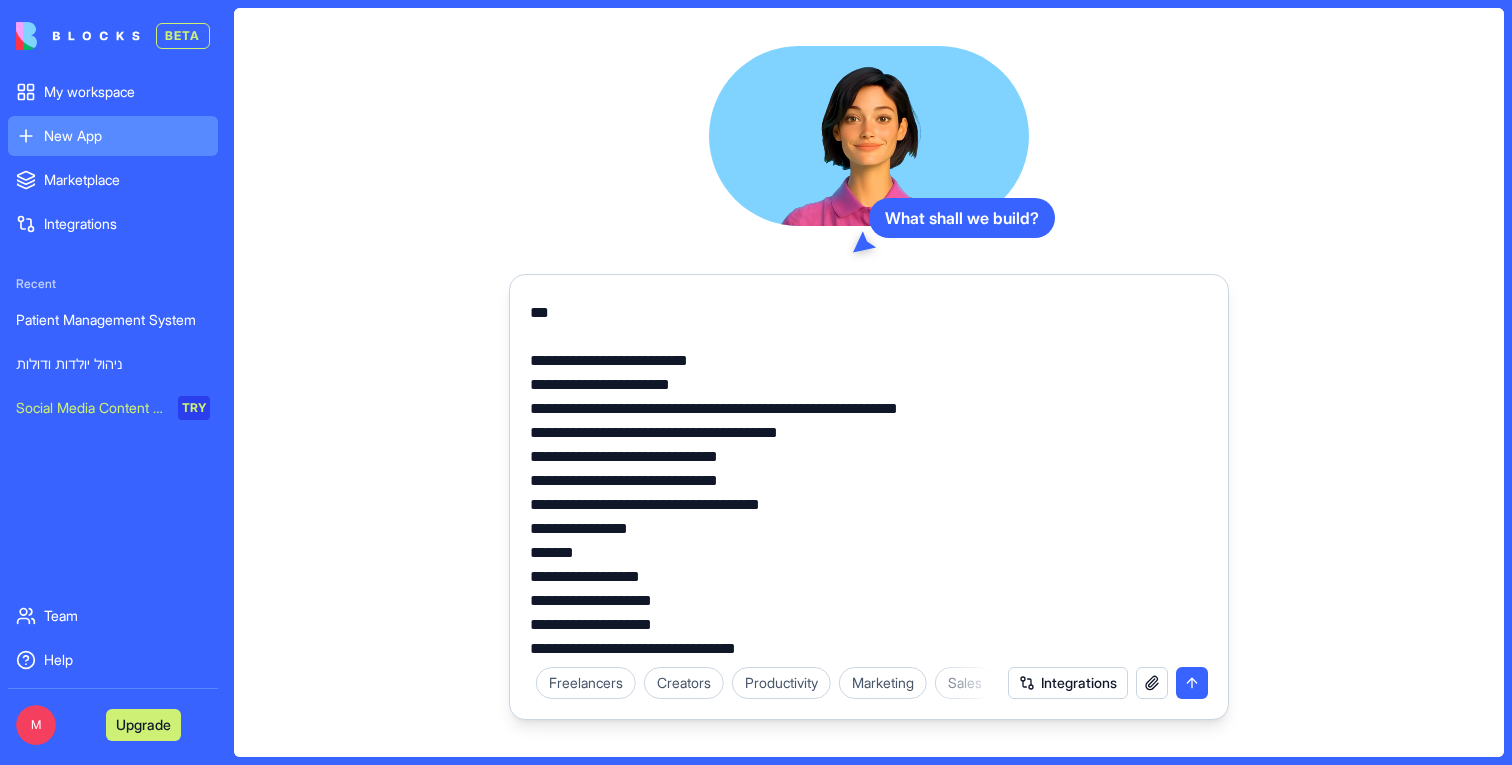 click at bounding box center (869, 475) 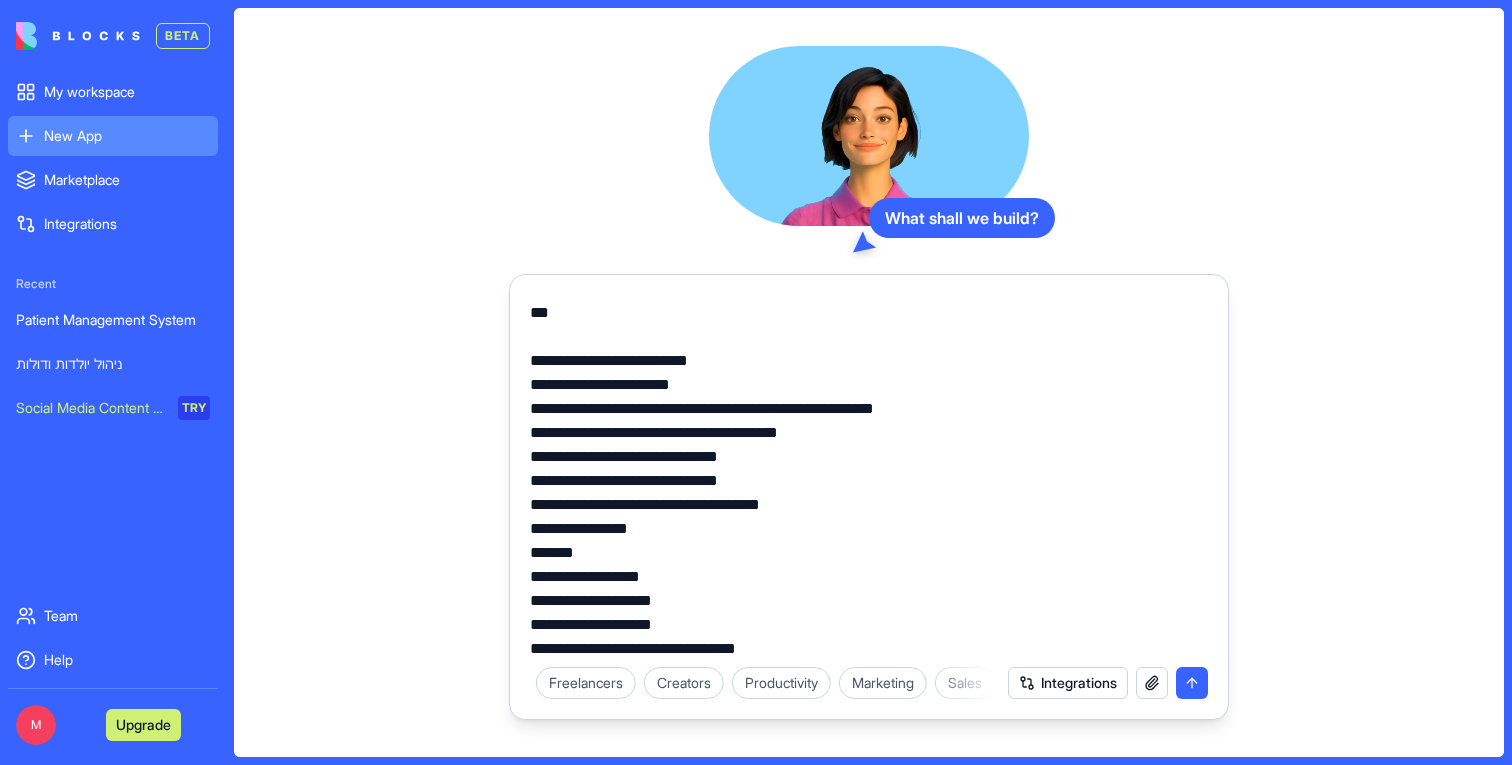 drag, startPoint x: 887, startPoint y: 456, endPoint x: 958, endPoint y: 456, distance: 71 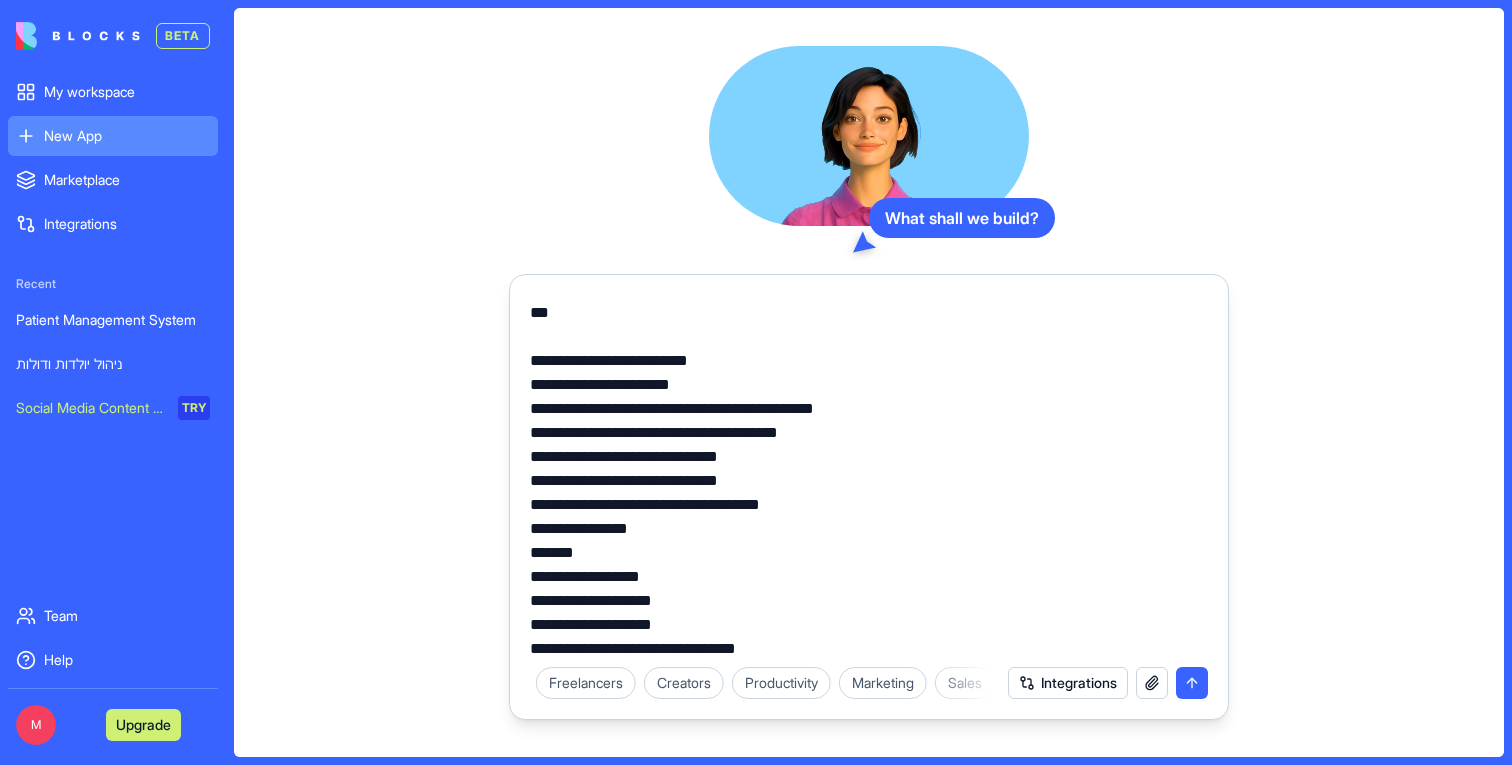 click at bounding box center (869, 475) 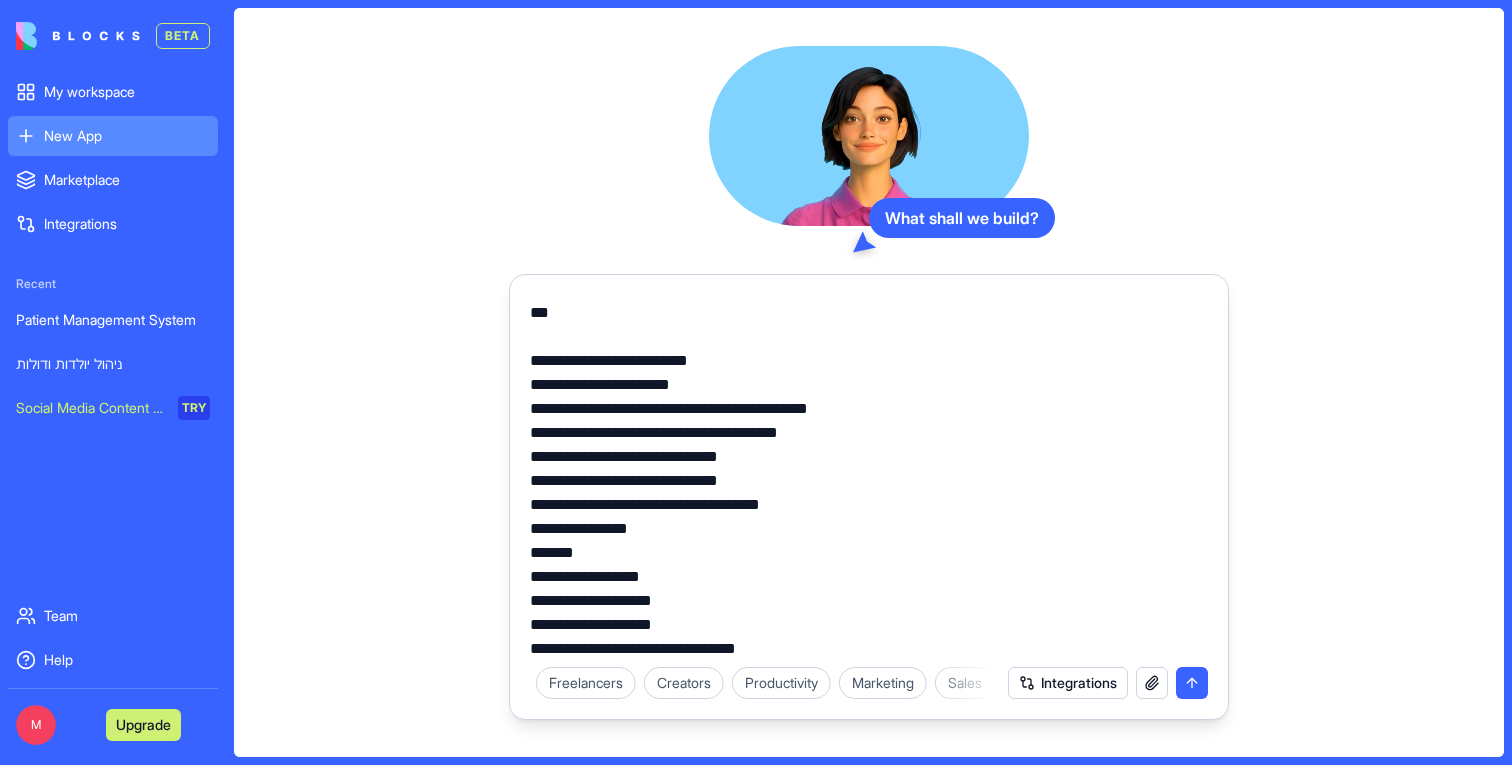 click at bounding box center (869, 475) 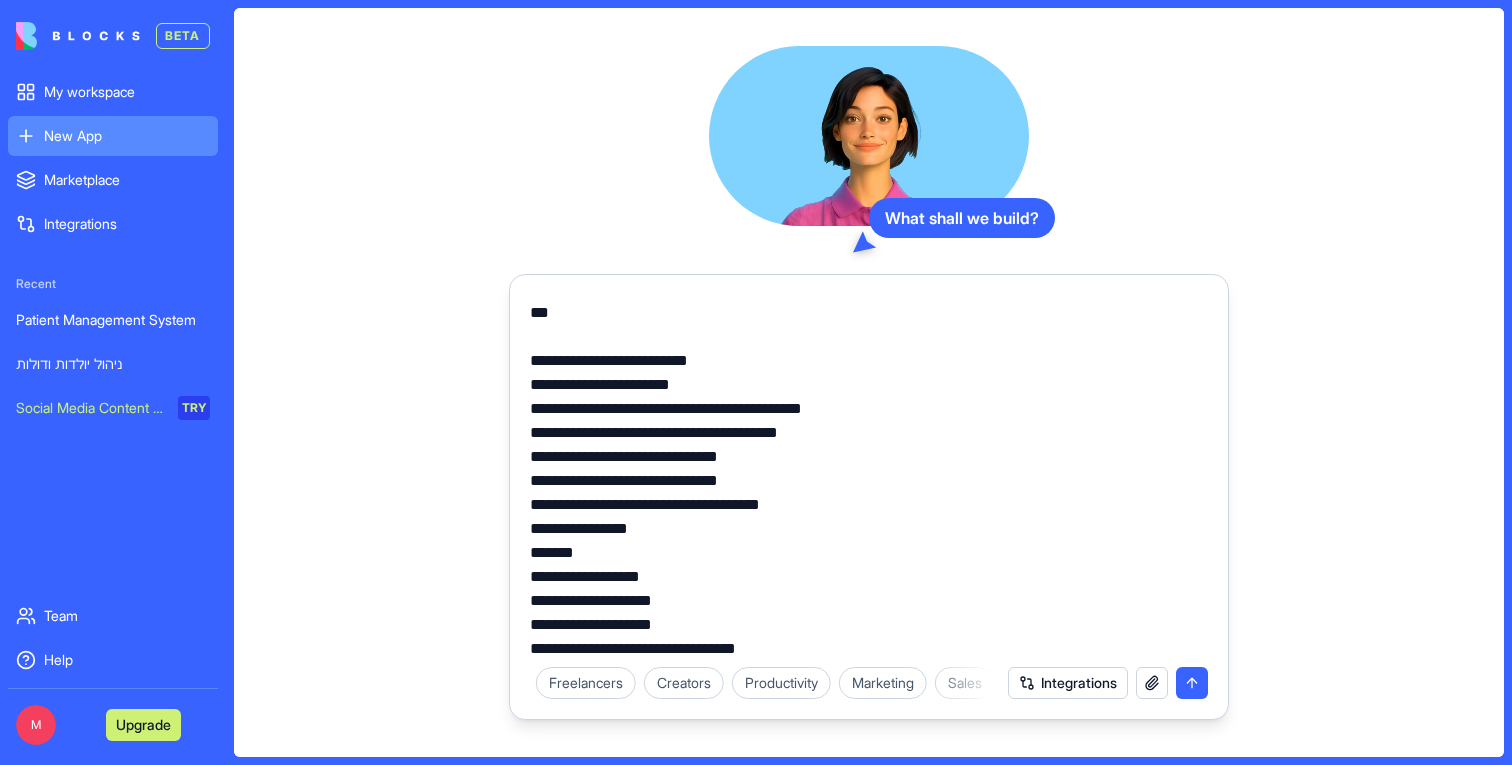 click at bounding box center [869, 475] 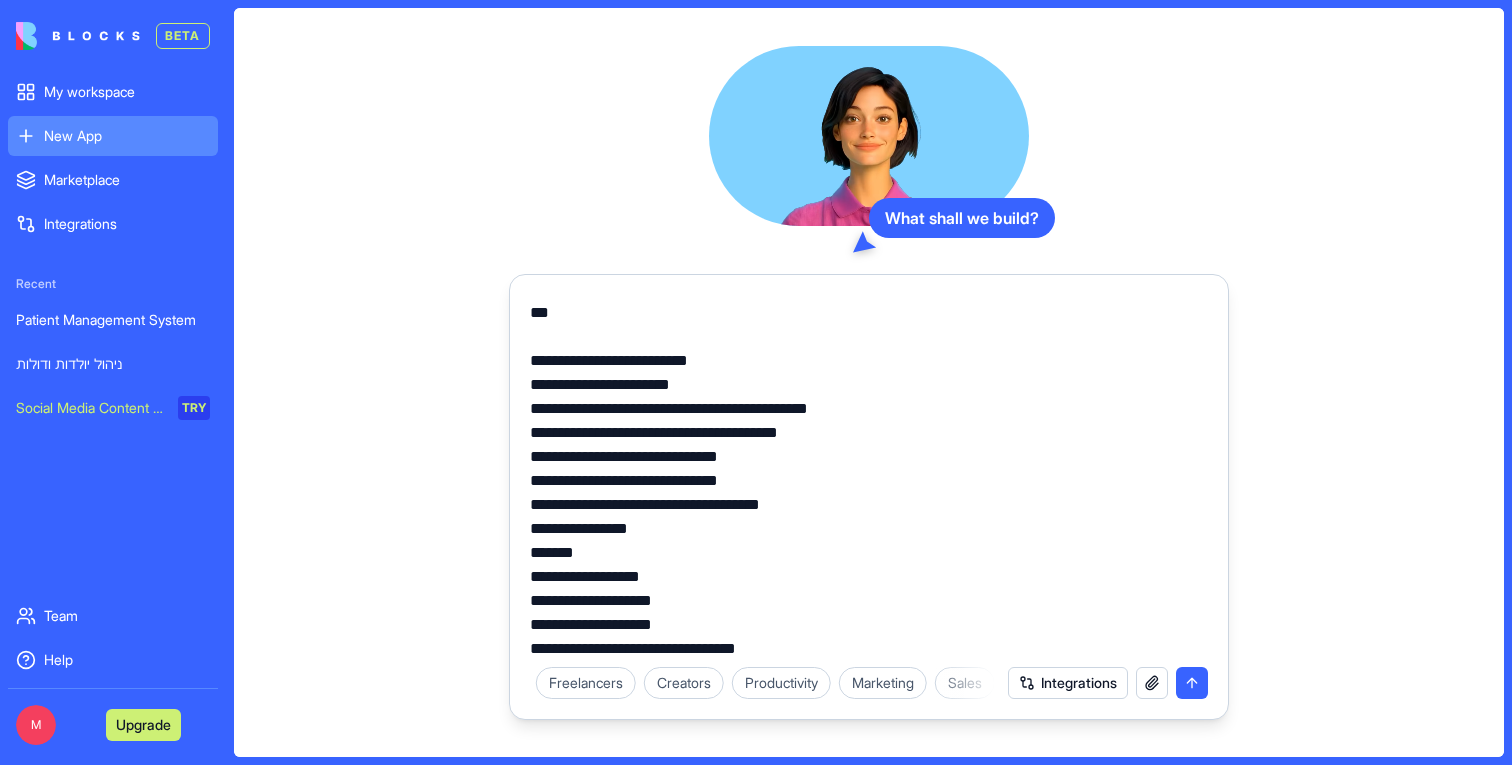 click at bounding box center [869, 475] 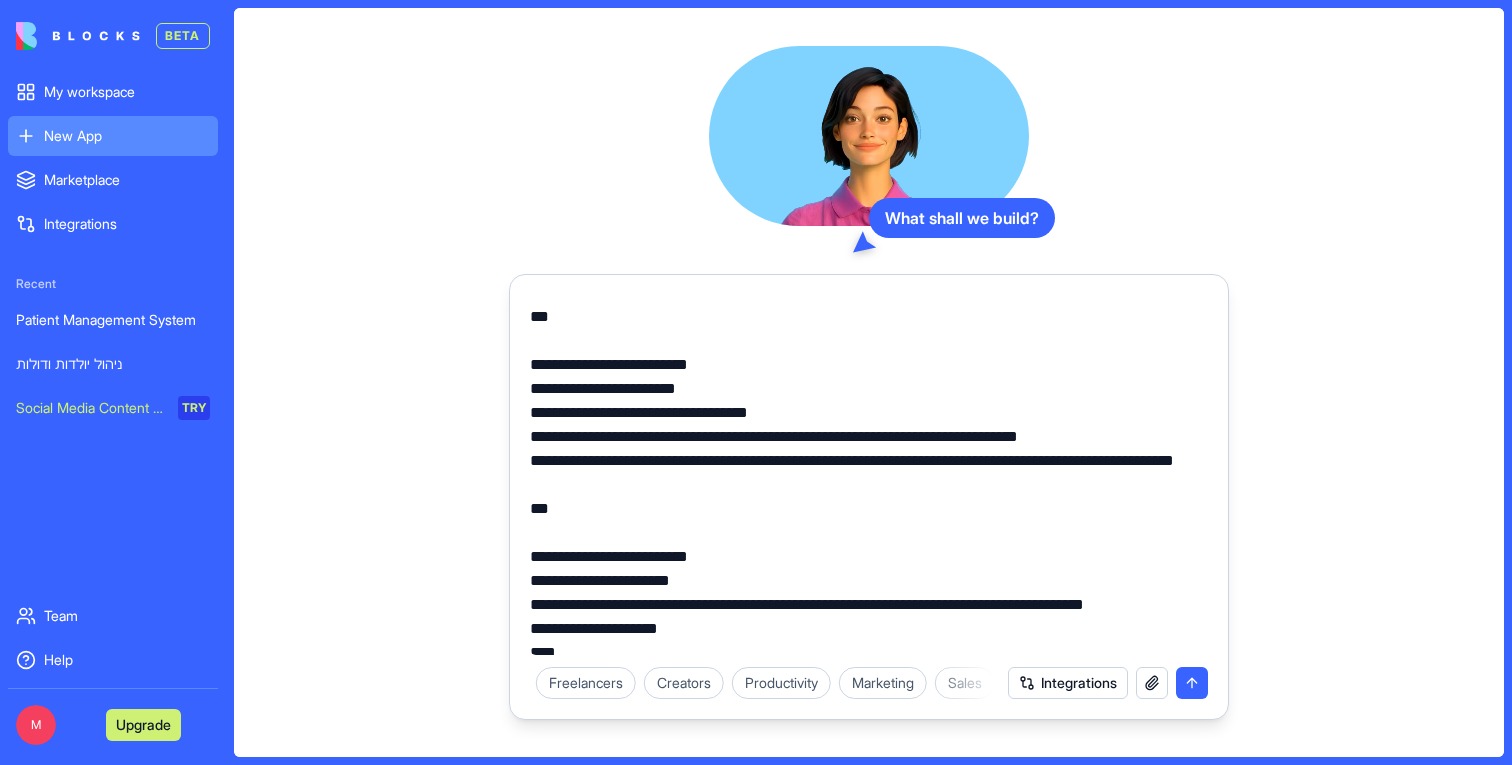 scroll, scrollTop: 2156, scrollLeft: 0, axis: vertical 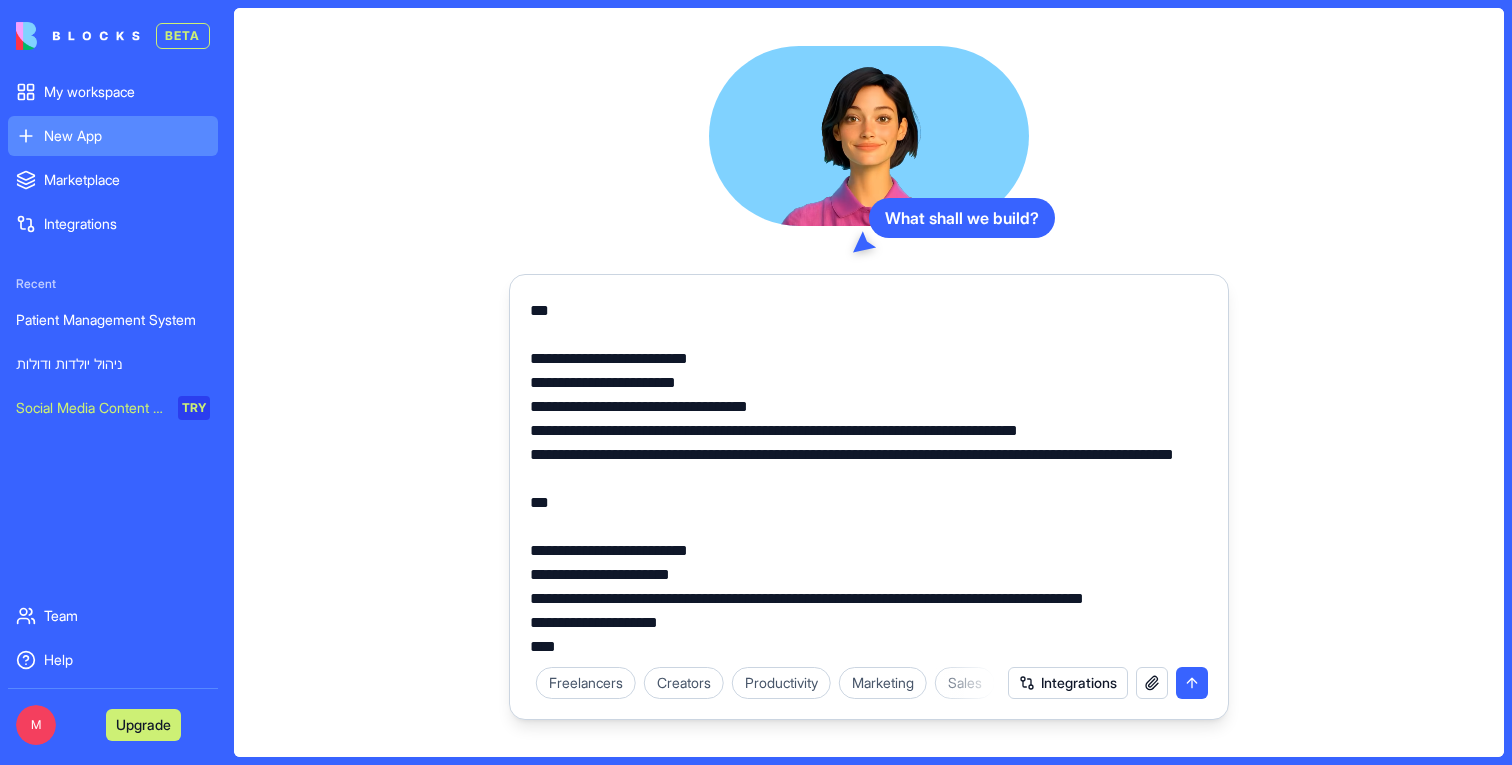 drag, startPoint x: 679, startPoint y: 379, endPoint x: 798, endPoint y: 528, distance: 190.68823 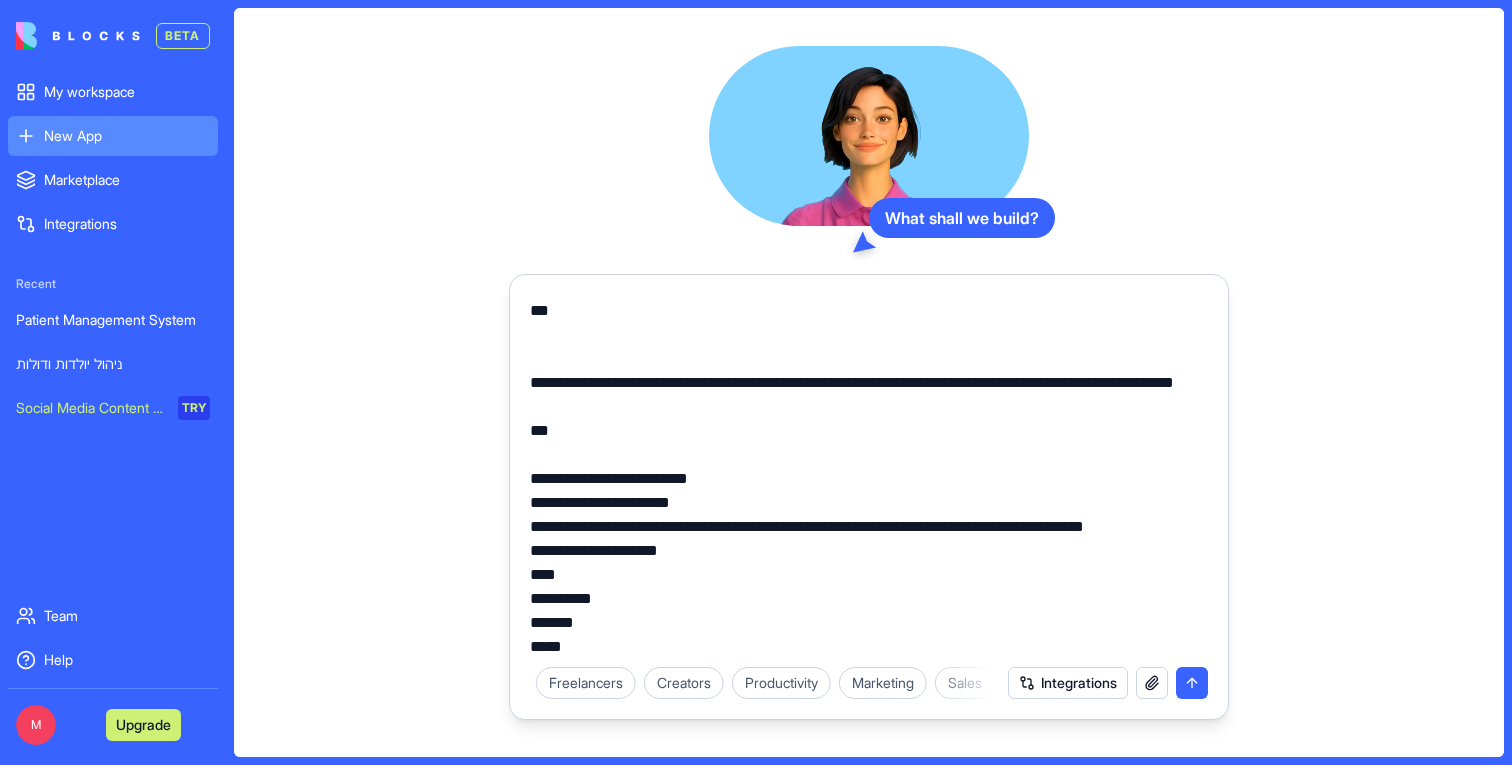 drag, startPoint x: 1192, startPoint y: 435, endPoint x: 1136, endPoint y: 429, distance: 56.32051 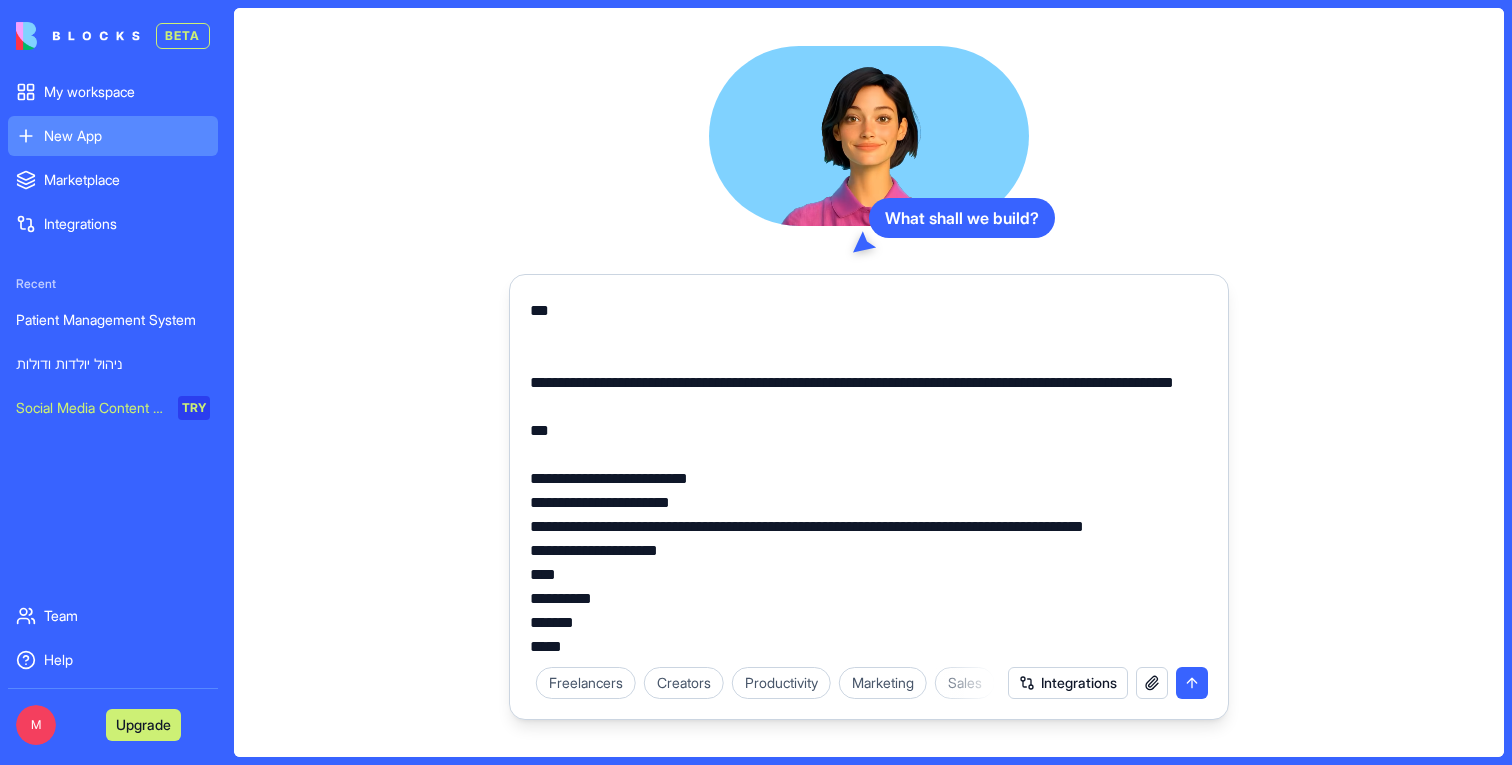 drag, startPoint x: 1128, startPoint y: 428, endPoint x: 1184, endPoint y: 430, distance: 56.0357 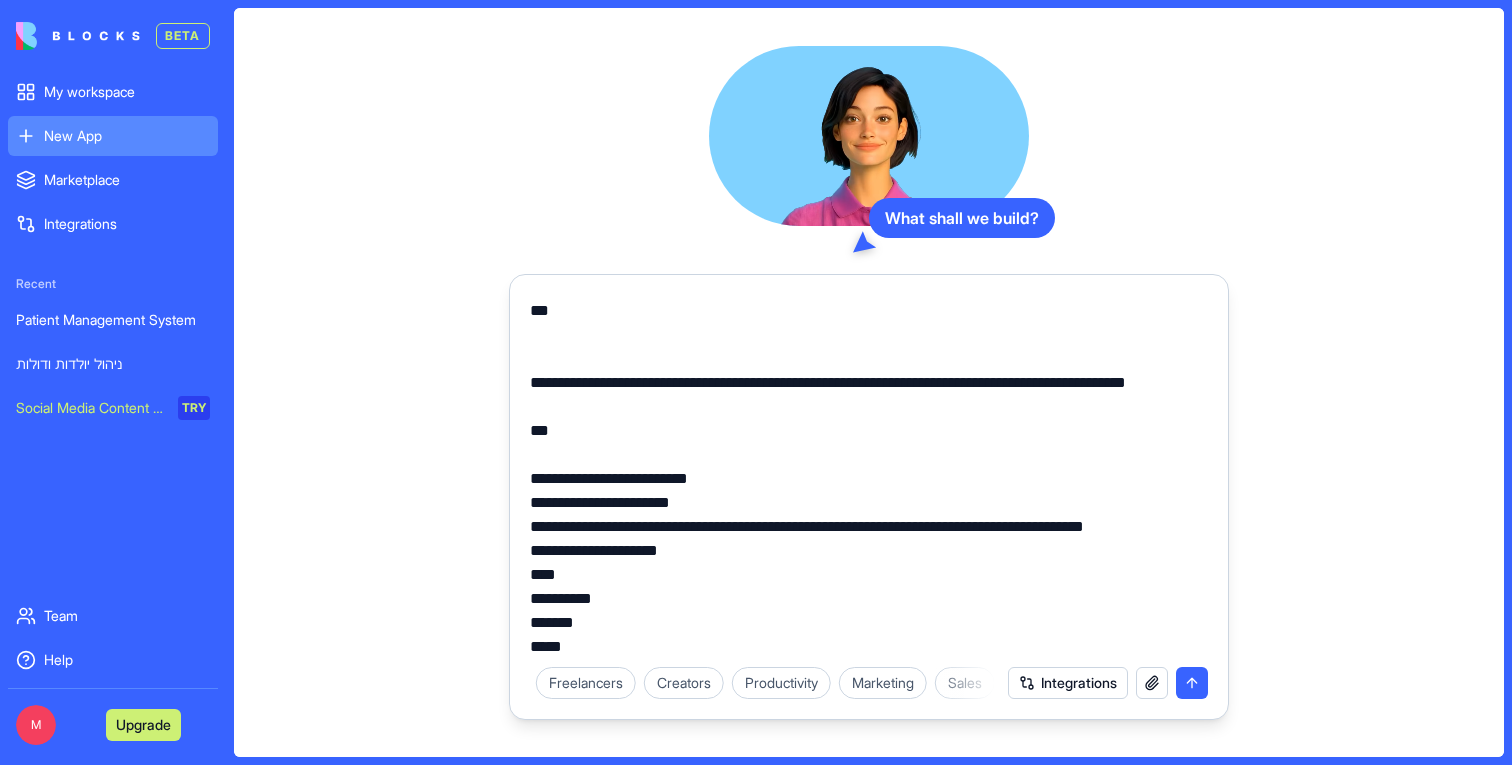 drag, startPoint x: 724, startPoint y: 396, endPoint x: 519, endPoint y: 354, distance: 209.25821 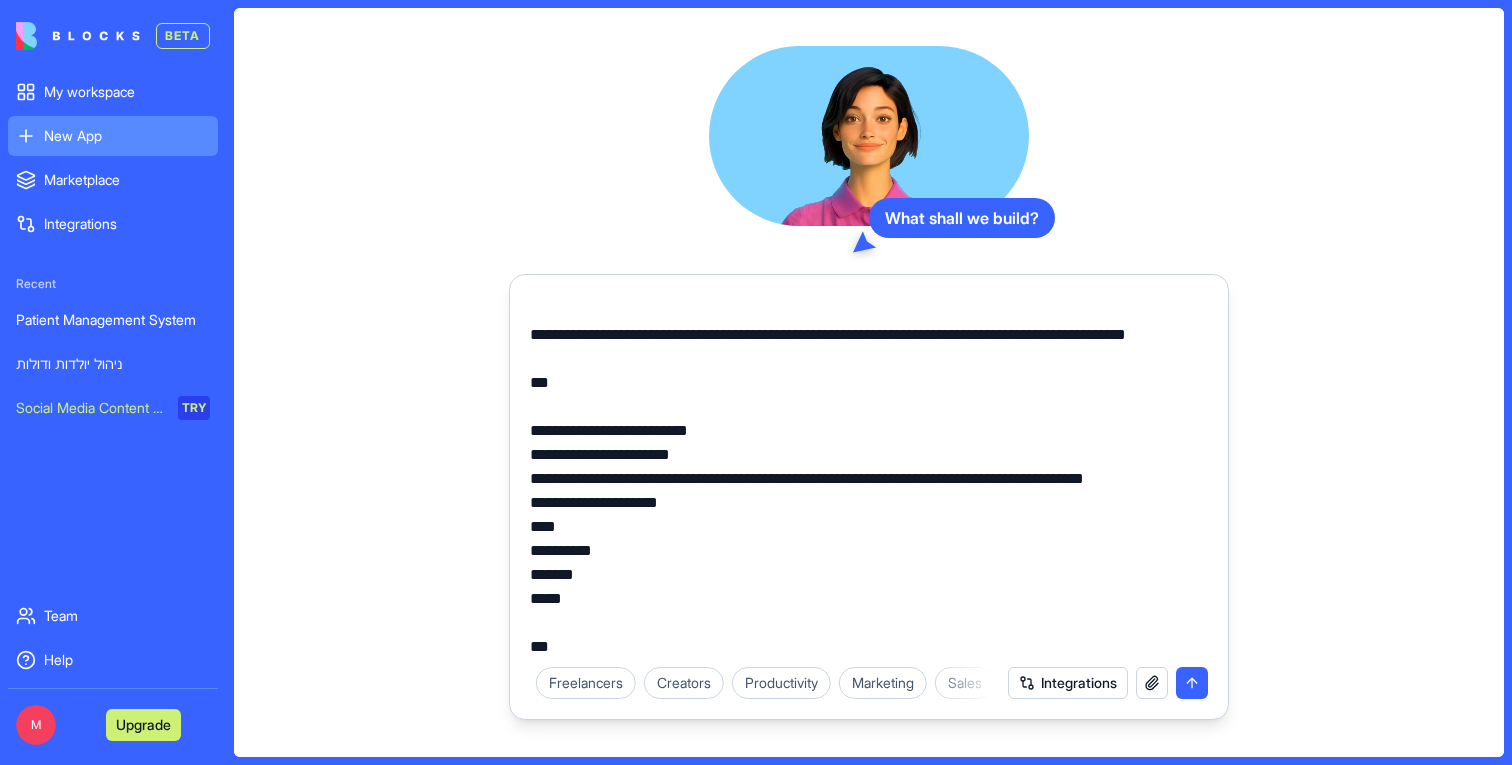 click at bounding box center (869, 475) 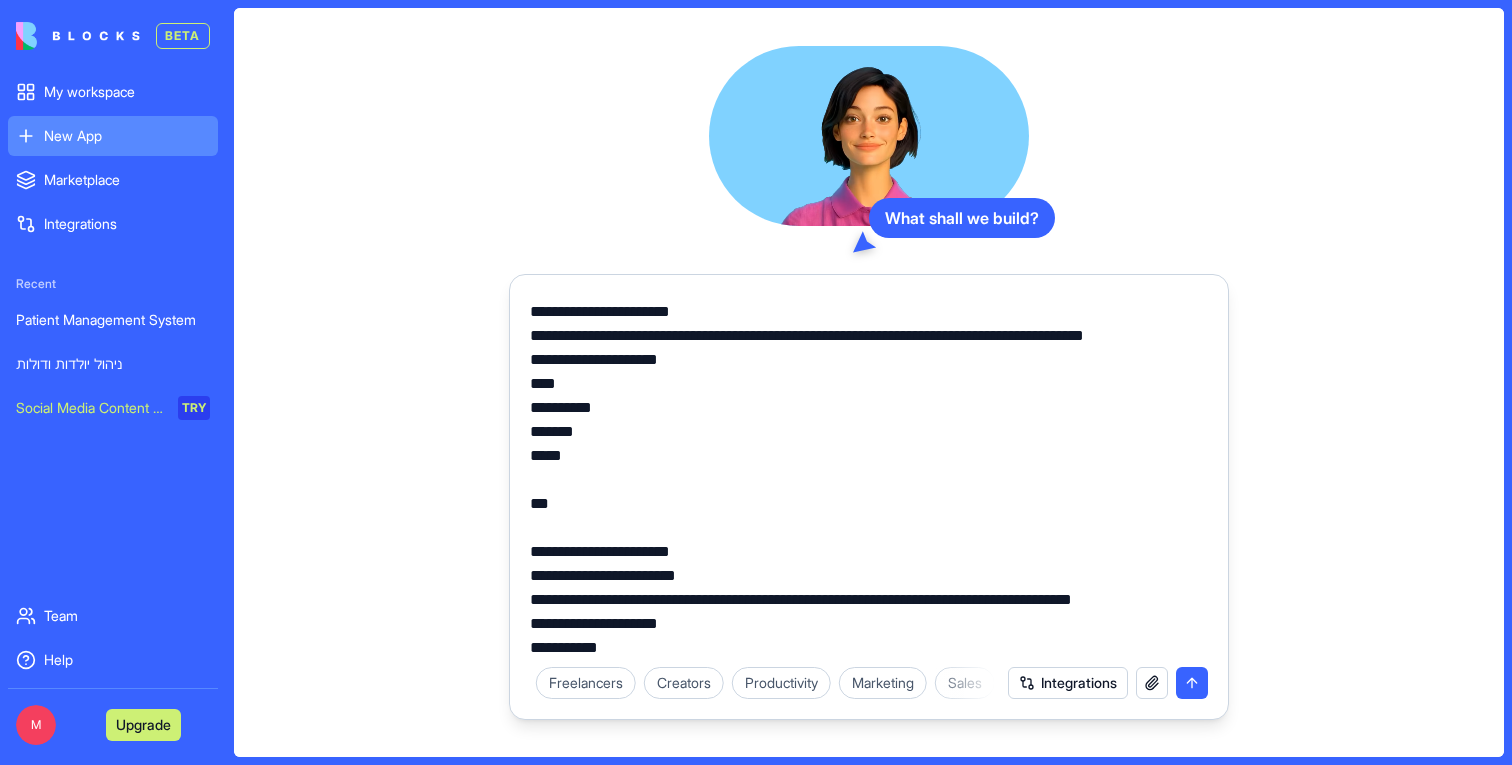 scroll, scrollTop: 2308, scrollLeft: 0, axis: vertical 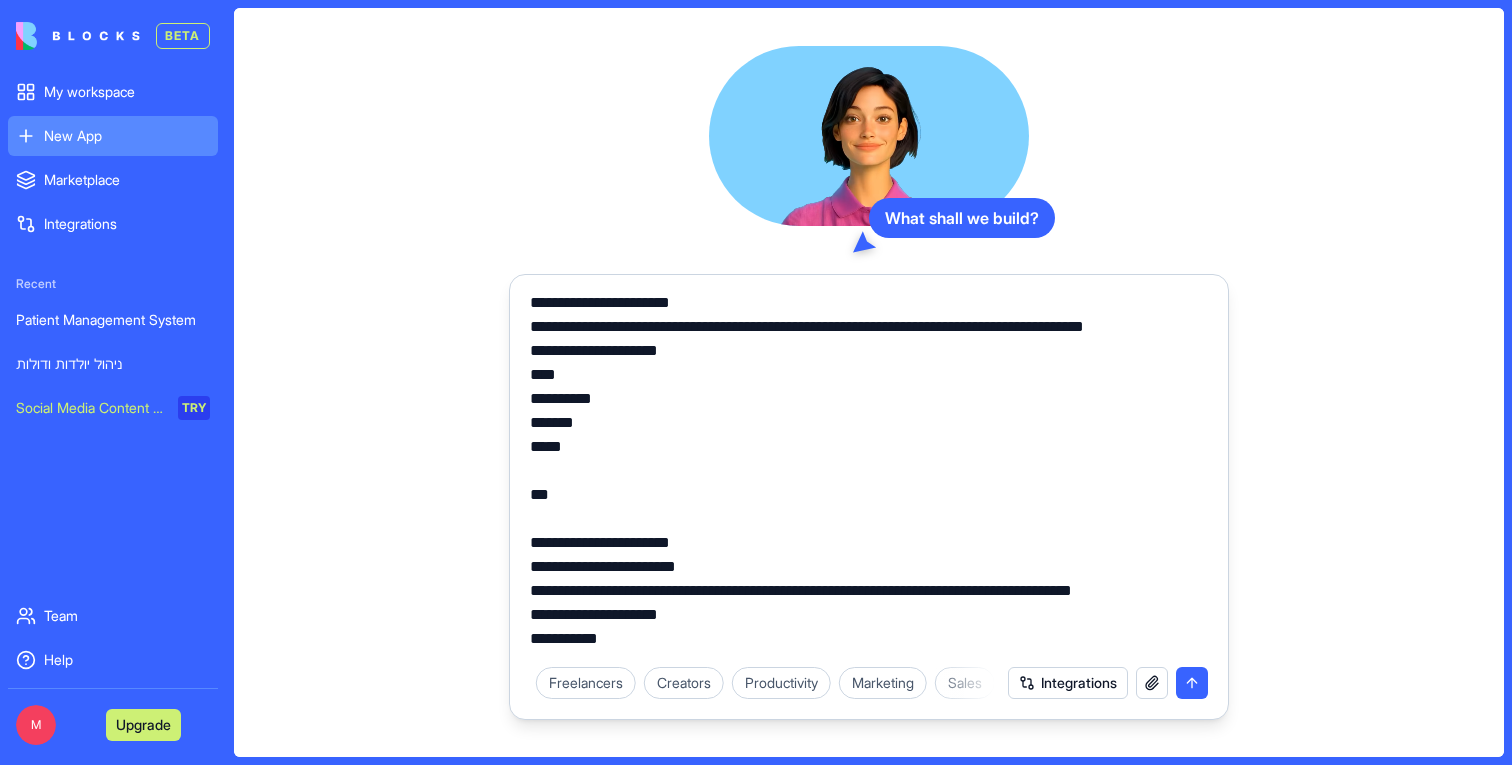 drag, startPoint x: 661, startPoint y: 424, endPoint x: 596, endPoint y: 393, distance: 72.013885 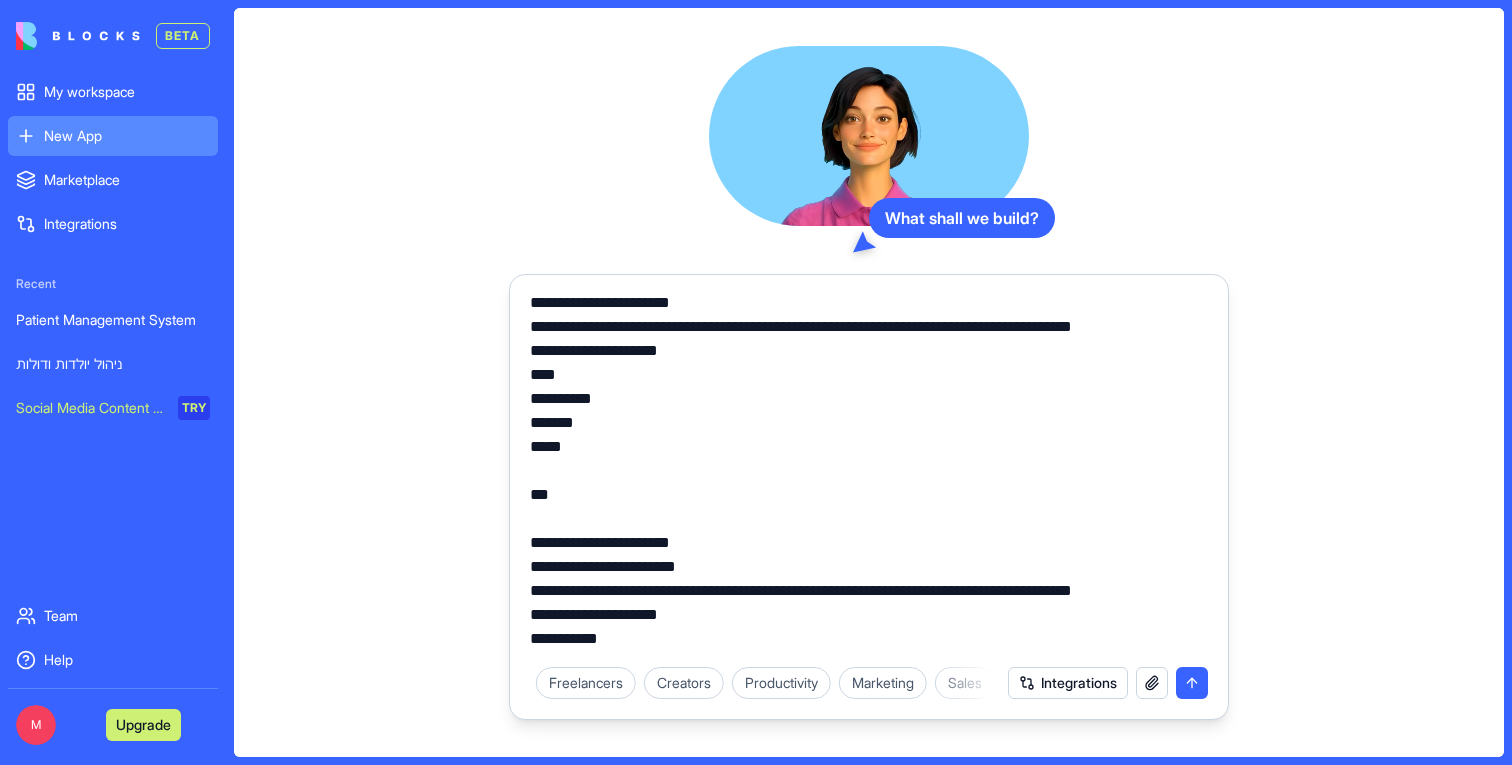 drag, startPoint x: 985, startPoint y: 397, endPoint x: 1140, endPoint y: 401, distance: 155.0516 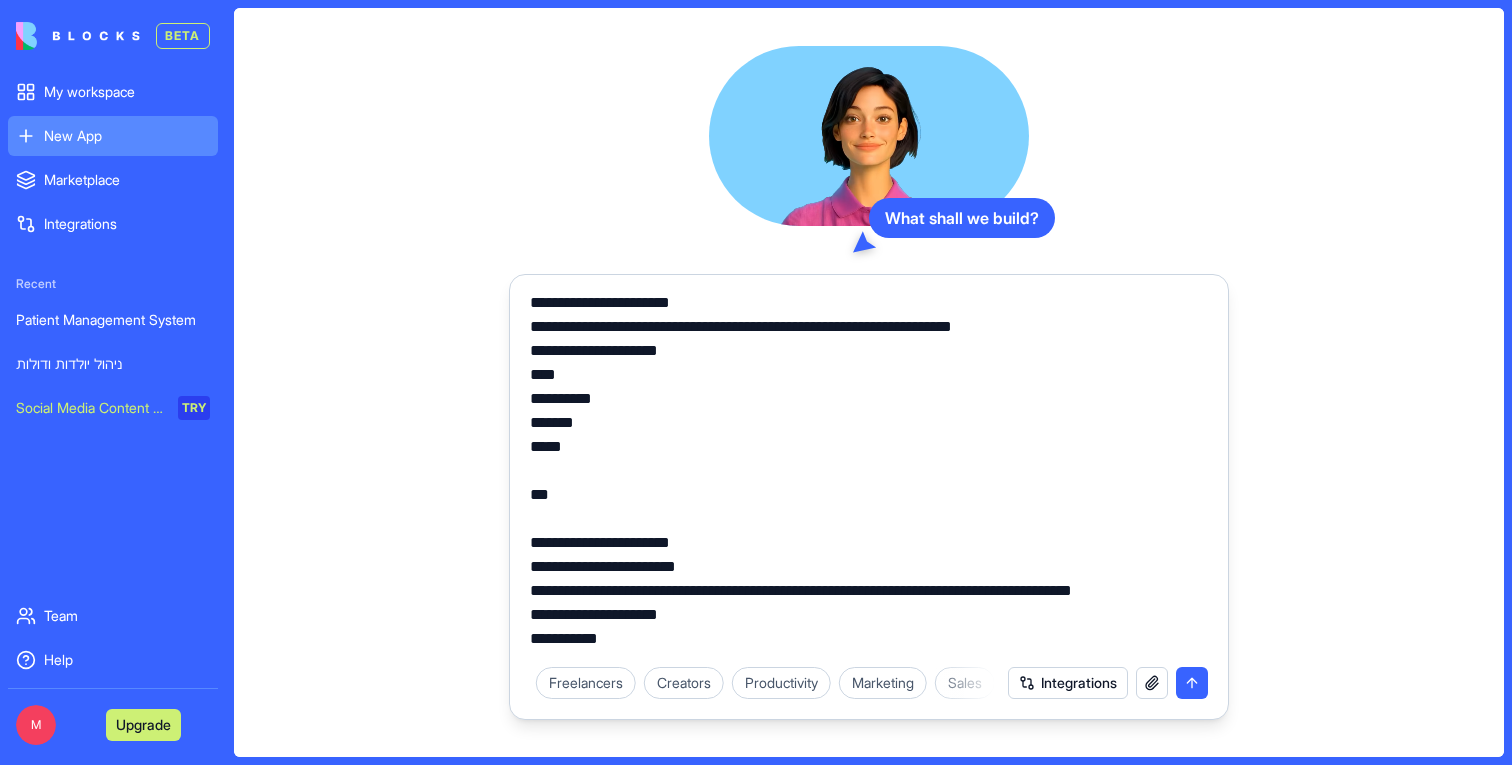 click at bounding box center (869, 475) 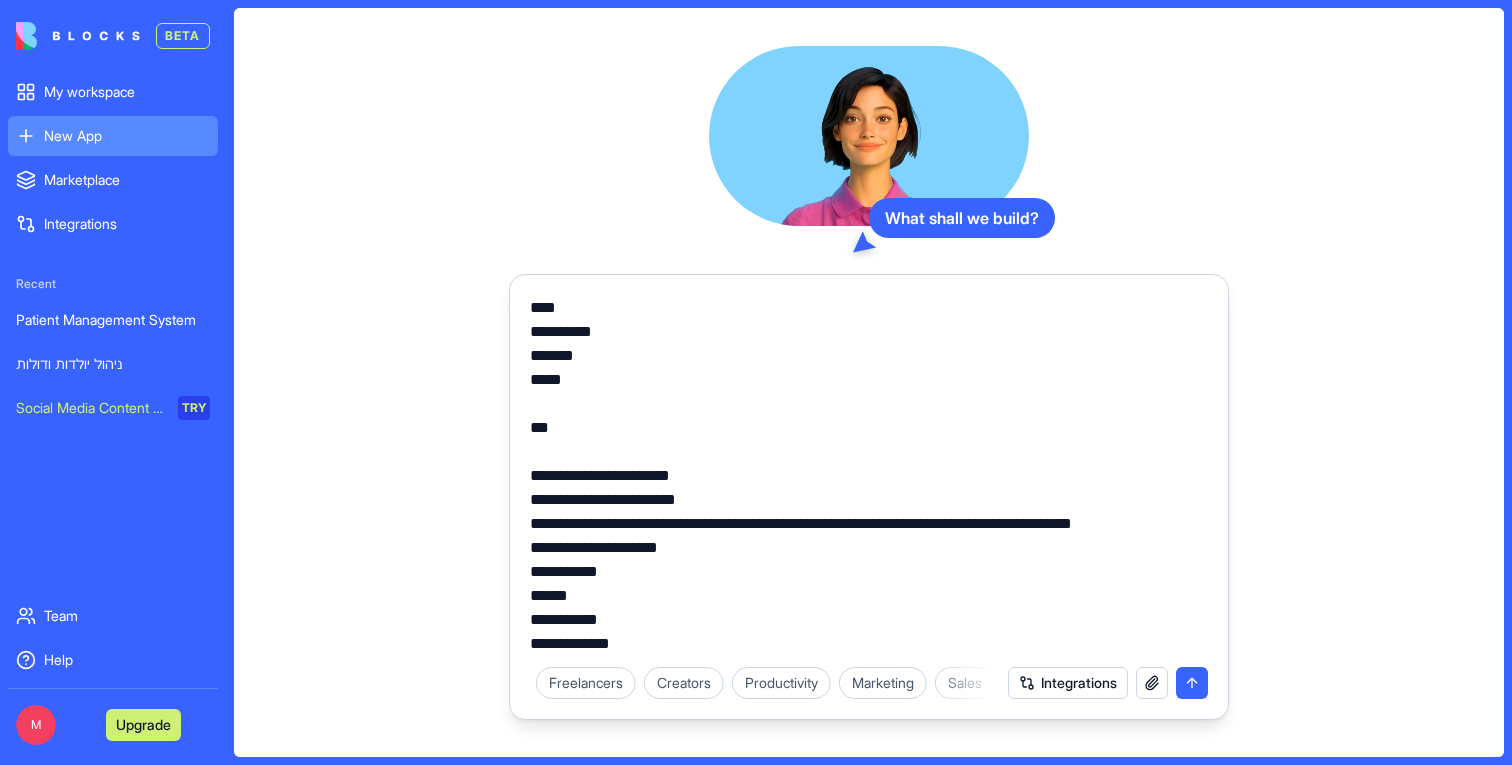 scroll, scrollTop: 2377, scrollLeft: 0, axis: vertical 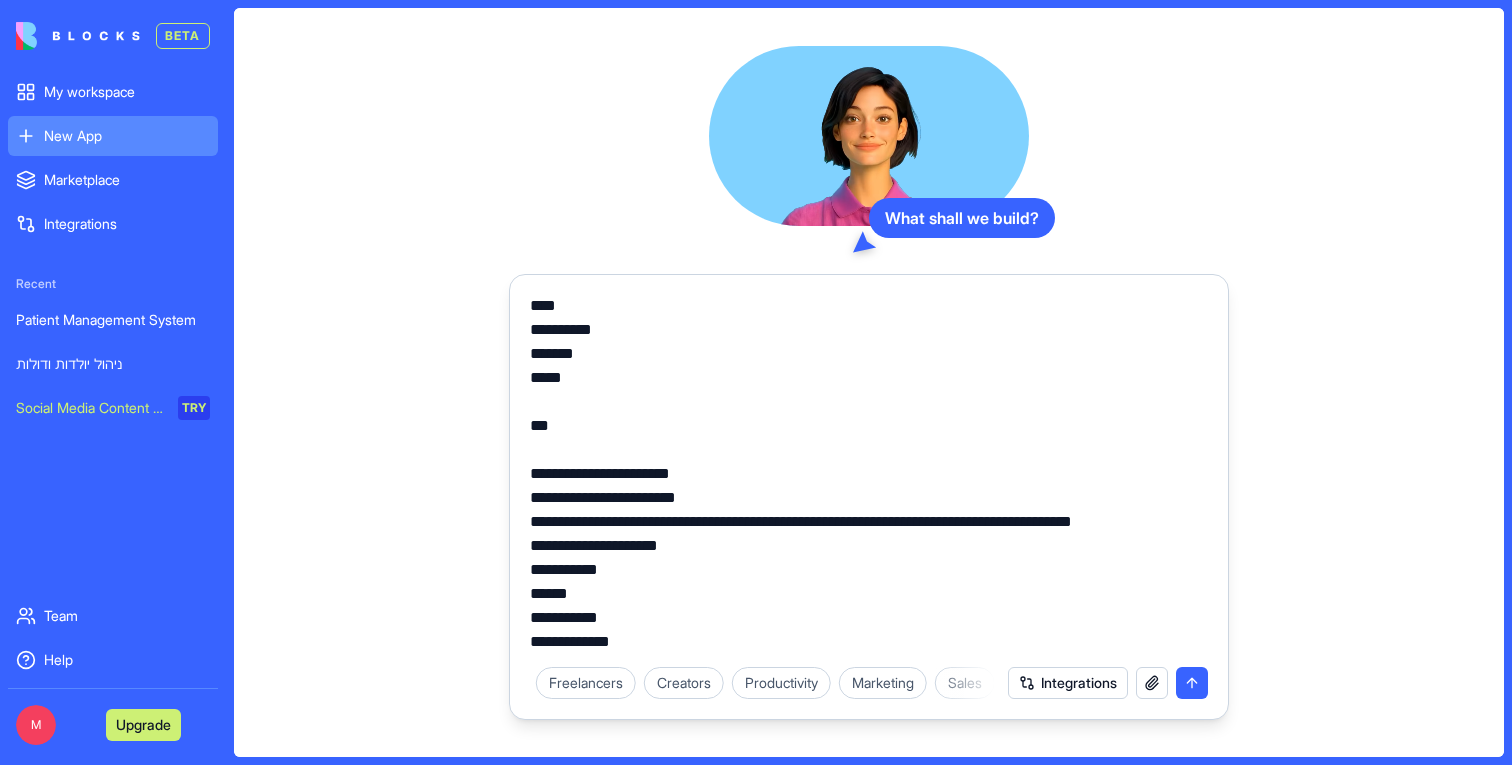 click at bounding box center (869, 475) 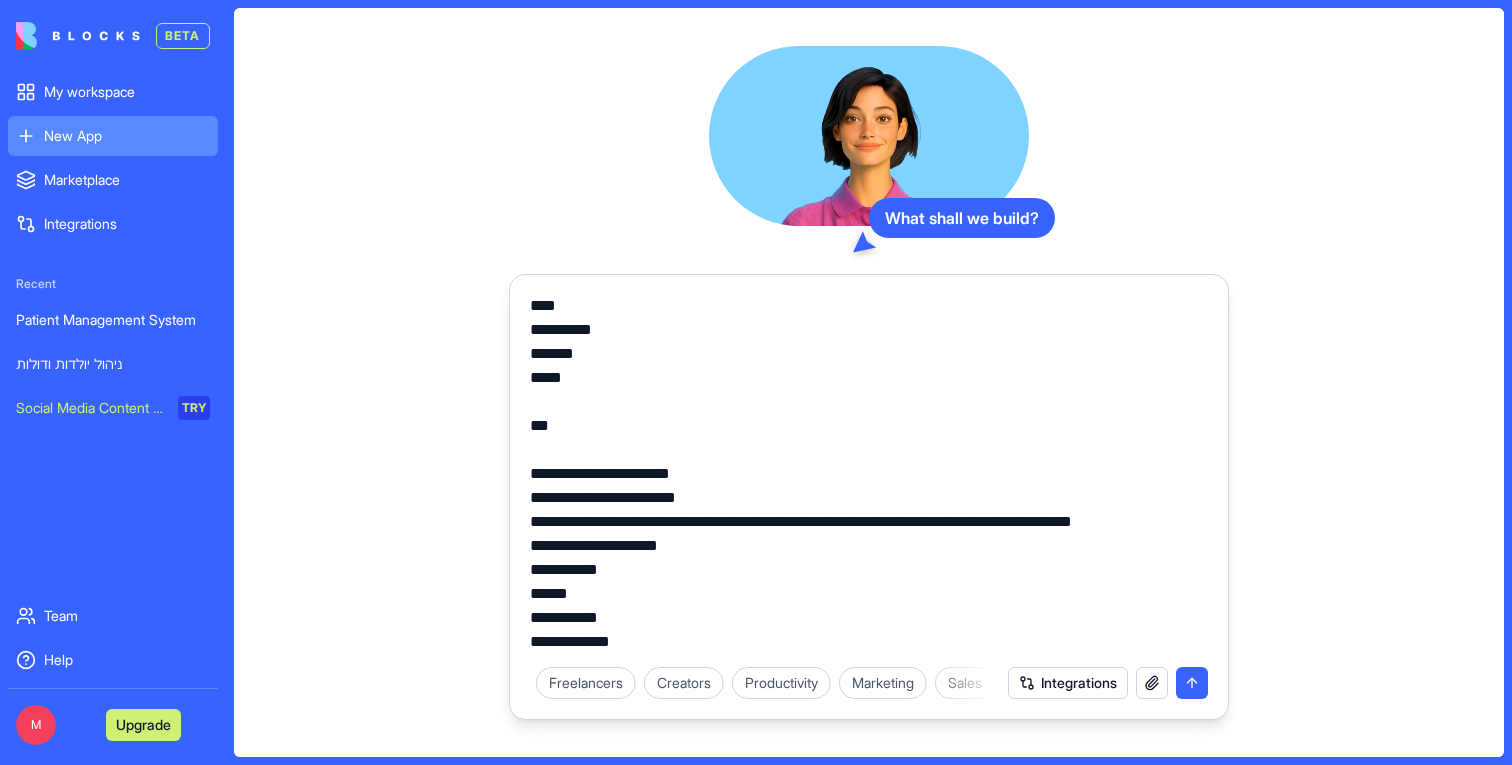 click at bounding box center [869, 475] 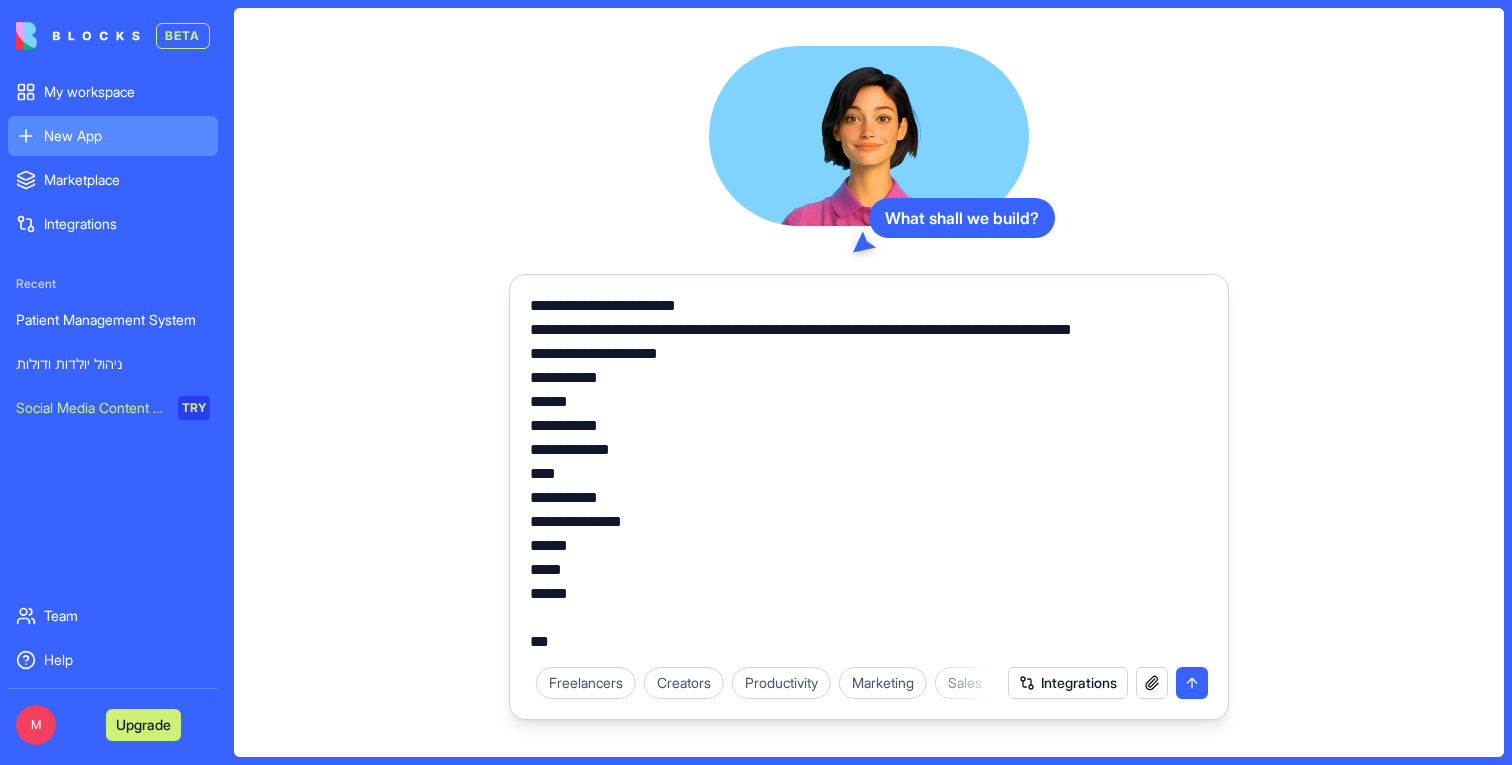 scroll, scrollTop: 2572, scrollLeft: 0, axis: vertical 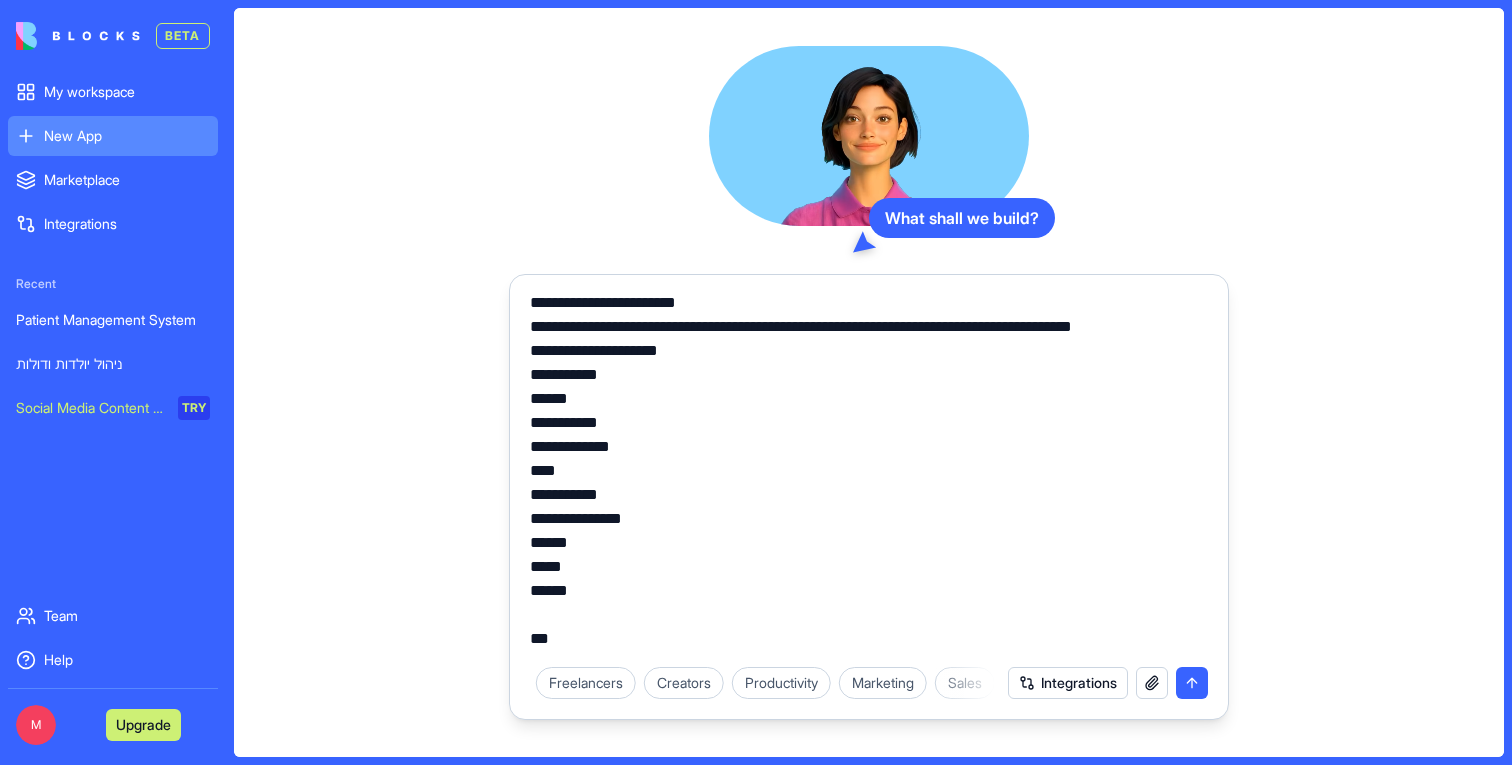 drag, startPoint x: 1203, startPoint y: 401, endPoint x: 1128, endPoint y: 397, distance: 75.10659 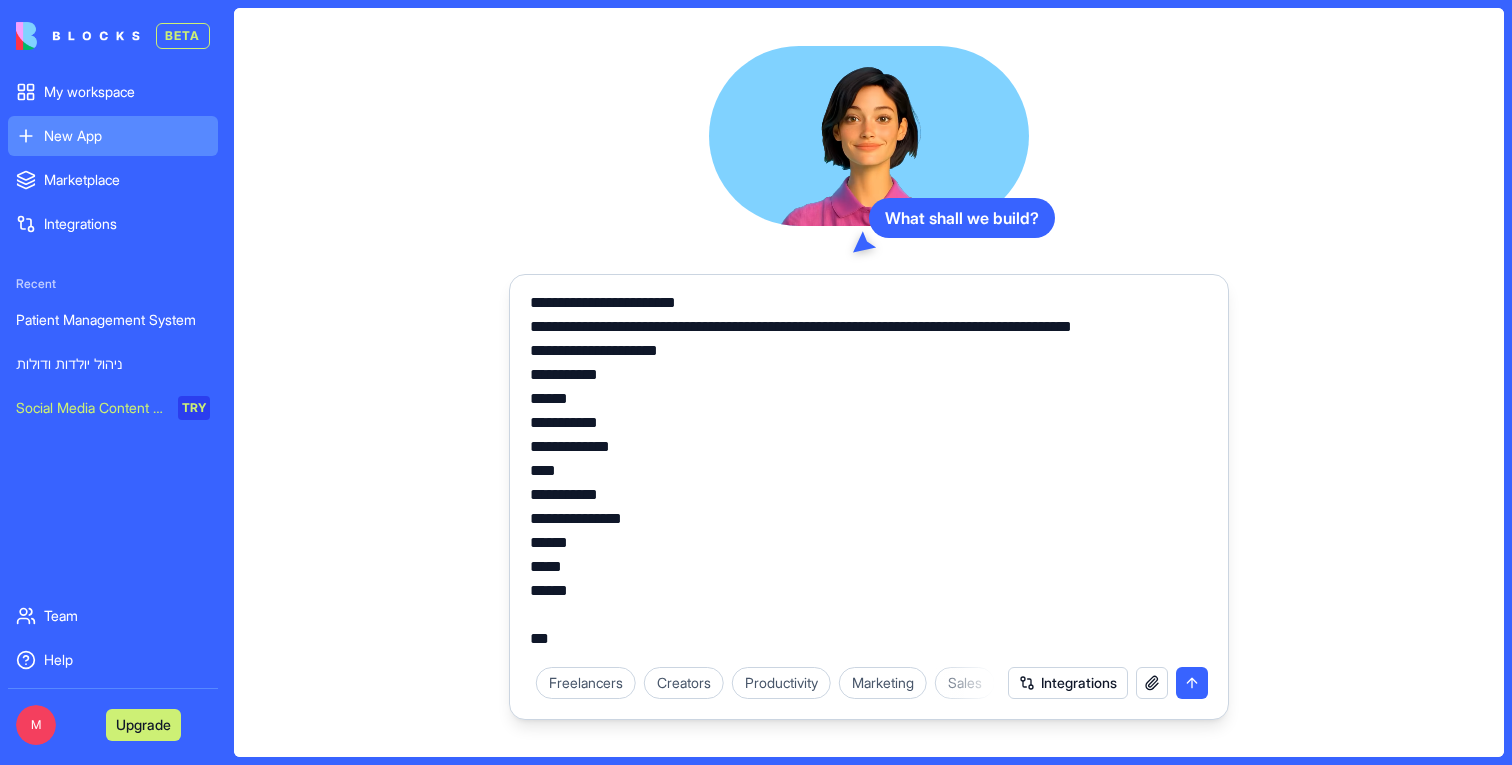 drag, startPoint x: 1102, startPoint y: 397, endPoint x: 1176, endPoint y: 397, distance: 74 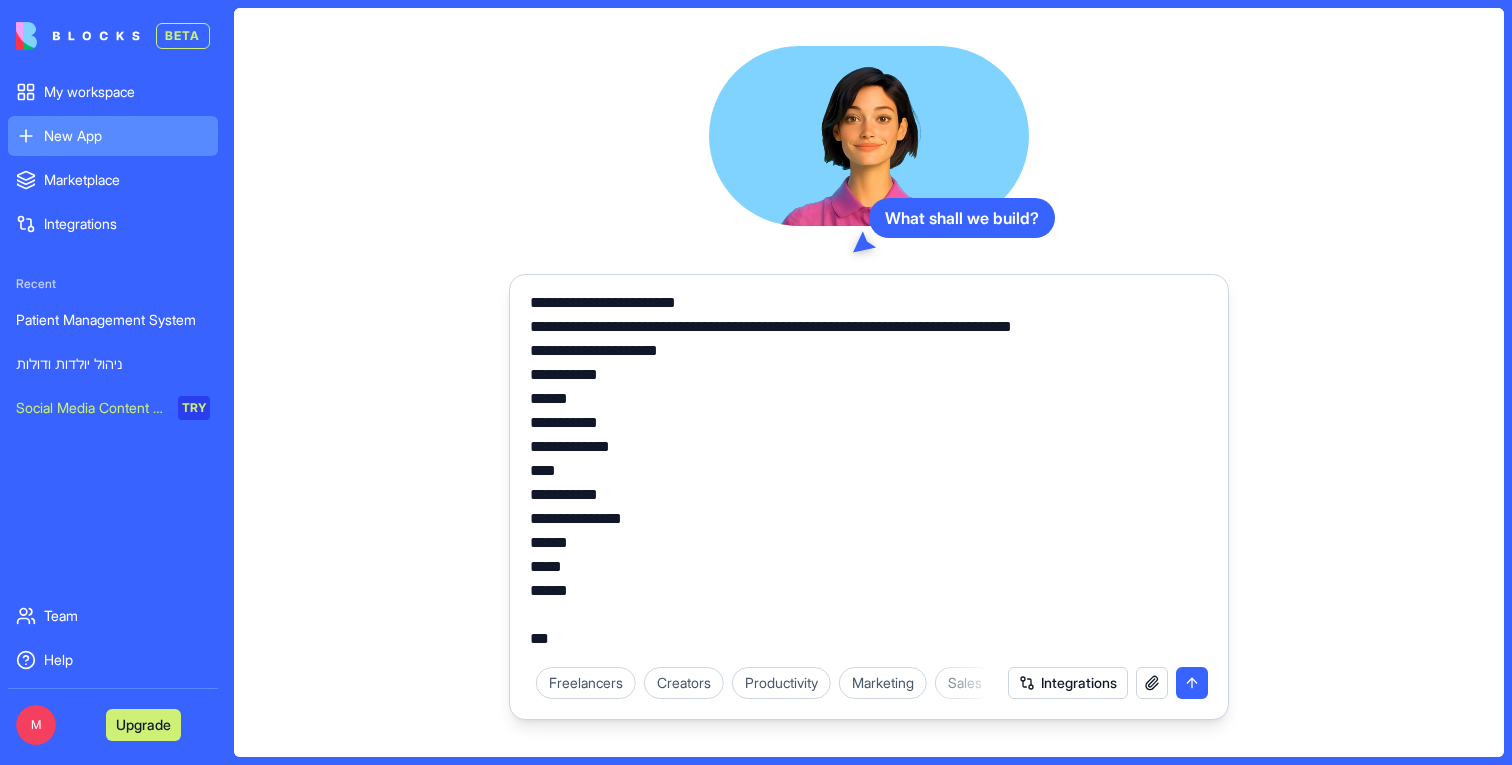 click at bounding box center [869, 475] 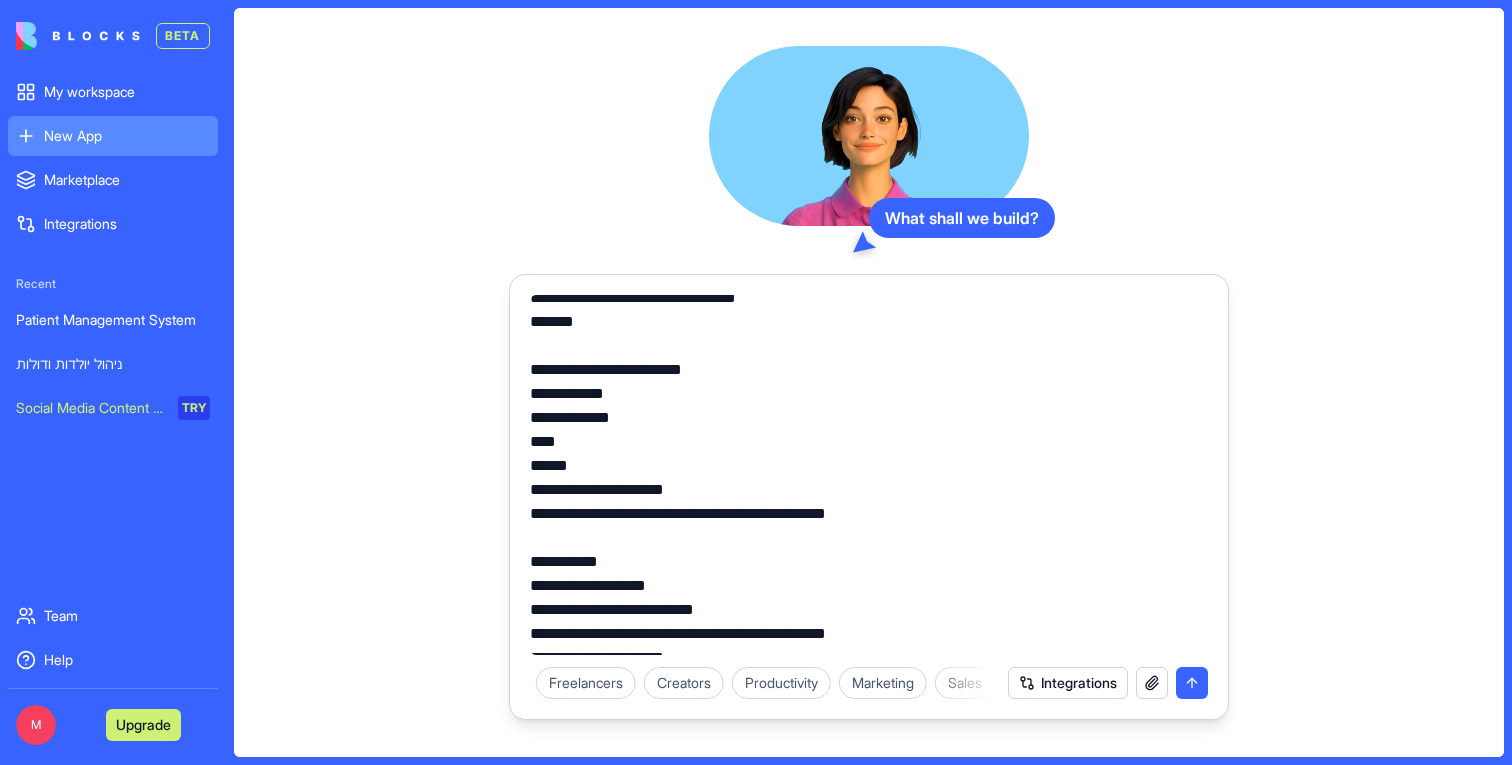 scroll, scrollTop: 2976, scrollLeft: 0, axis: vertical 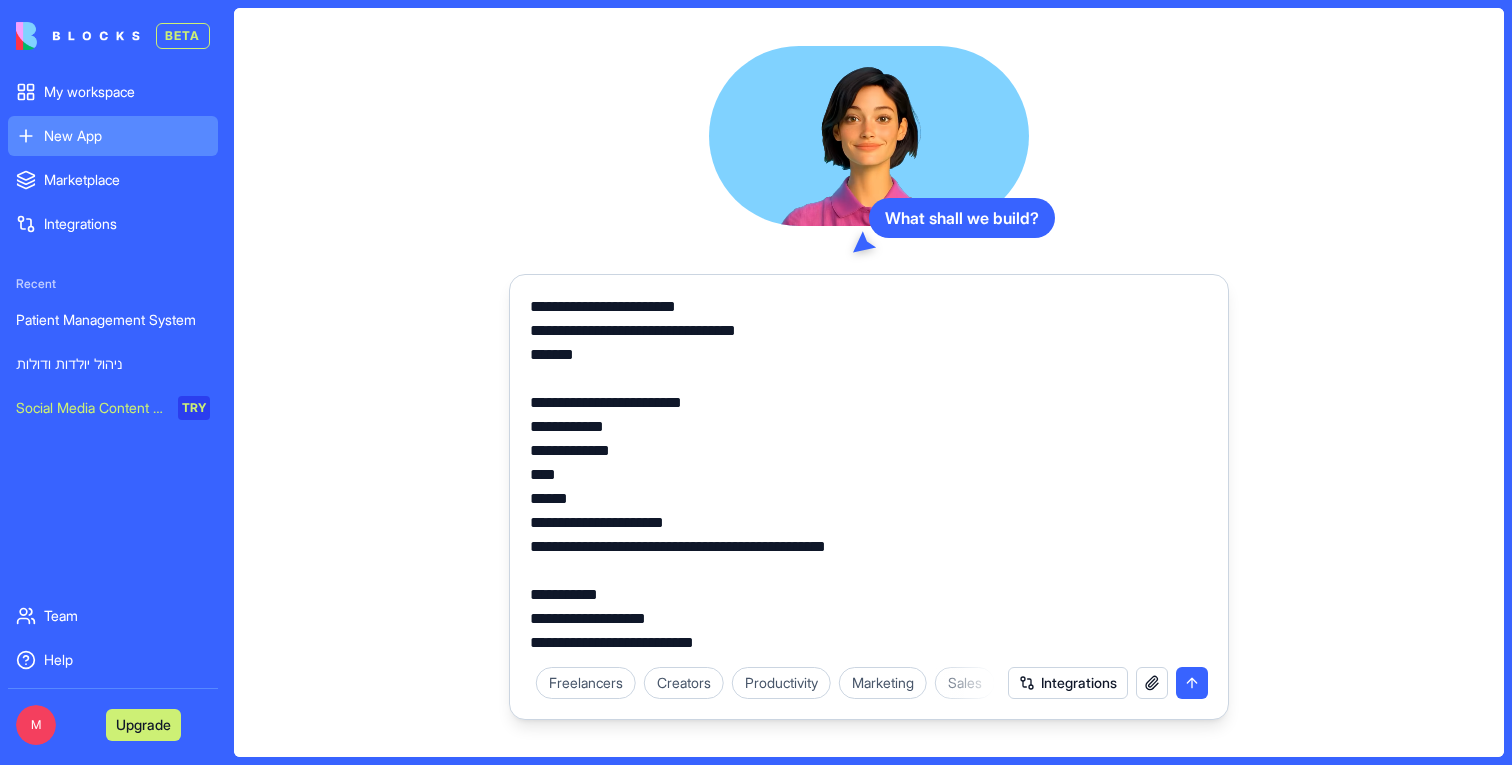 click at bounding box center (869, 475) 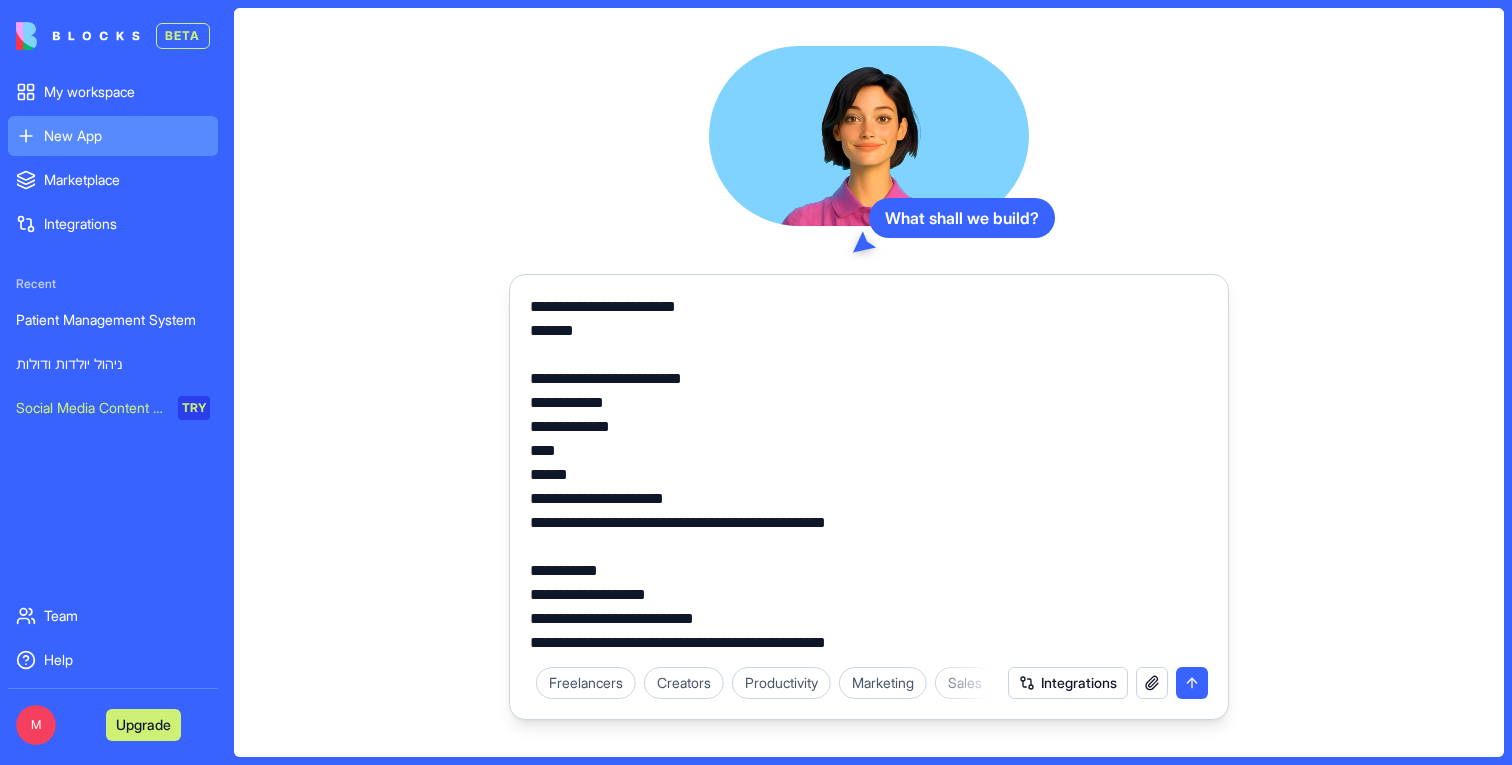 click at bounding box center [869, 475] 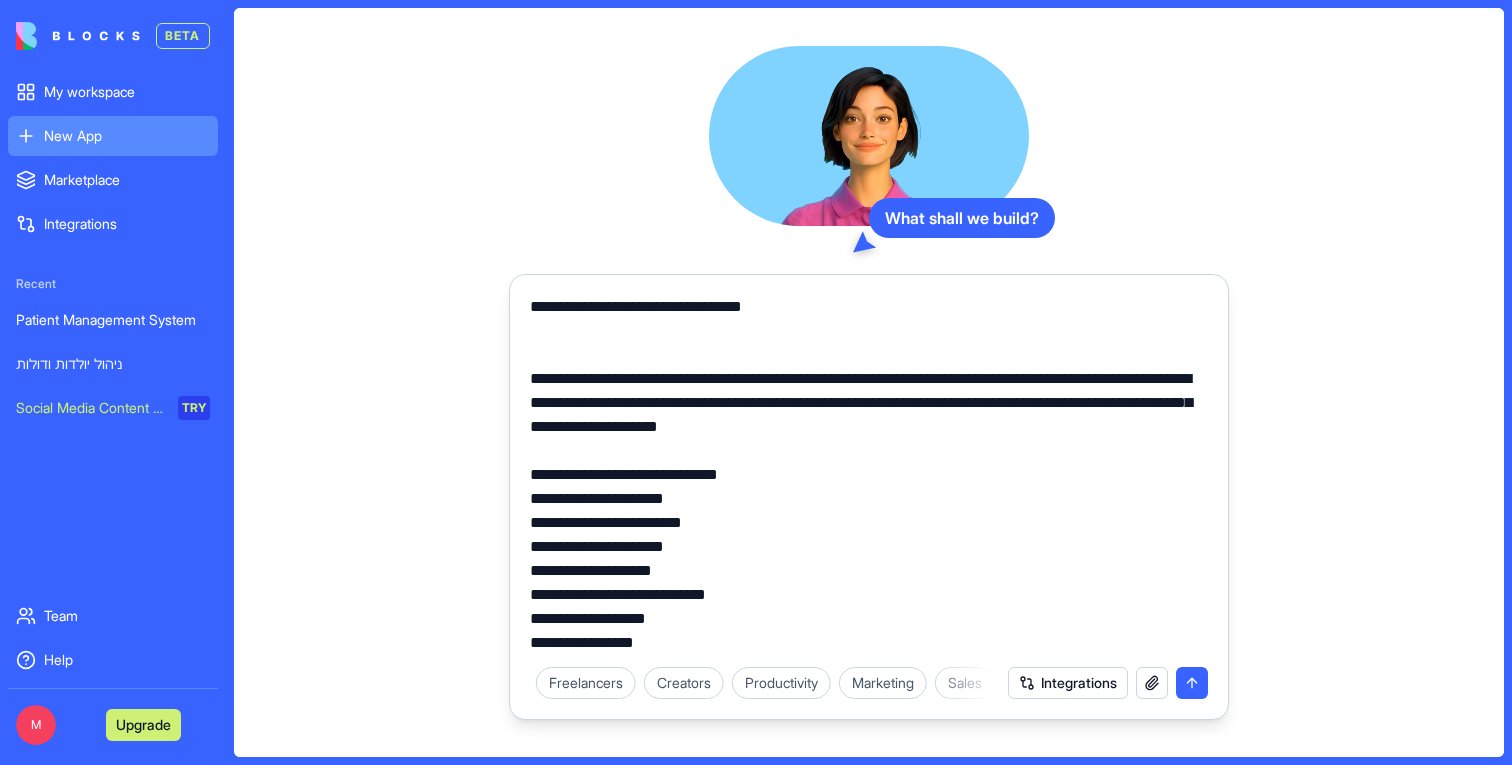 scroll, scrollTop: 3659, scrollLeft: 0, axis: vertical 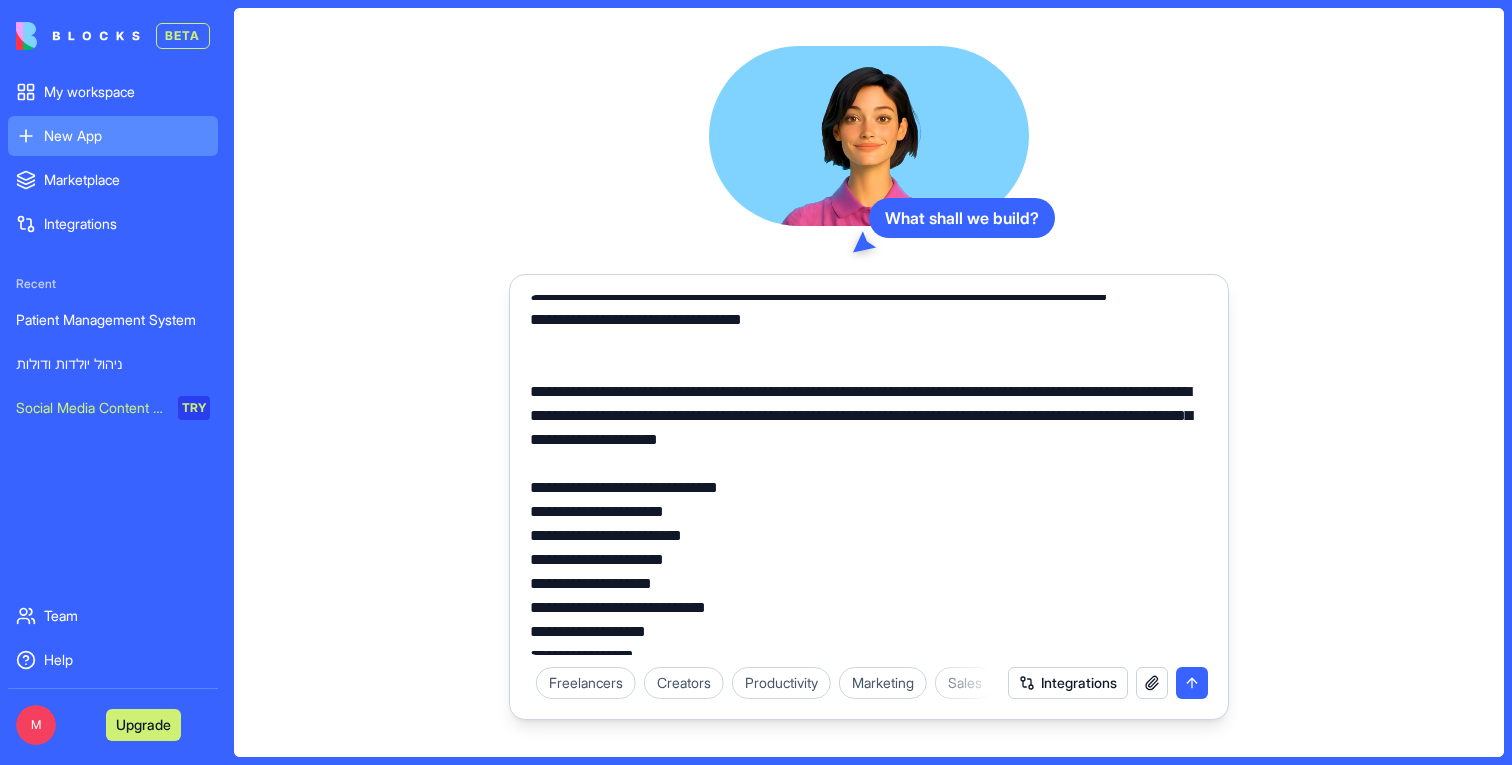 drag, startPoint x: 667, startPoint y: 390, endPoint x: 690, endPoint y: 355, distance: 41.880783 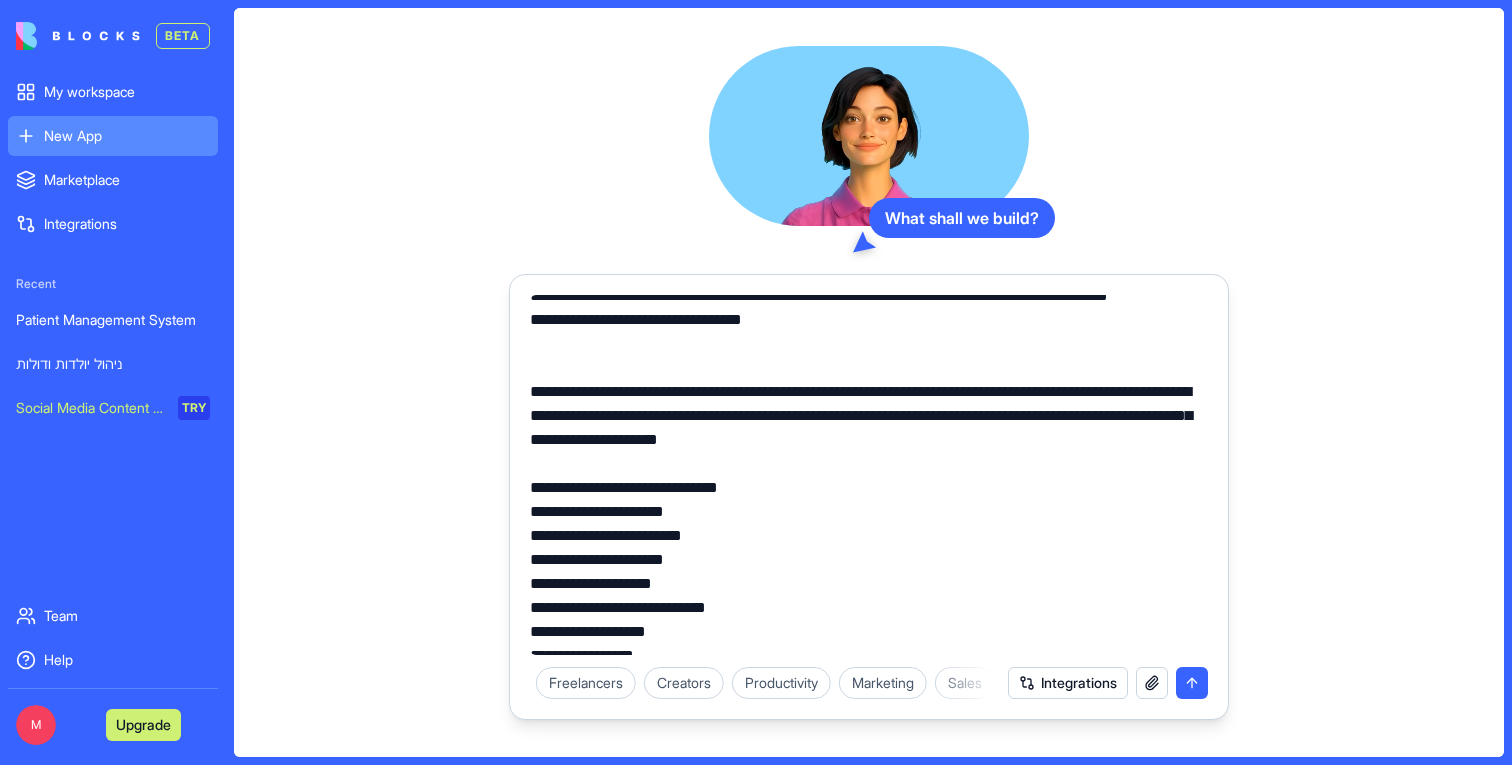 click at bounding box center [869, 475] 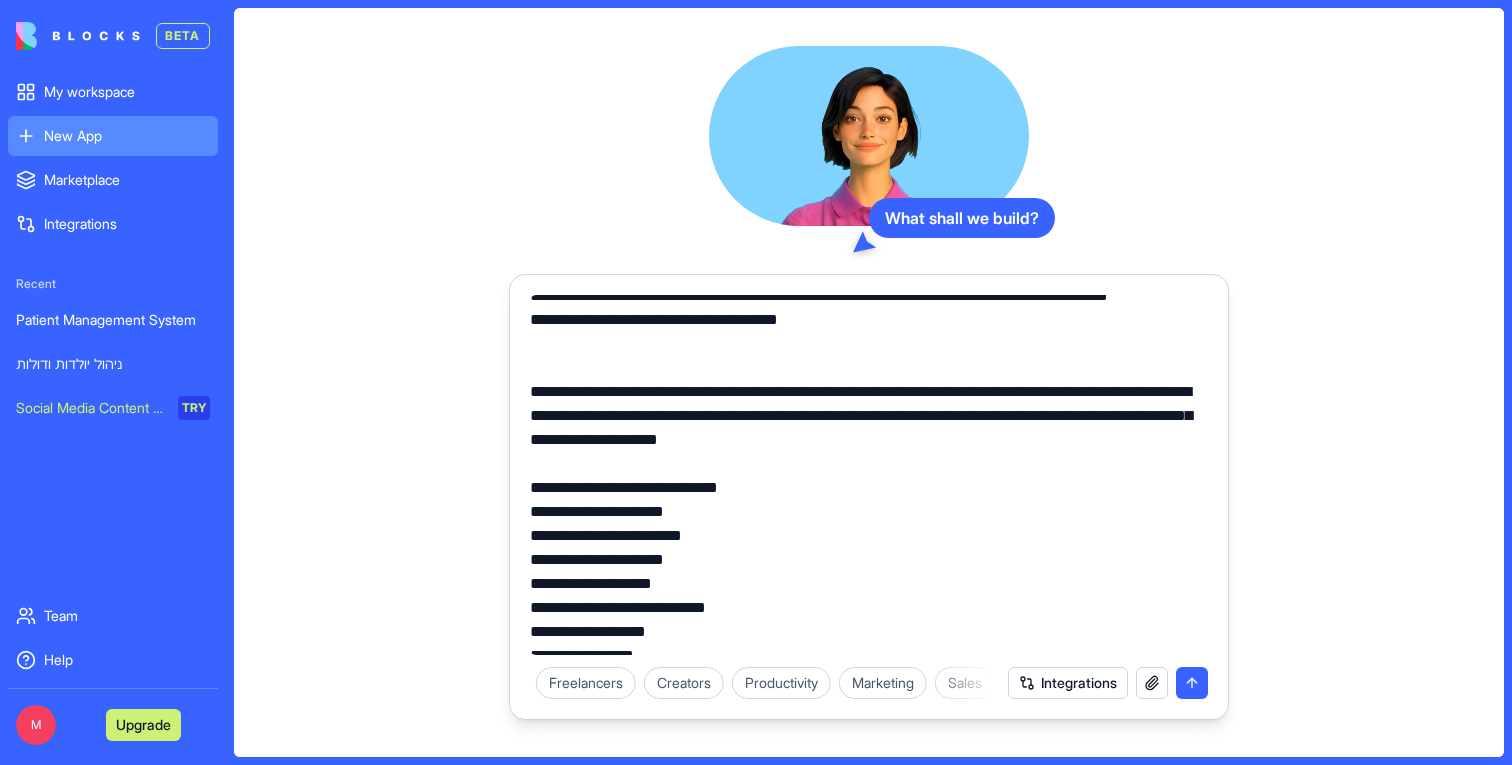 click at bounding box center (869, 475) 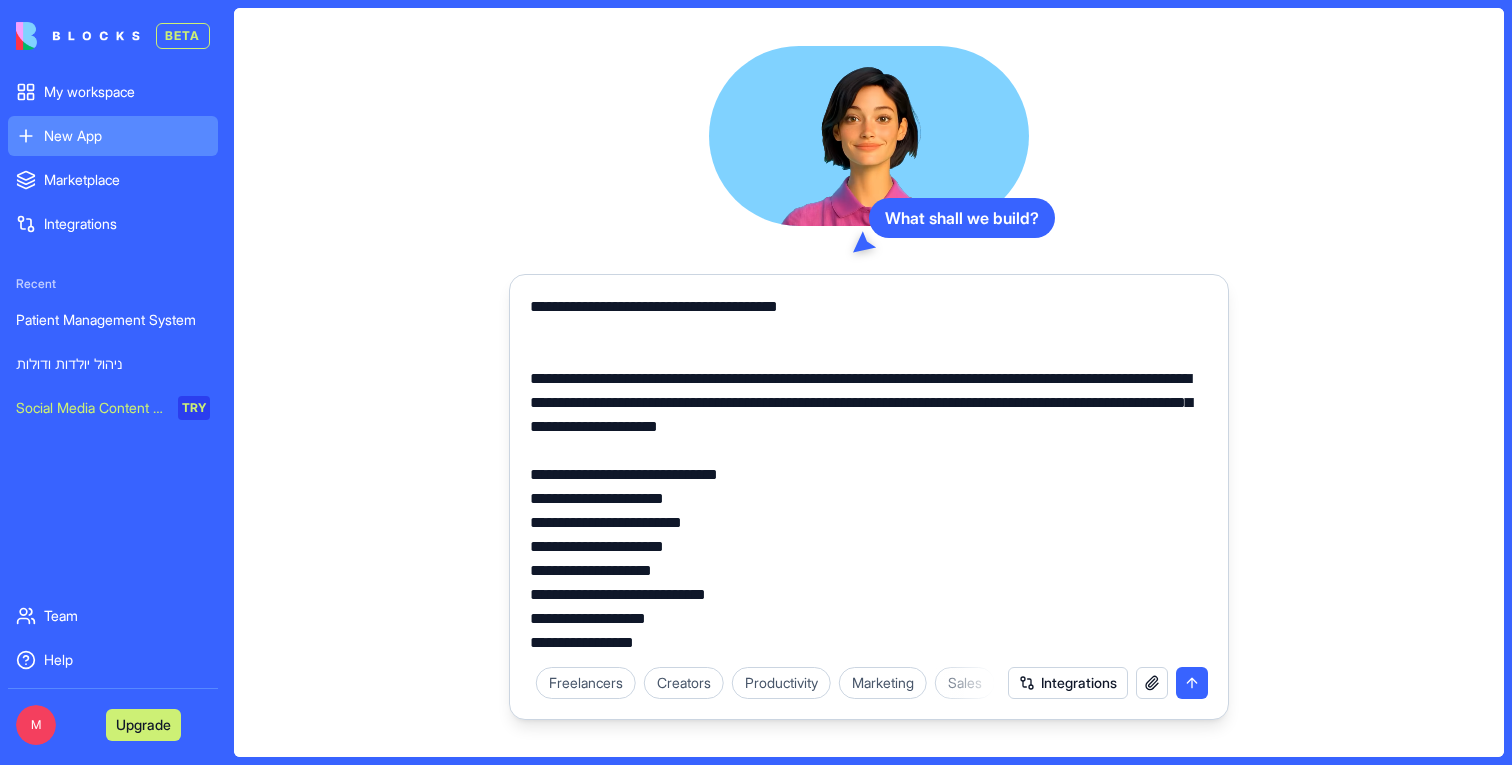 scroll, scrollTop: 3720, scrollLeft: 0, axis: vertical 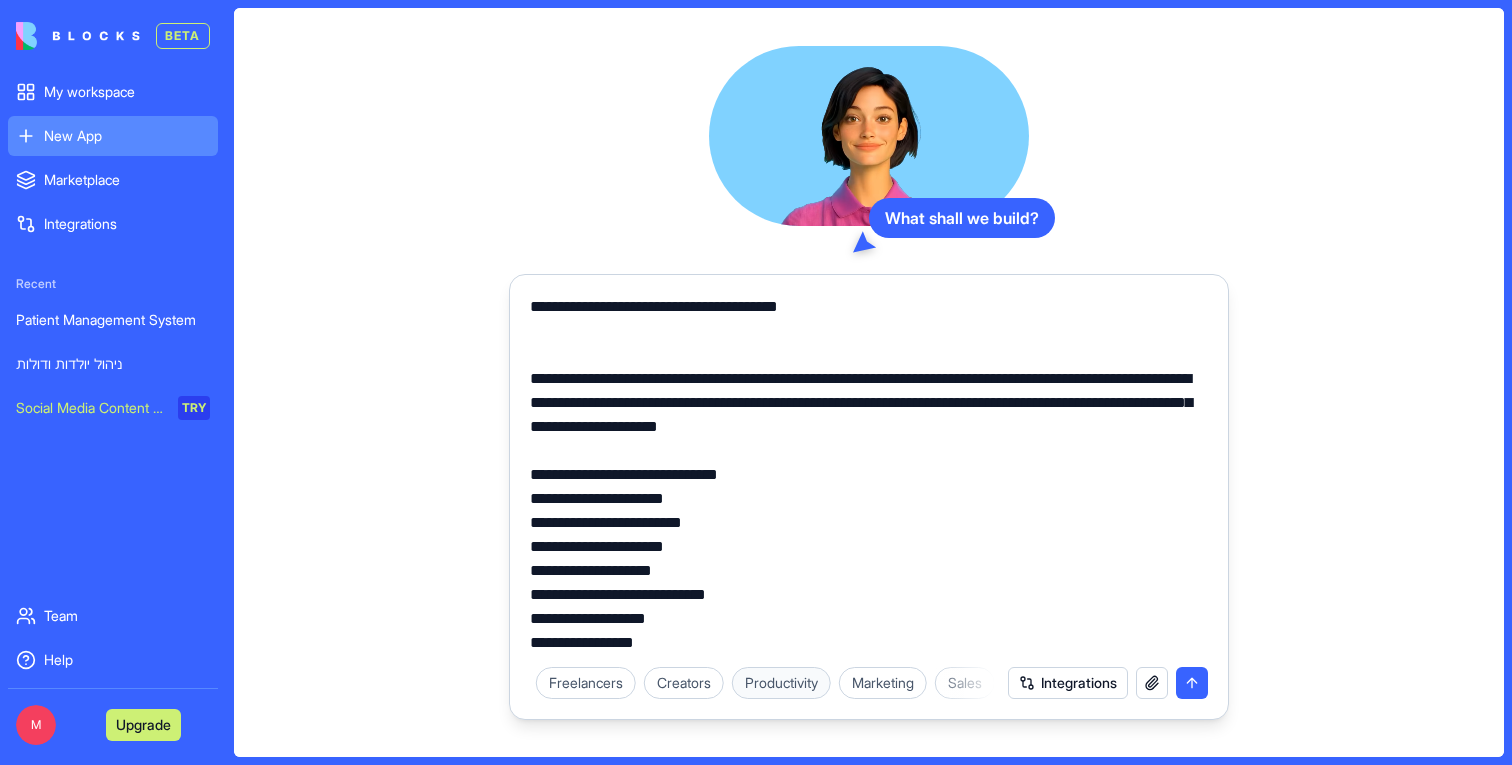 drag, startPoint x: 1198, startPoint y: 371, endPoint x: 763, endPoint y: 674, distance: 530.1264 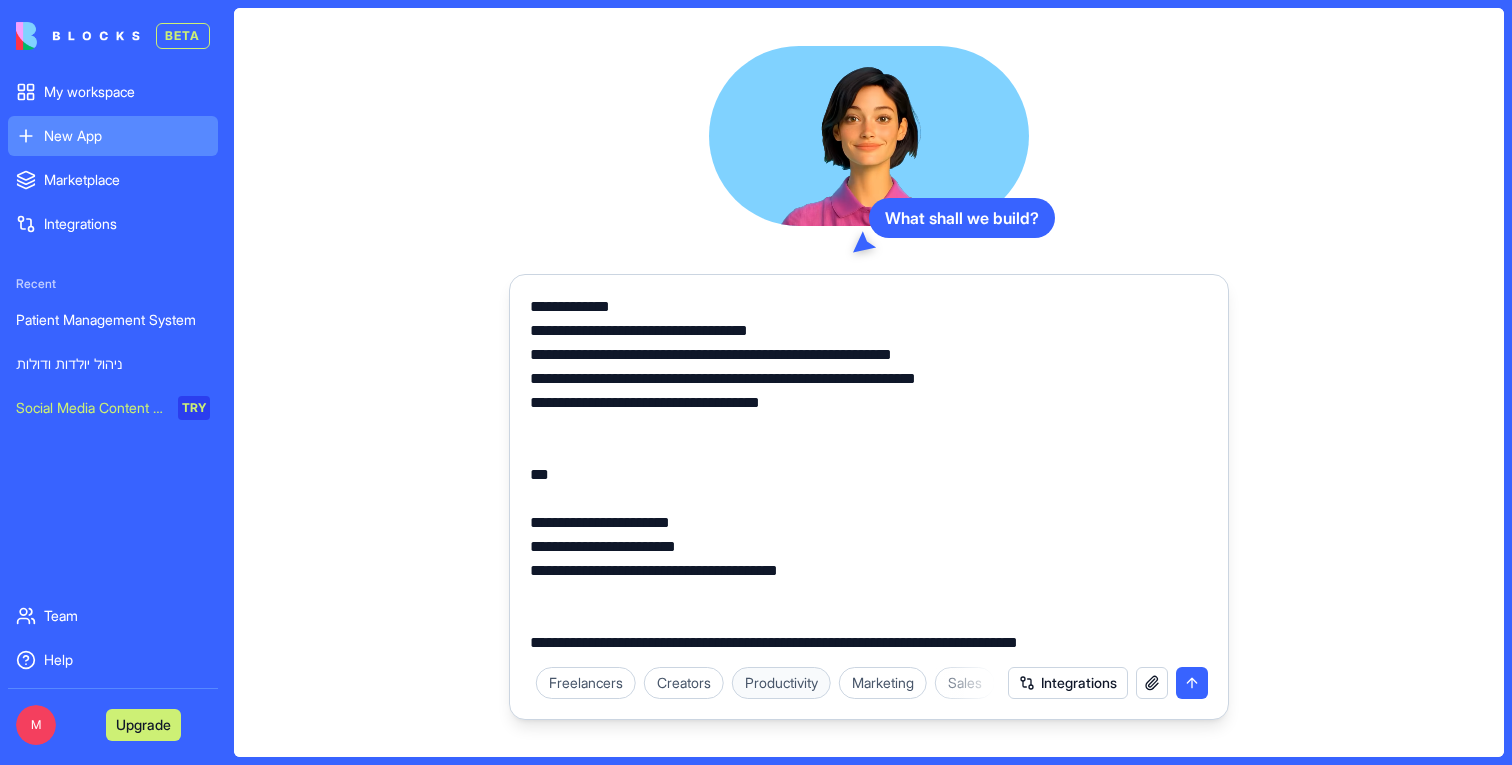 scroll, scrollTop: 3456, scrollLeft: 0, axis: vertical 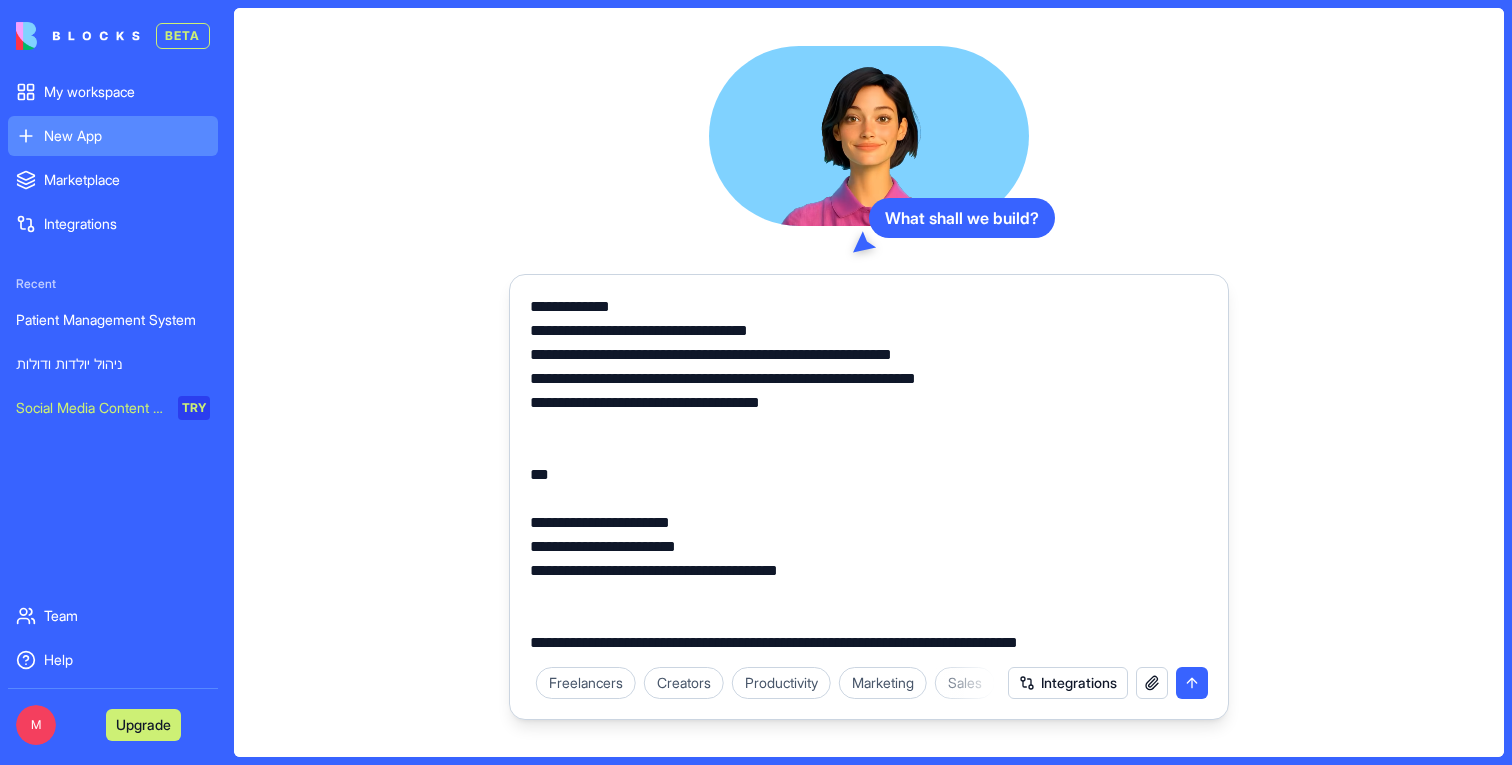 click at bounding box center (869, 475) 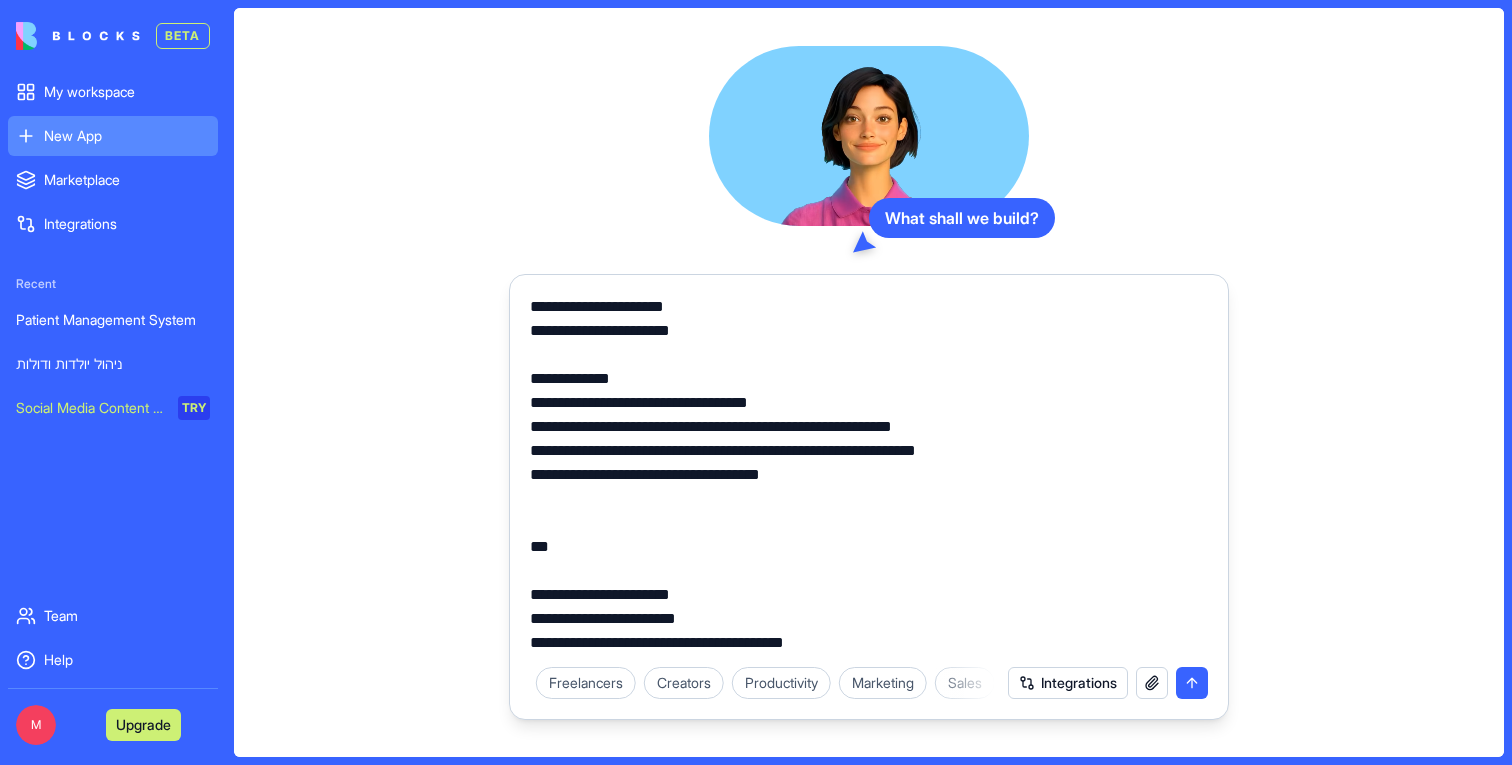 scroll, scrollTop: 3408, scrollLeft: 0, axis: vertical 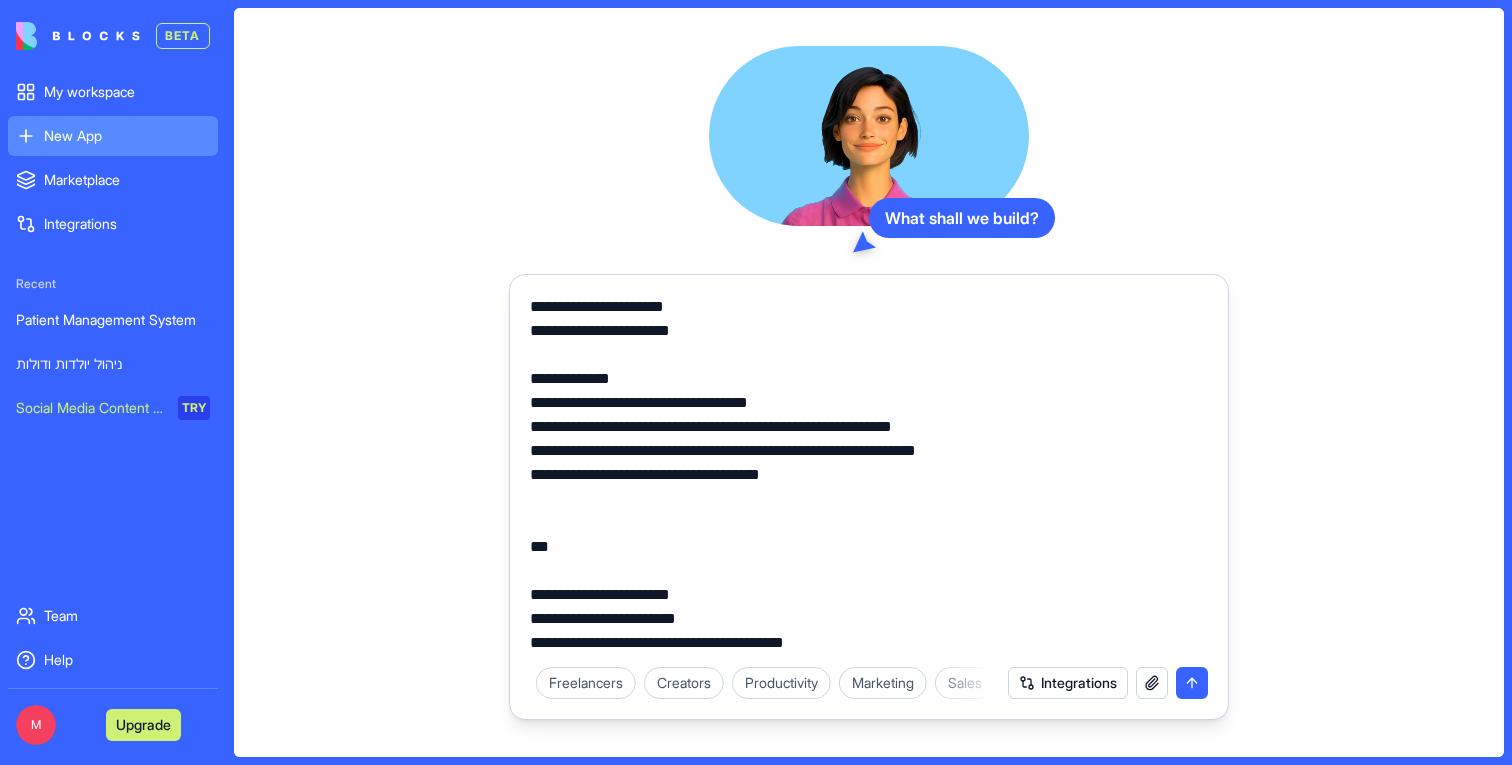 type on "**********" 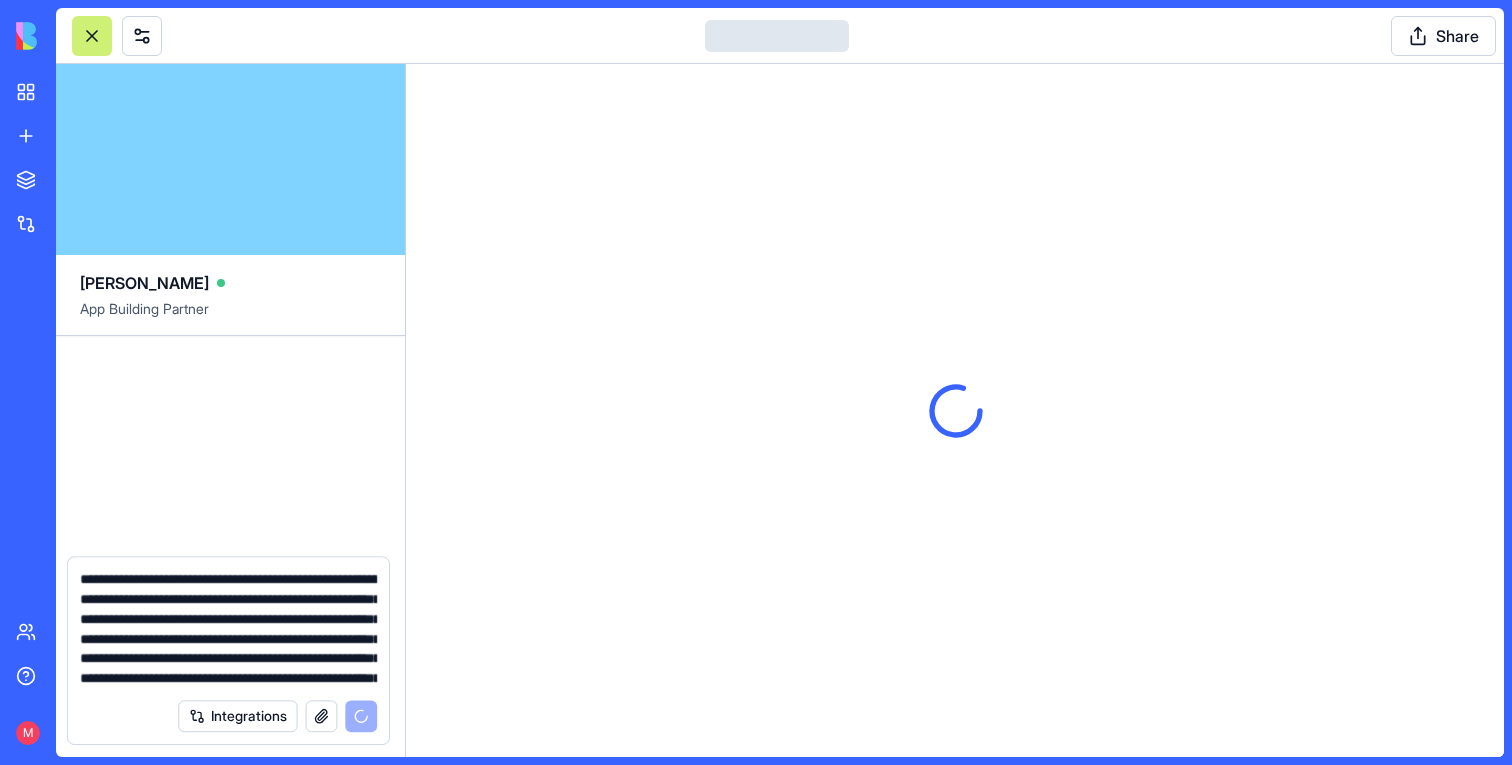 type 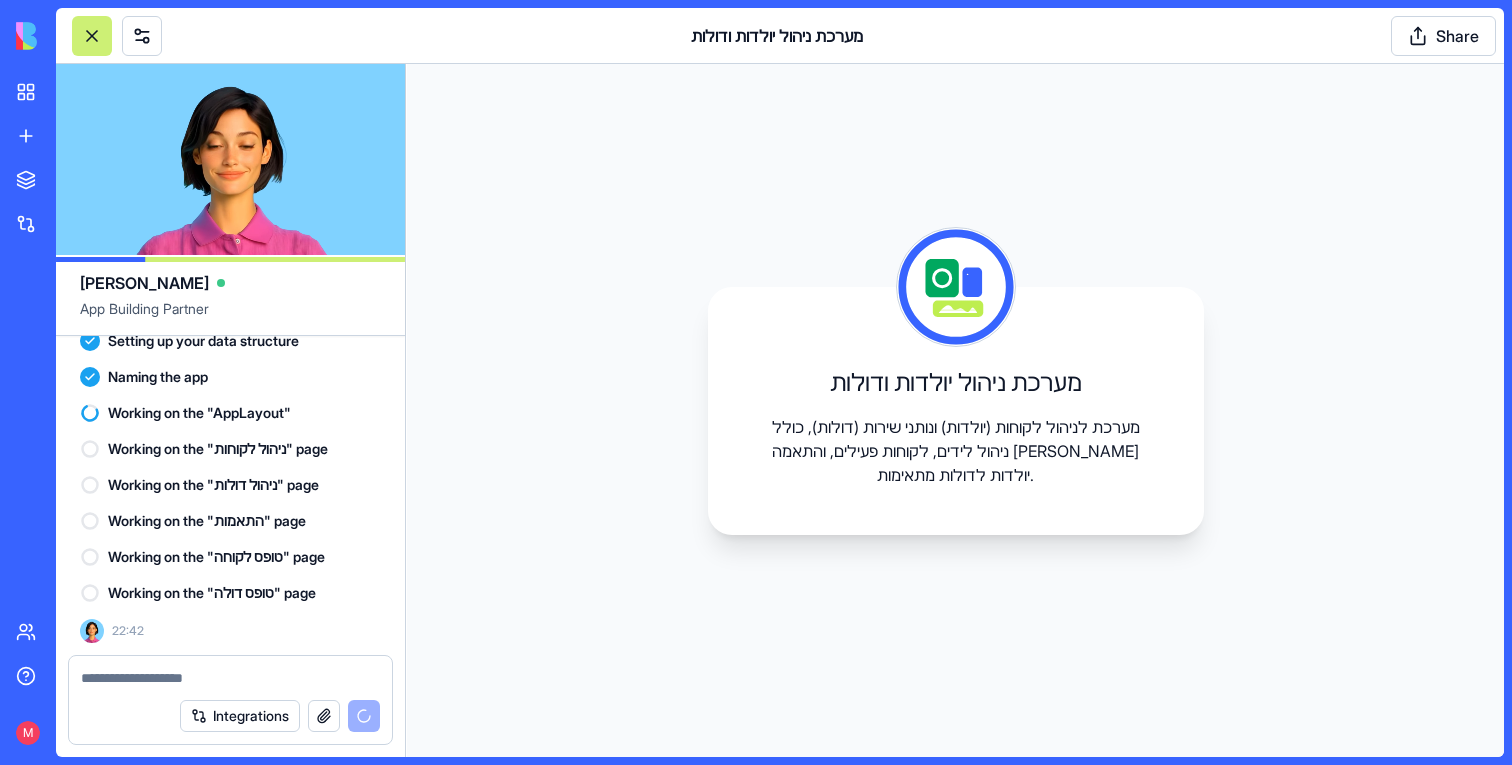 scroll, scrollTop: 2277, scrollLeft: 0, axis: vertical 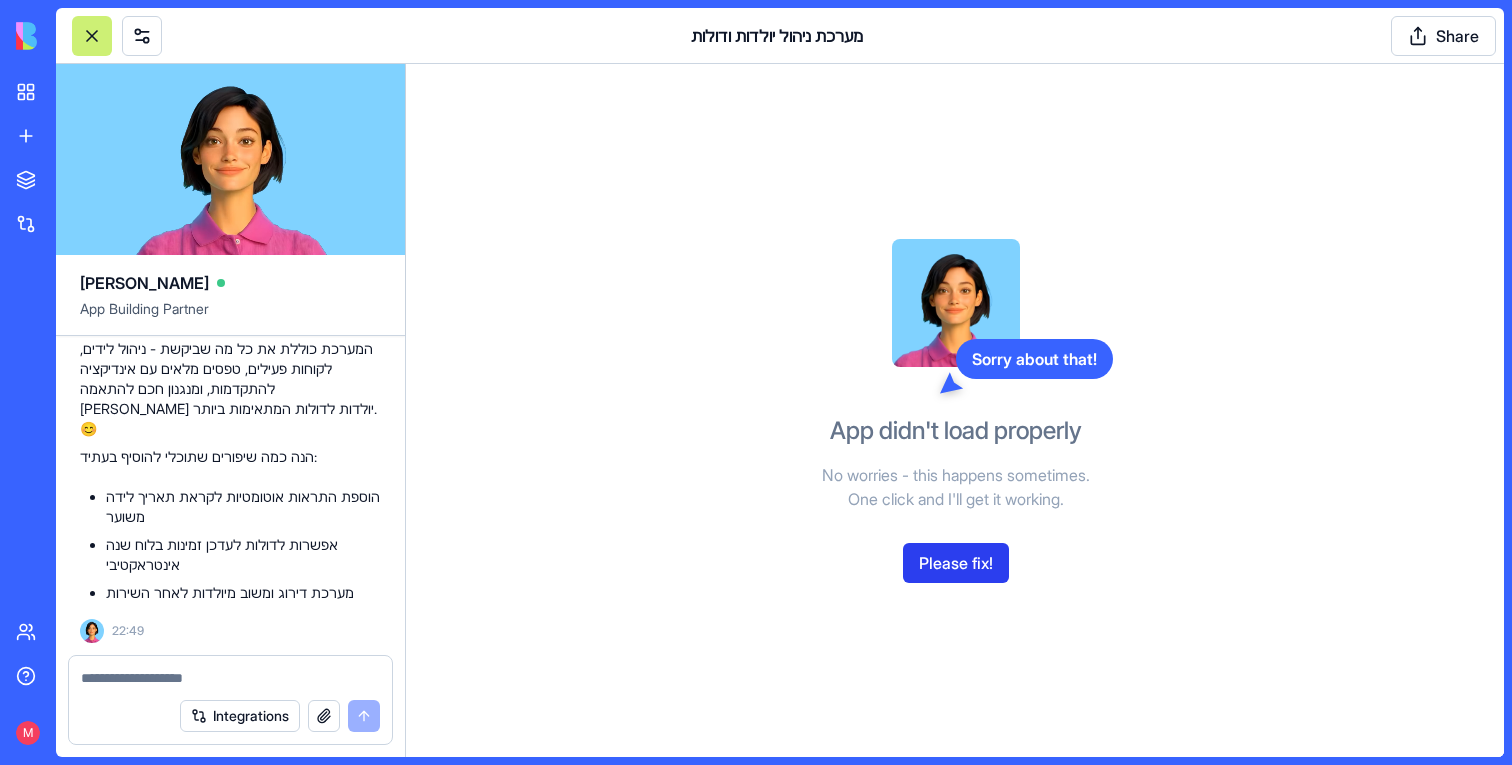 click on "Please fix!" at bounding box center (956, 563) 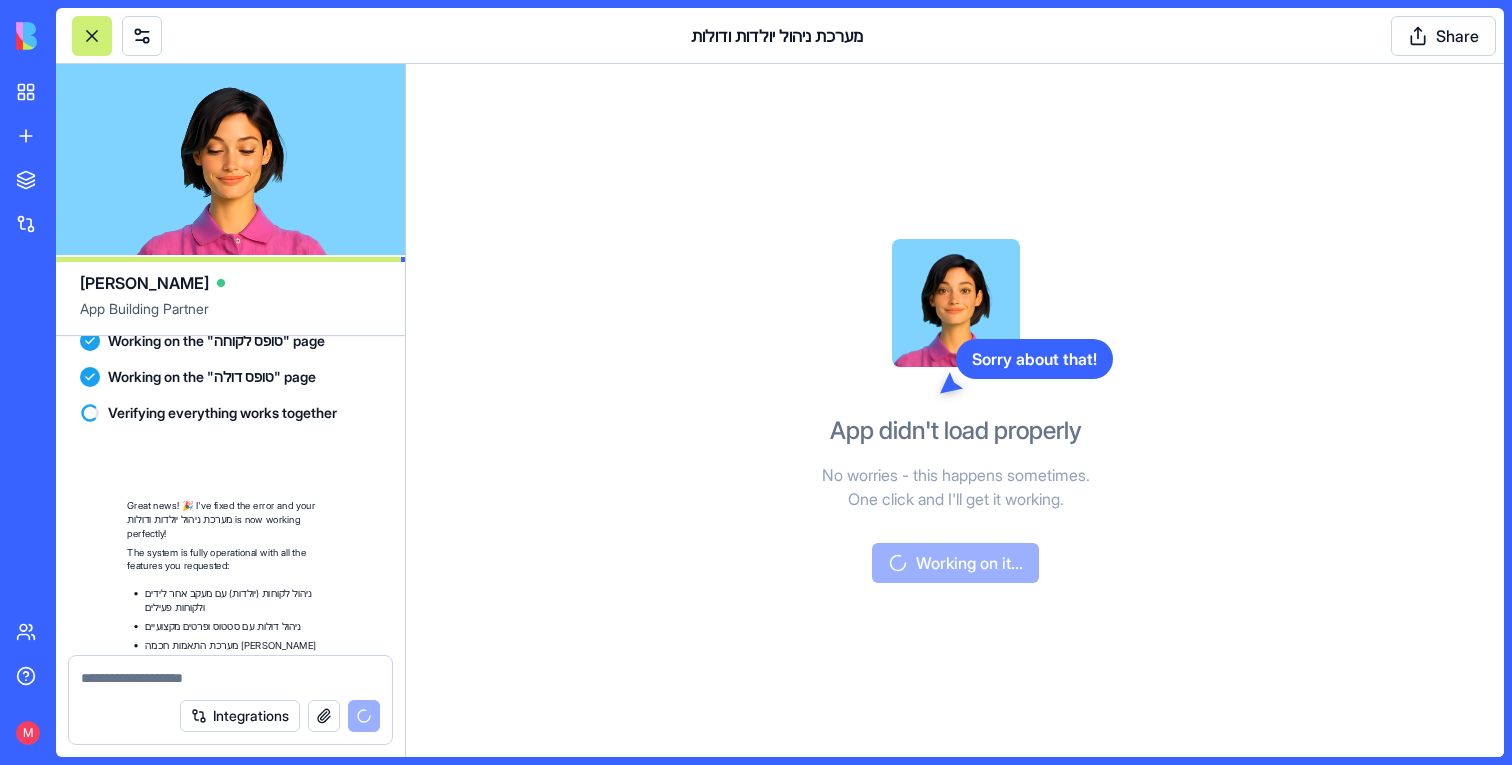 scroll, scrollTop: 3625, scrollLeft: 0, axis: vertical 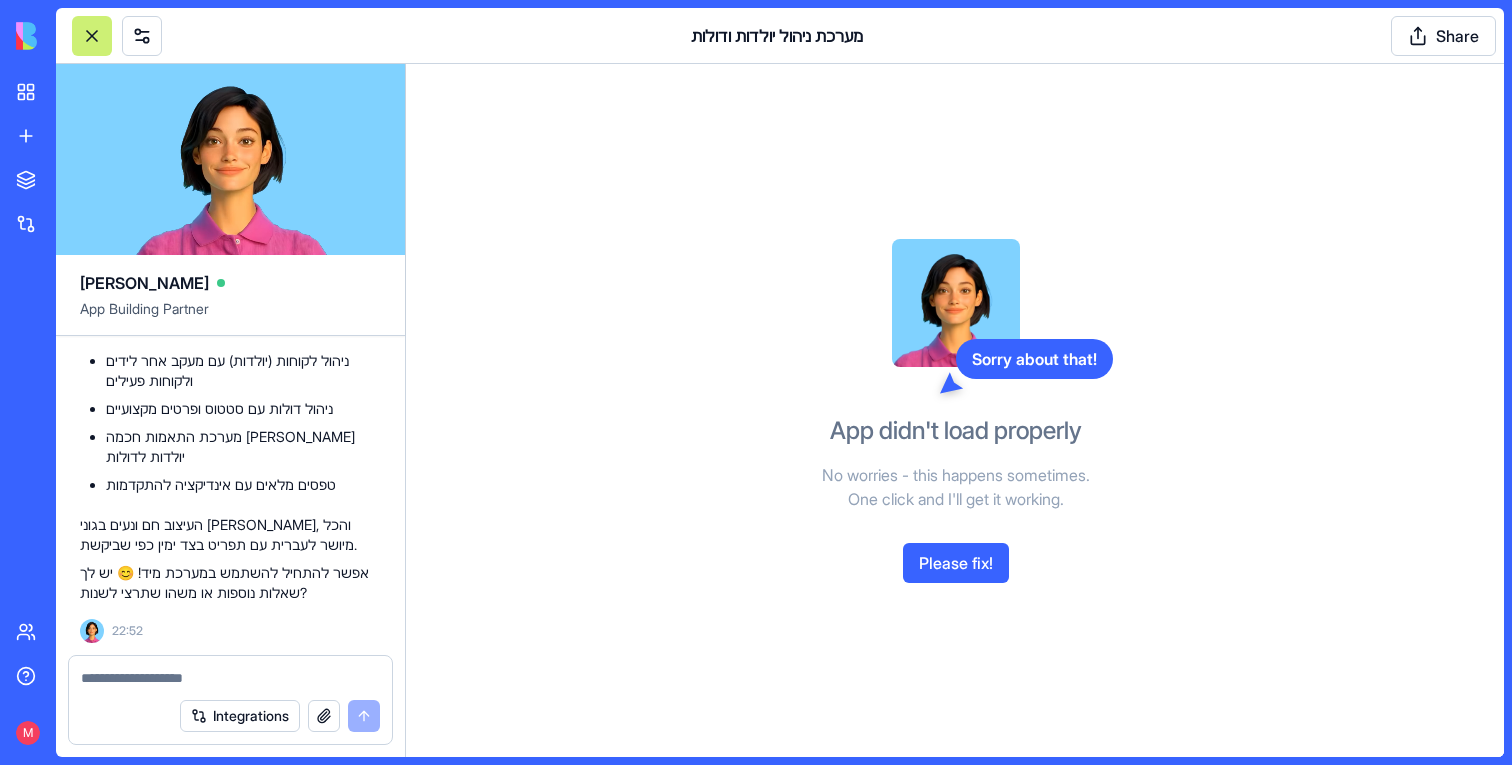 click on "Please fix!" at bounding box center [956, 563] 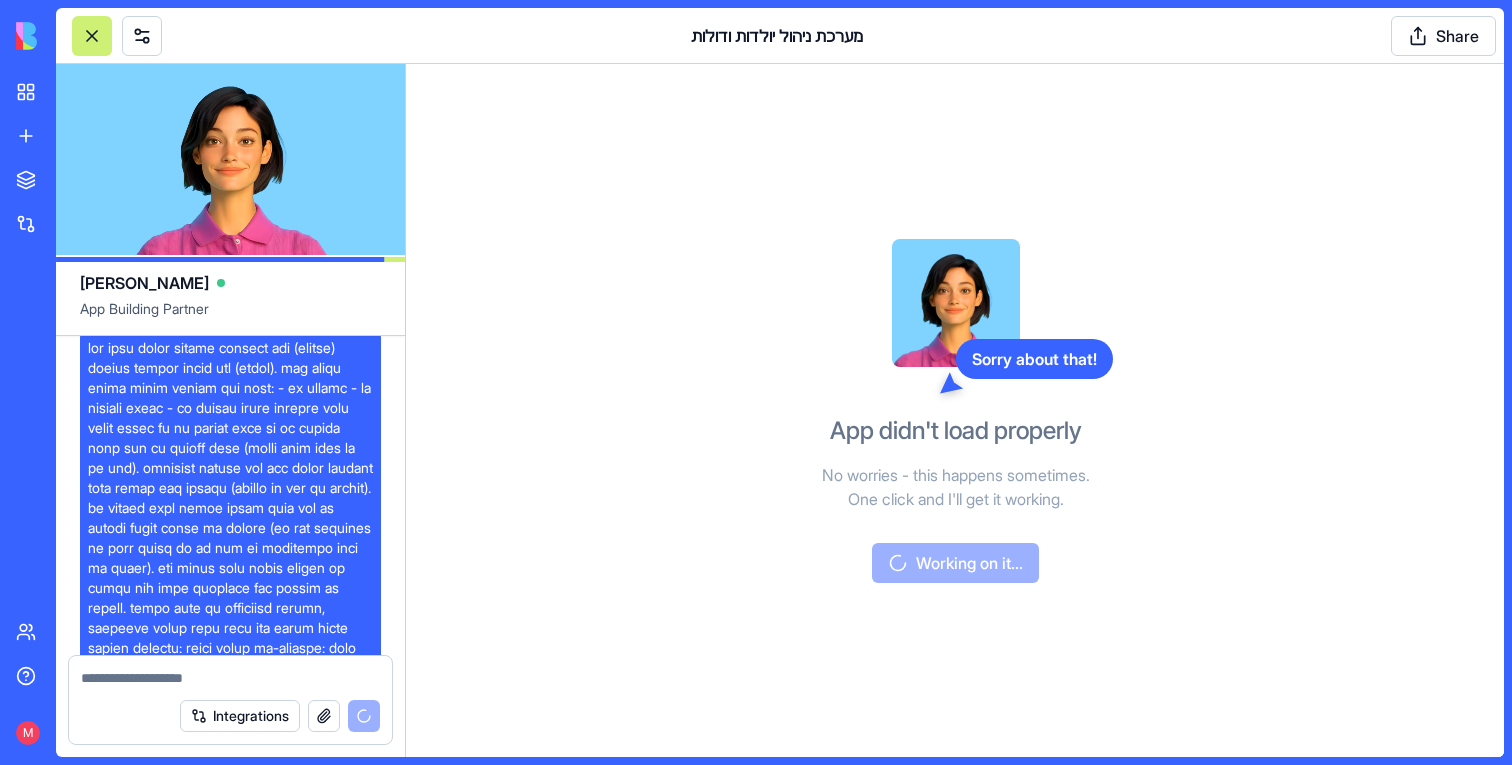 scroll, scrollTop: 0, scrollLeft: 0, axis: both 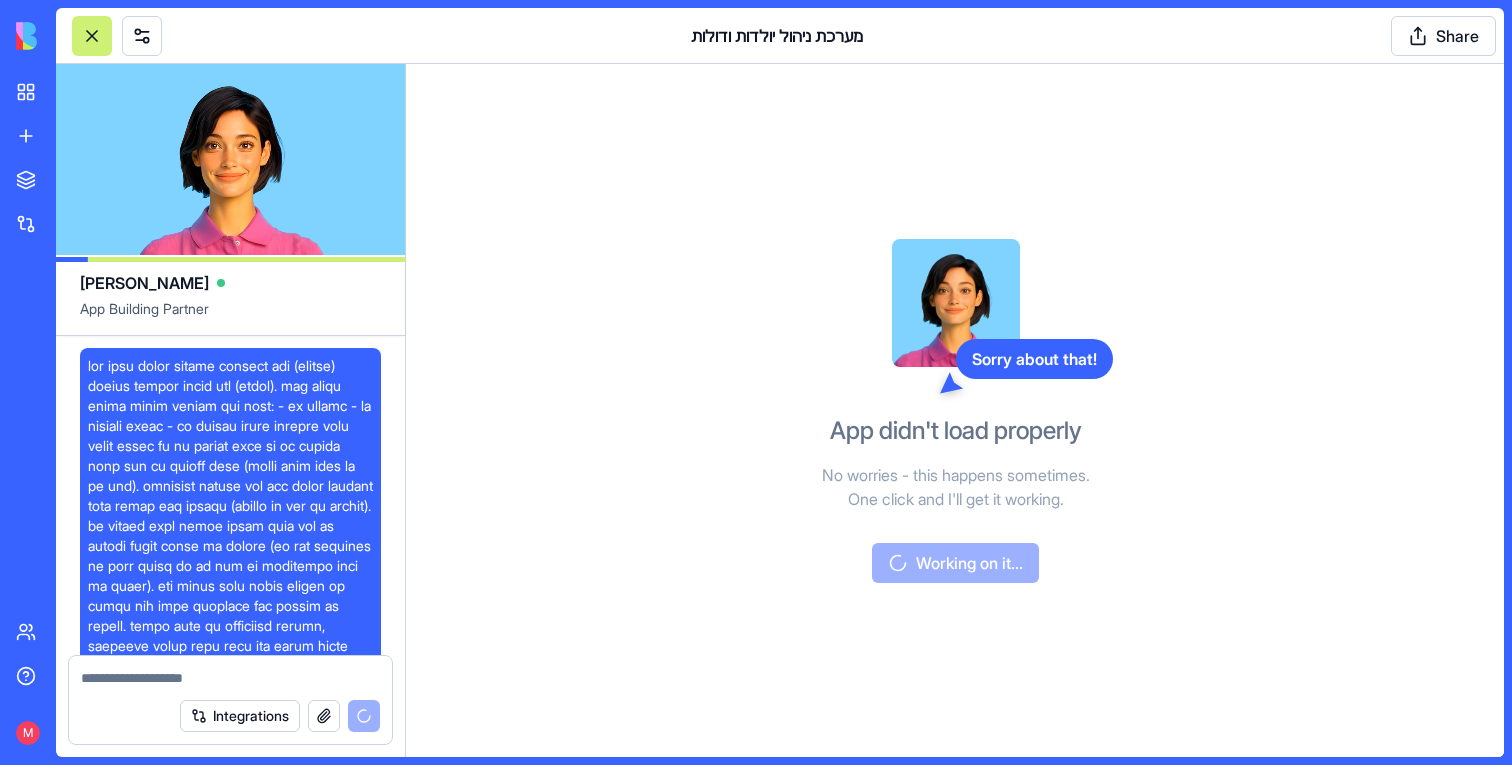 click at bounding box center (230, 1306) 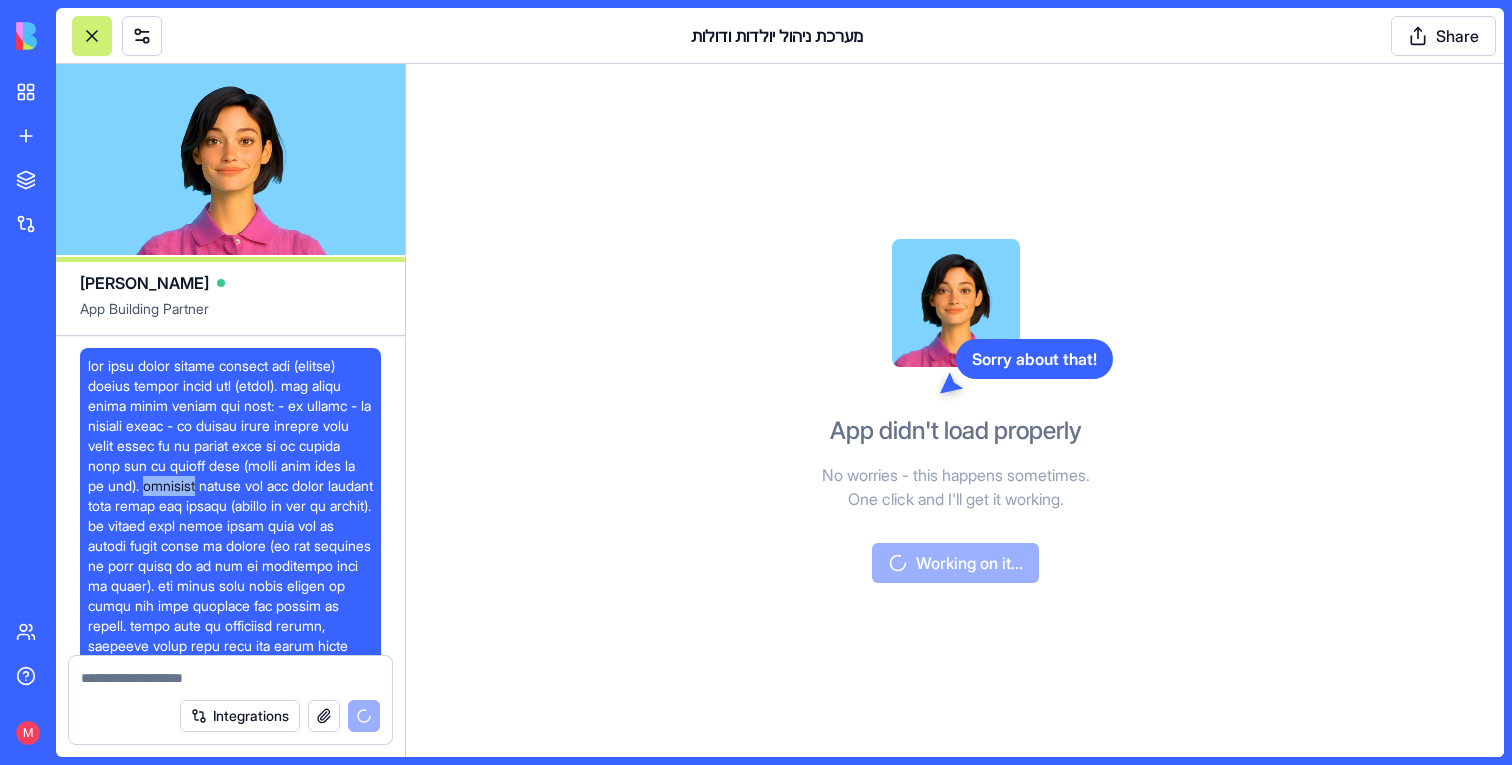 click at bounding box center [230, 1306] 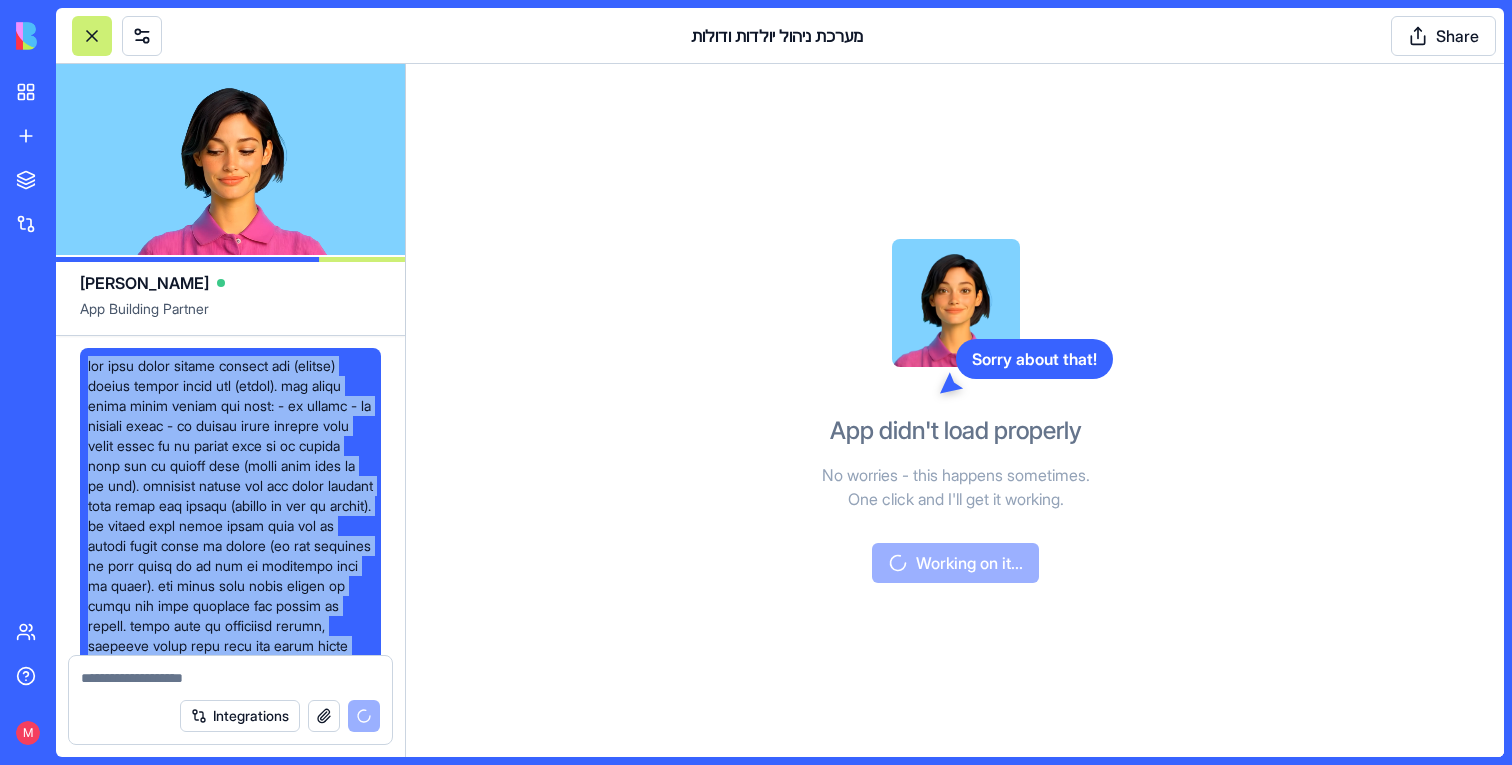 click at bounding box center [230, 1306] 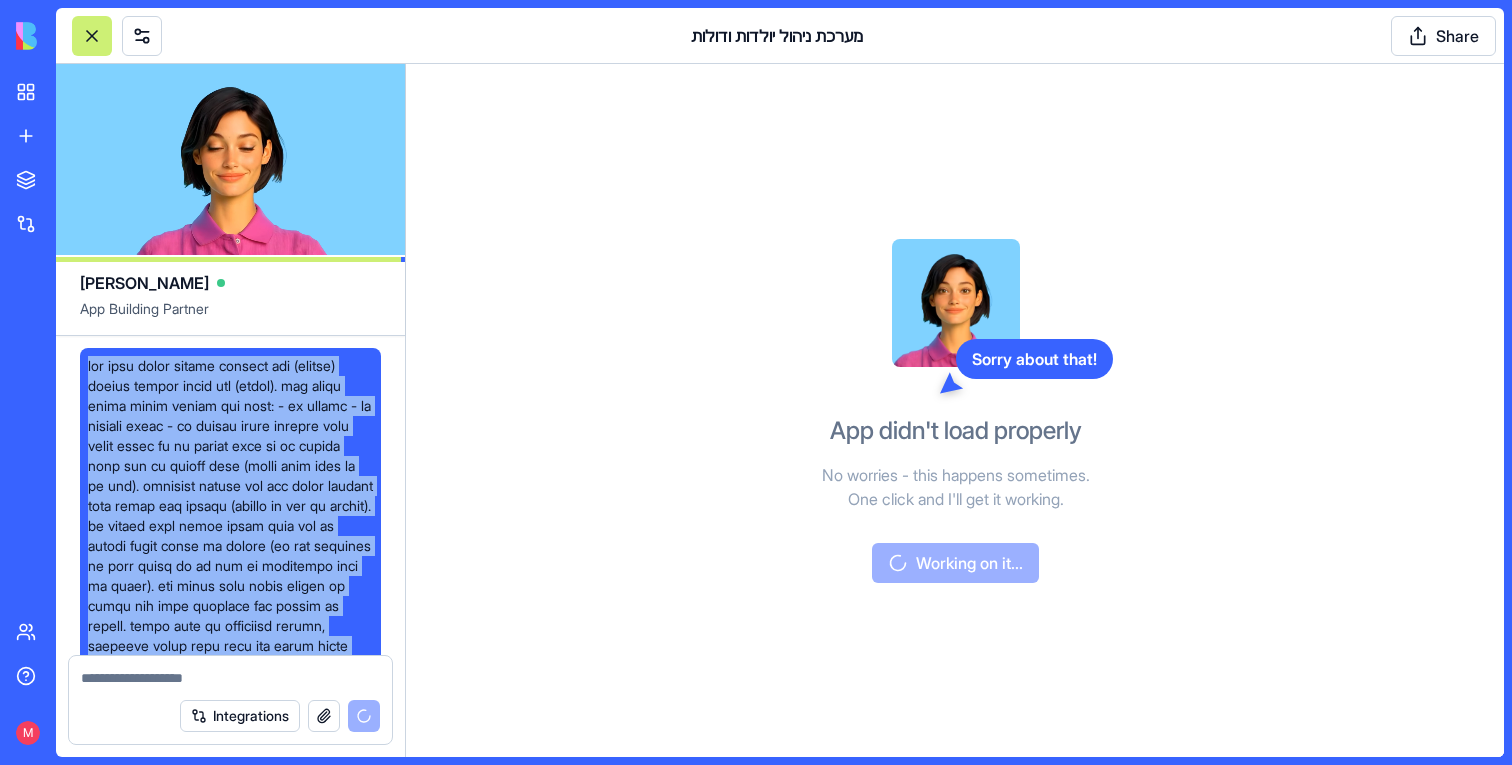 copy on "אני רוצה מערכת לניהול הלקוחות שלי (יולדות) וניהול הנותני שירות שלי (דולות). אני צריכה מערכת ניהול פנימית שבה אראה: - את הלידים - את הלקוחות שסגרו - את הנותני שירות ללקוחות צריך להיות פורטל בו הן צריכות למלא את כל הפרטים שלהן לפי מה שמצורף למטה (בטופס גדול ויפה על דף מלא). והלקוחות יכולות בכל שלב להכנס ולהמשיך למלא במידה ולא השלימו (ולראות על כמה הן עומדות). גם לדולות צריך להיות פורטל שלהן שבו הן יכולות להכנס ולמלא את השאלון (גם כמו המיילדות זה צריך להיות על דף מלא עם אינדיקציה לכמה הן מילאו). לכל לקוחה צריך להיות לוגיקה של חיבור בין דולה רלוונטית לפי הפרטים של השאלון. בבקשה תעשי את האפליקציה בעברית, כשהתפריט ניווט במצד ימין וכל הטקסט מיושר לעברית
קטגוריה: ניהול לידים
תת-קטגוריה: פרטי ליד/לקוח
שאלה: אילו פרטים חובה לאסוף מכל ליד/לקוח, ואילו פרטים רצוי לאסוף?
תשובה: שם מלא
שבוע ההריון:
גיל:
כתובת:
מספר טלפון ליצירת קשר:
תאריך הלידה המשוער/תאריך לידה (אם הילד נולד כבר):
קופת חולים:
ביטוח פרטי: כן / לא
רקע כללי
האם זהו ילד ראשון?
אם לא, כמה ילדים יש במשפחה?
האם קיים סיוע נוסף מסבתות, מטפלות או משפחה קרובה..." 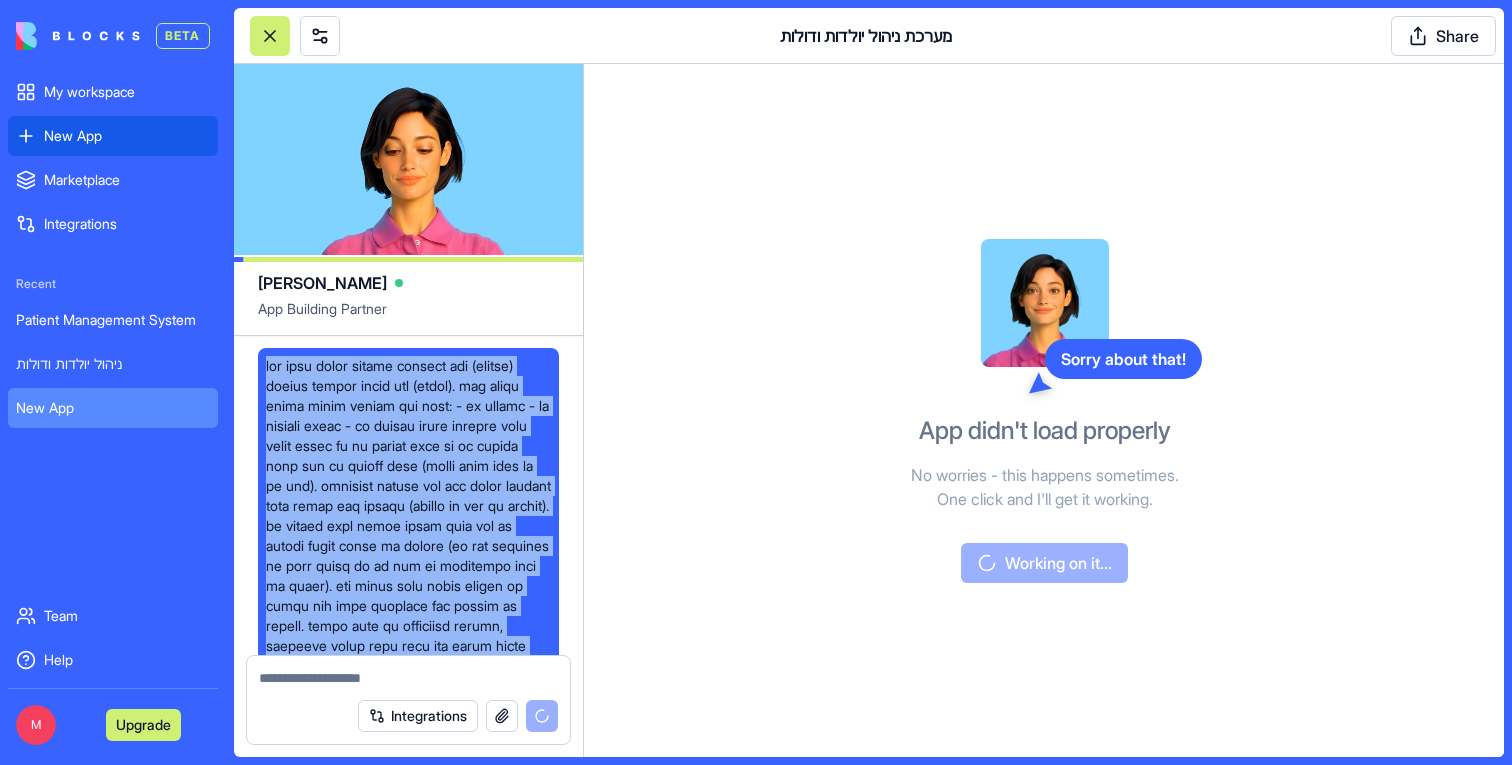 click on "New App" at bounding box center (113, 136) 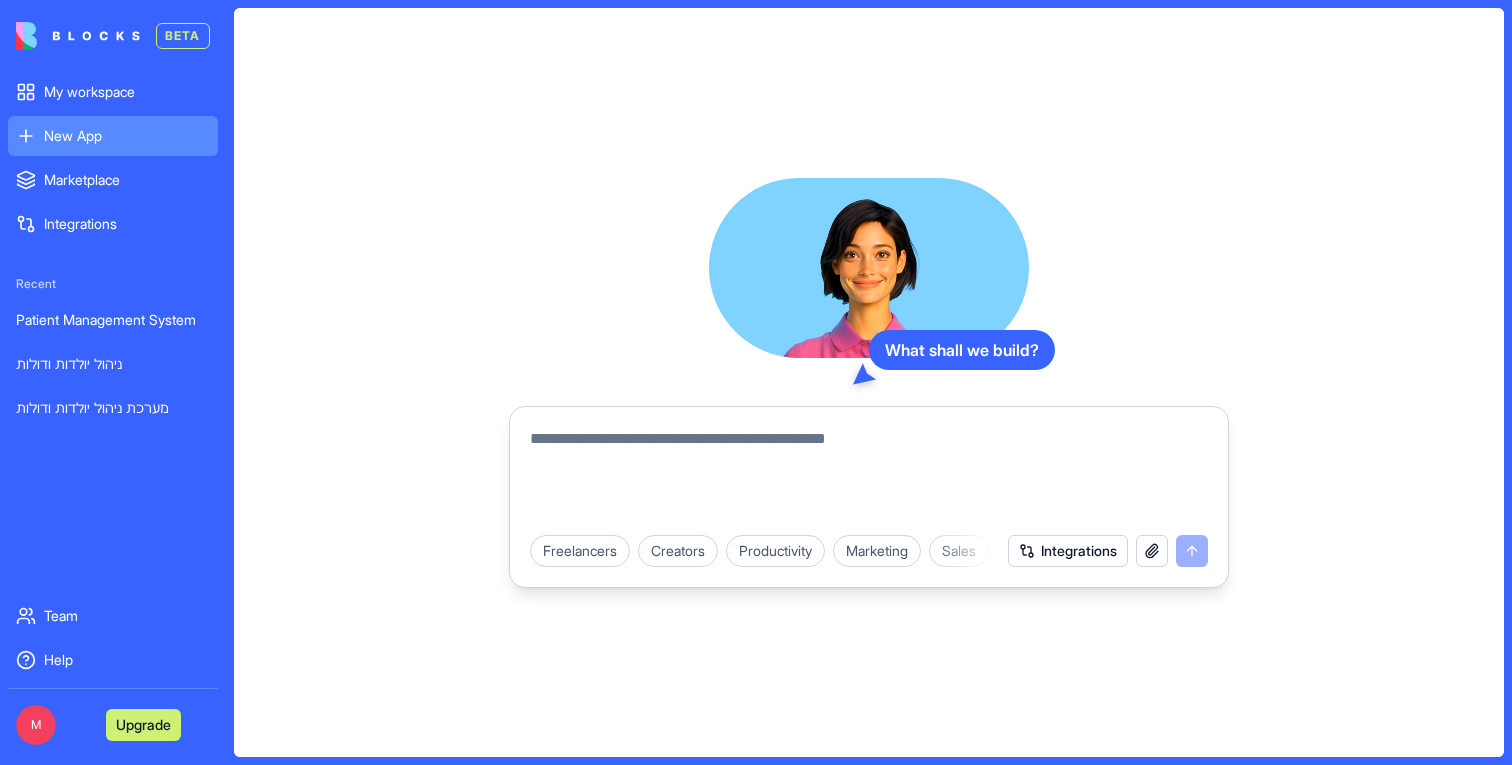 click at bounding box center [869, 475] 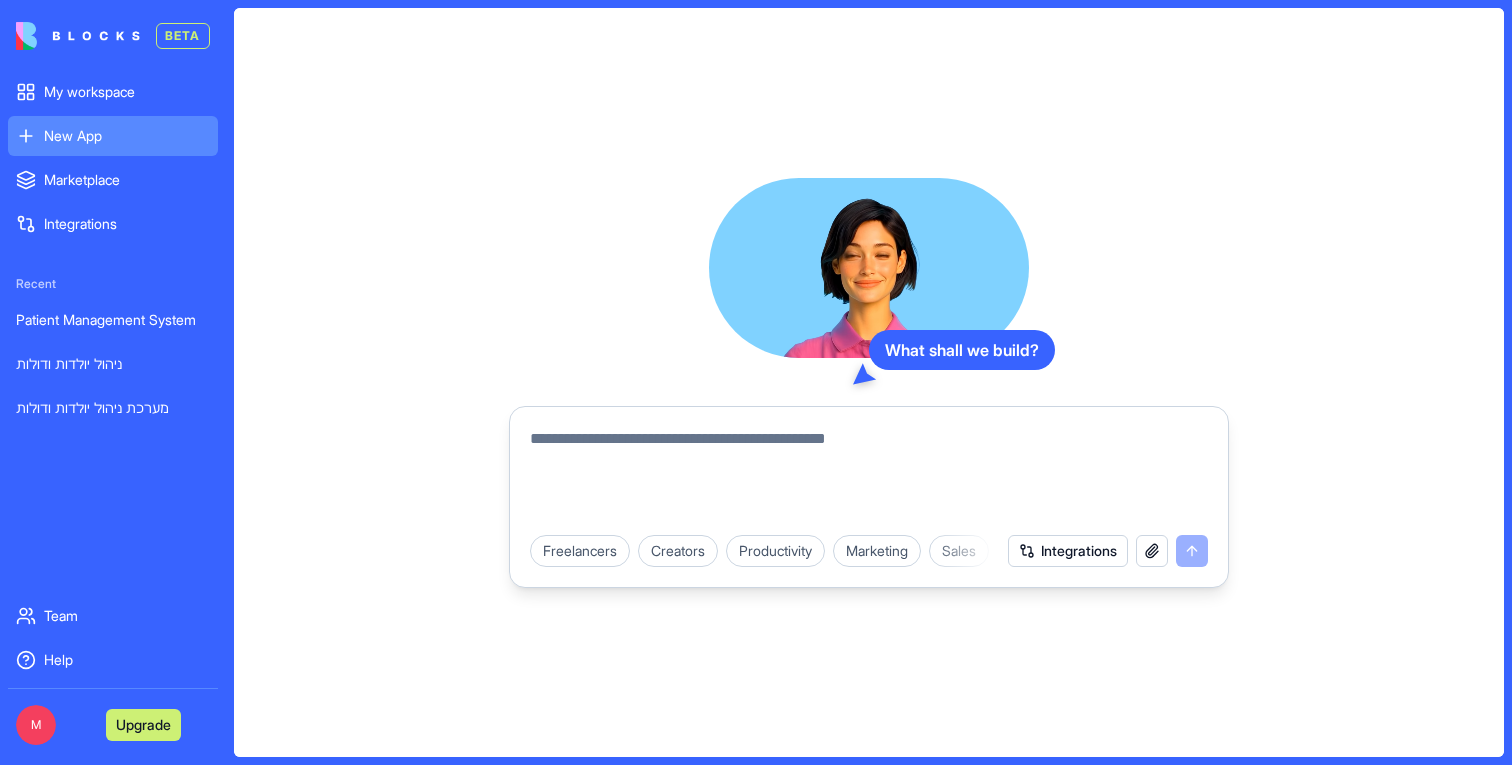 paste on "**********" 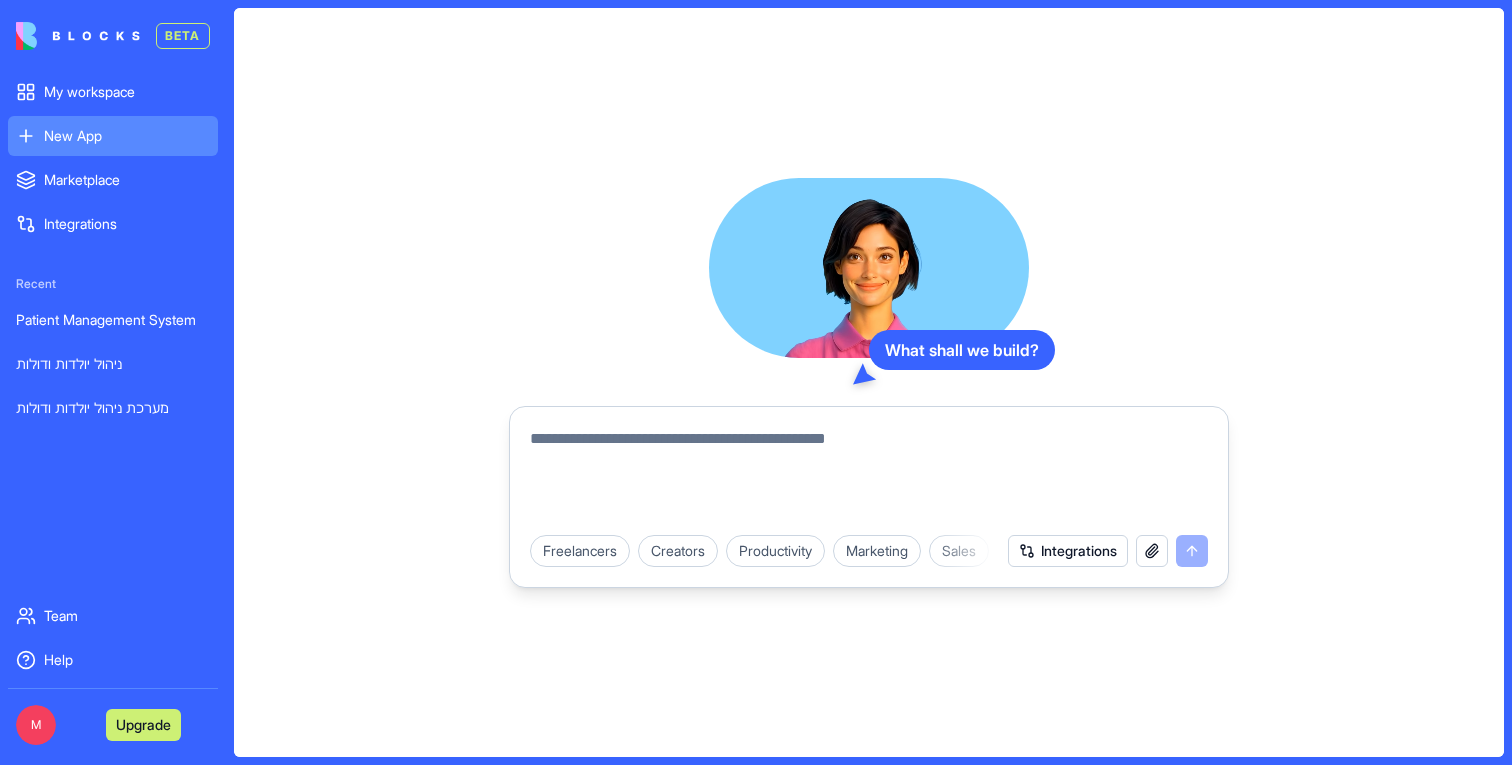 type on "**********" 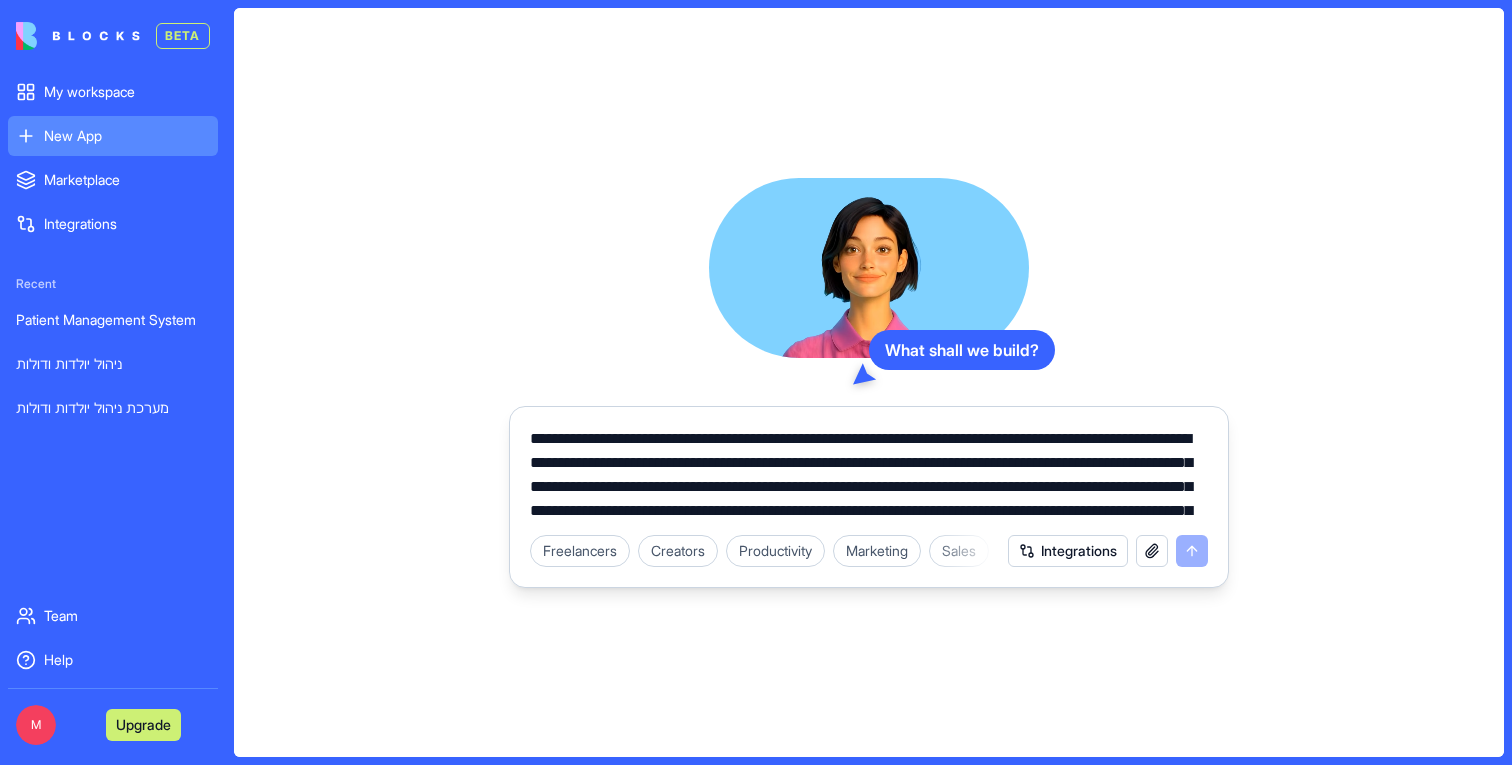 scroll, scrollTop: 837, scrollLeft: 0, axis: vertical 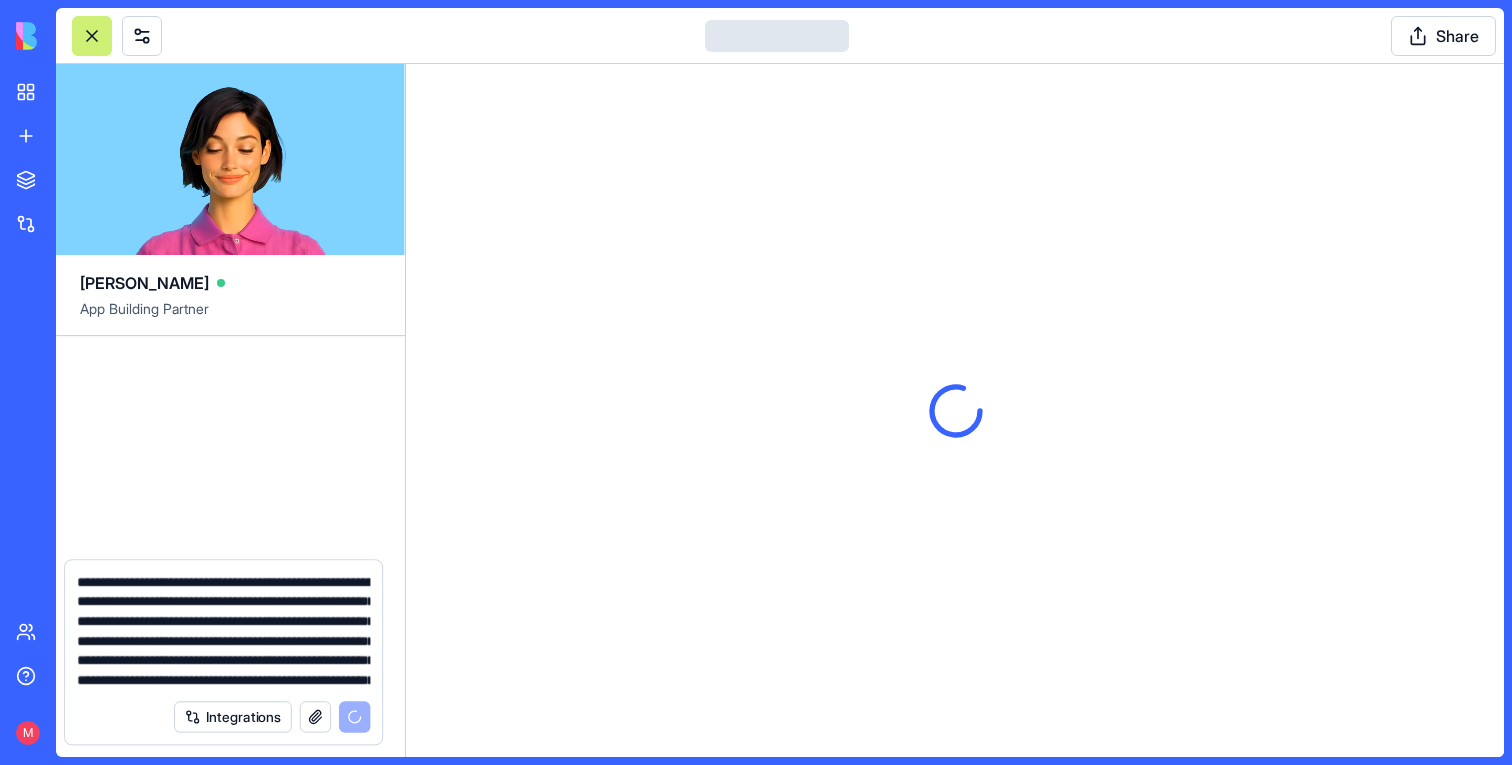 type 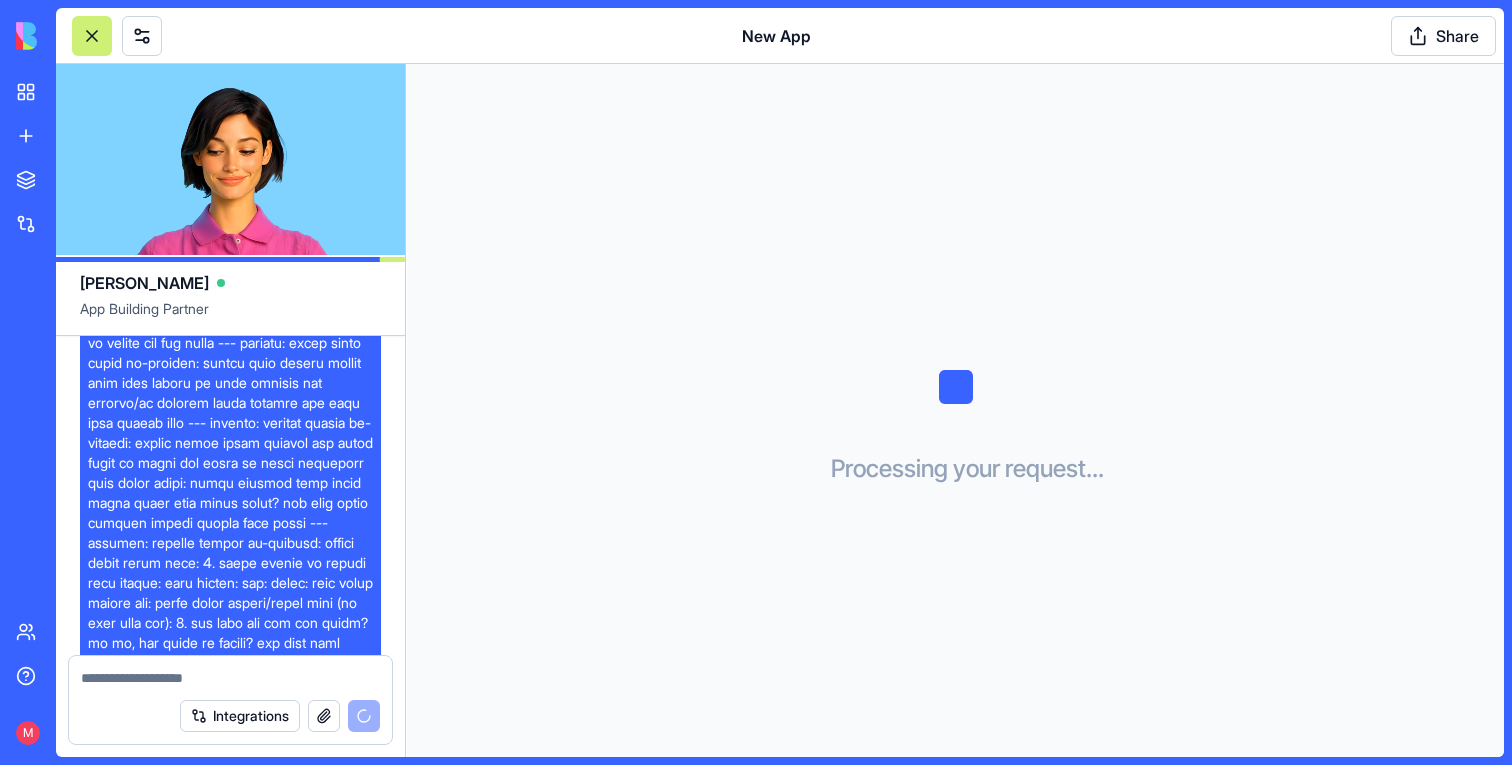 scroll, scrollTop: 2041, scrollLeft: 0, axis: vertical 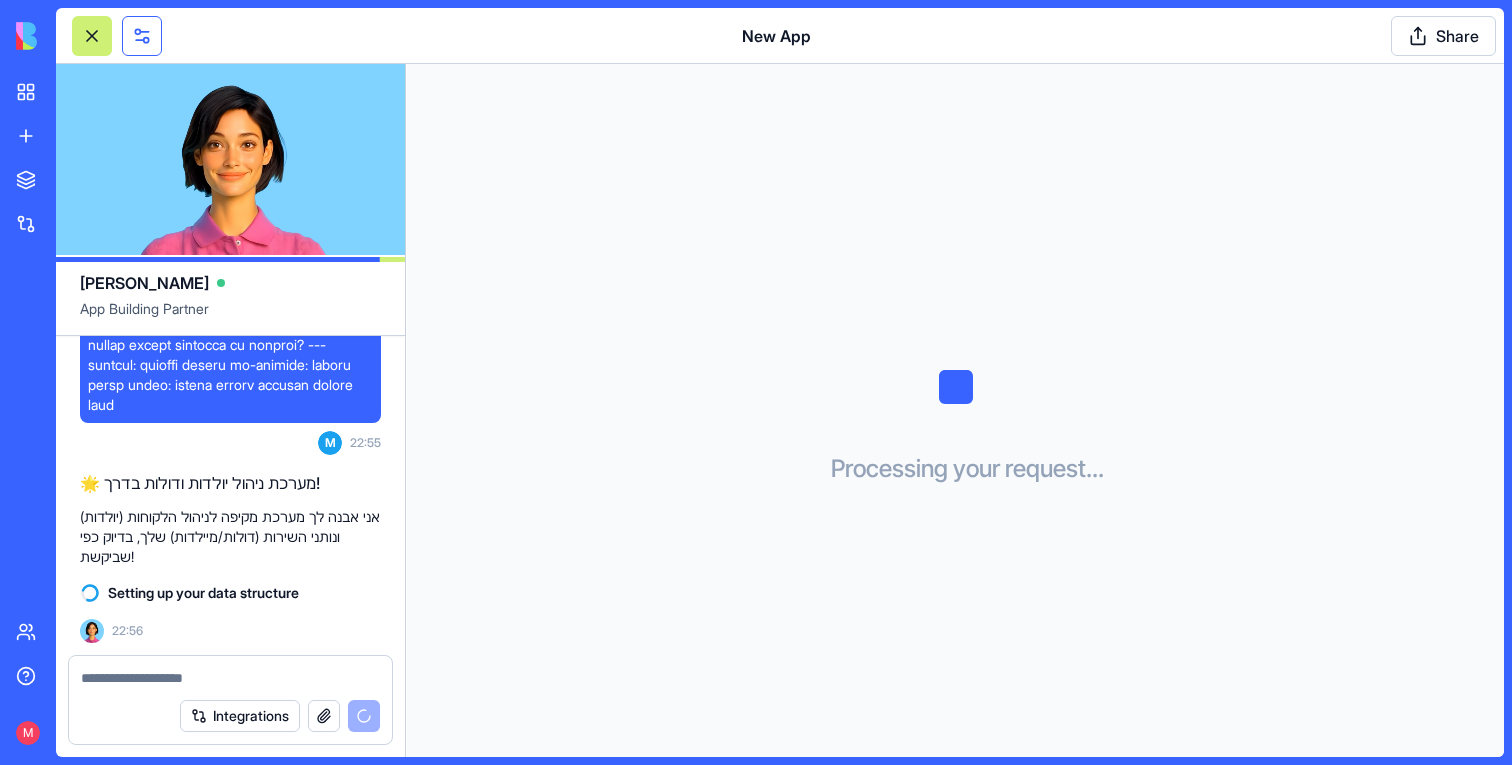 click at bounding box center (142, 36) 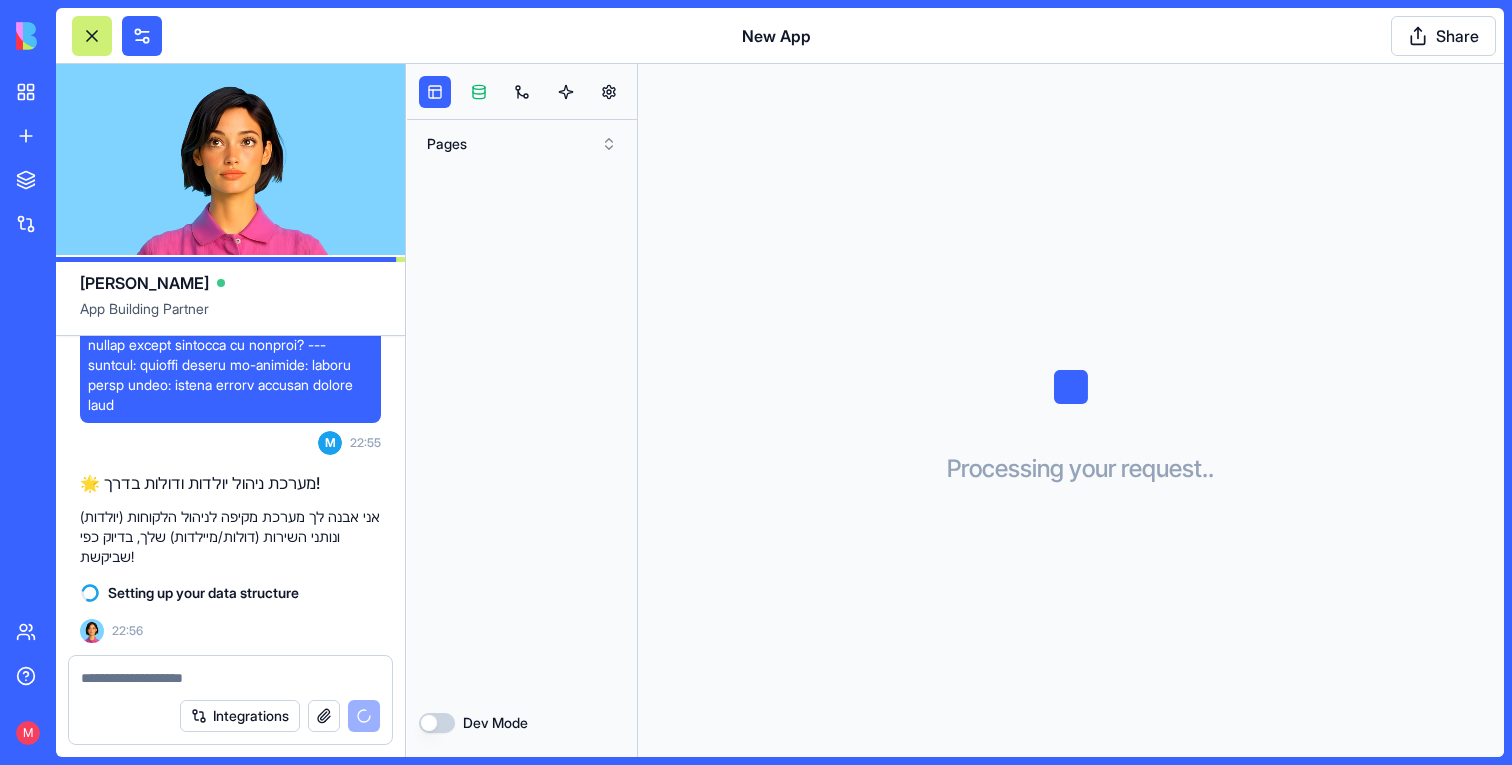 click at bounding box center (479, 92) 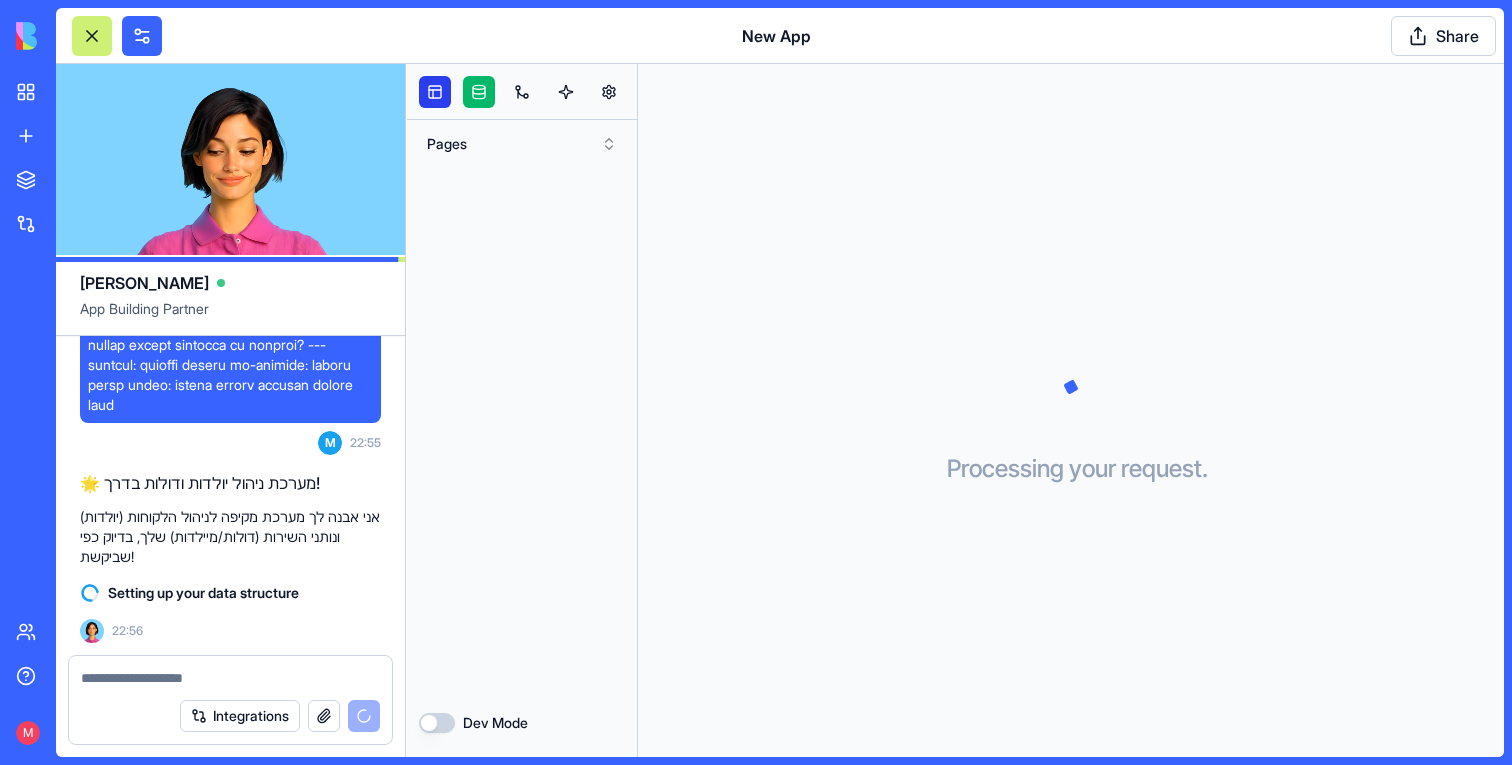 click at bounding box center [435, 92] 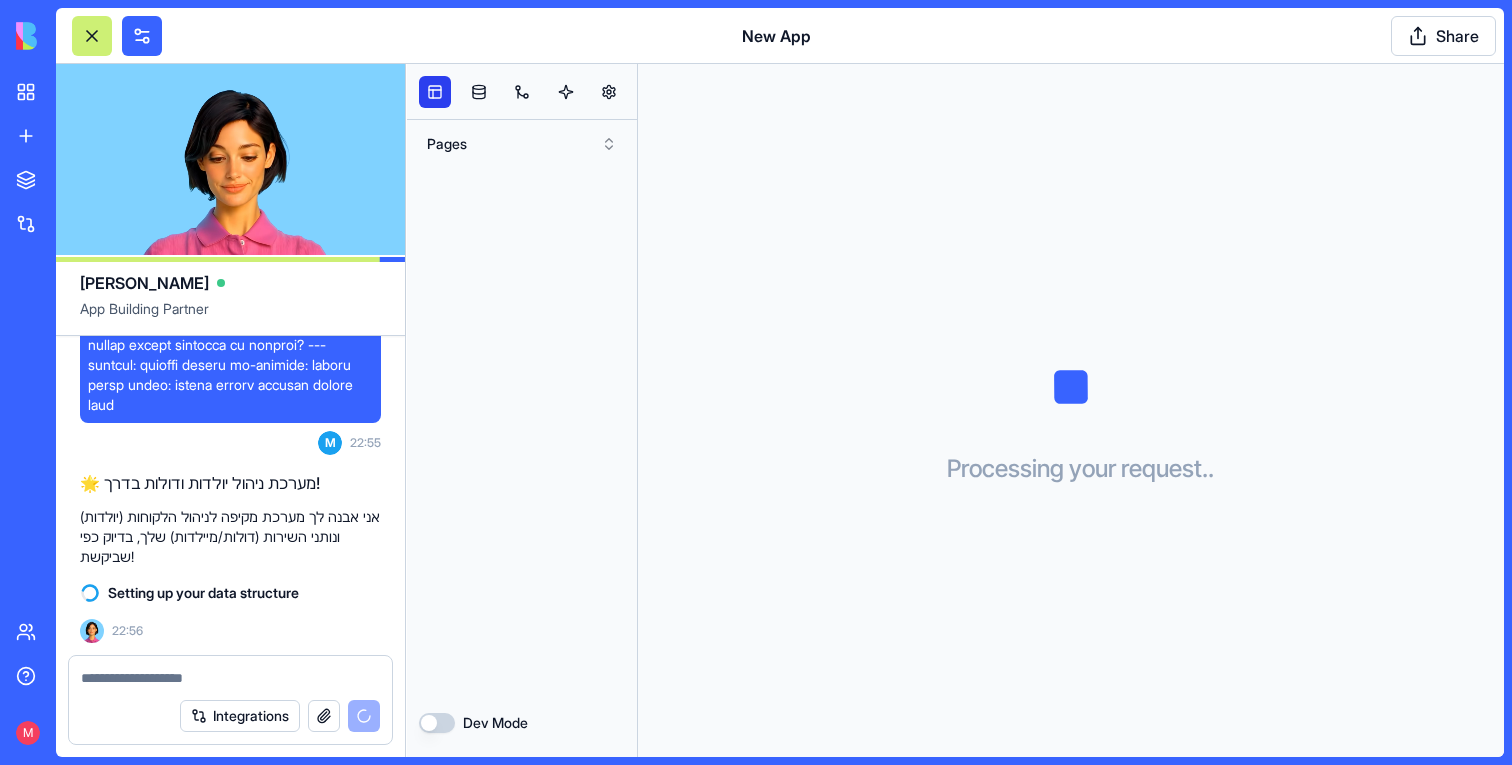 type 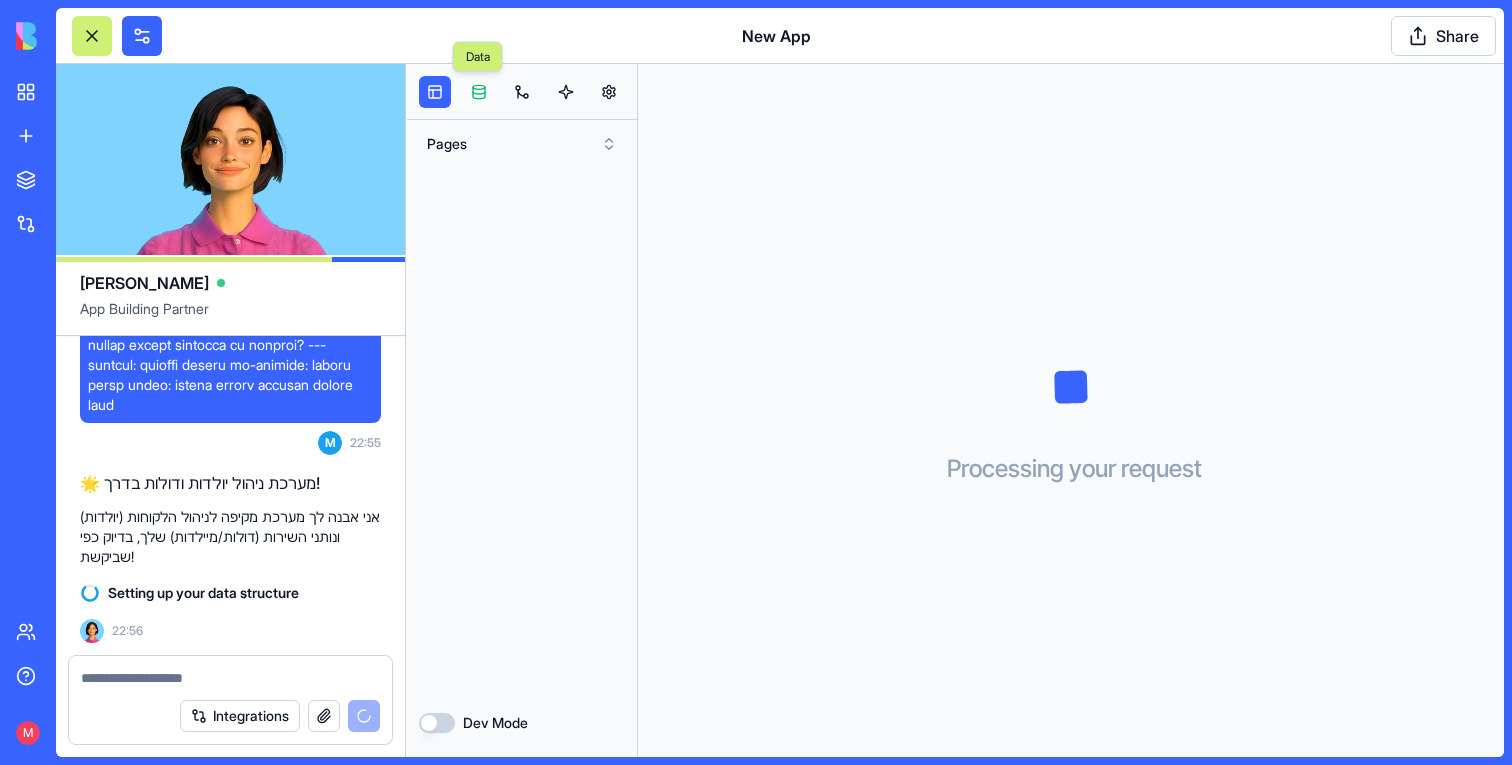 click at bounding box center (479, 92) 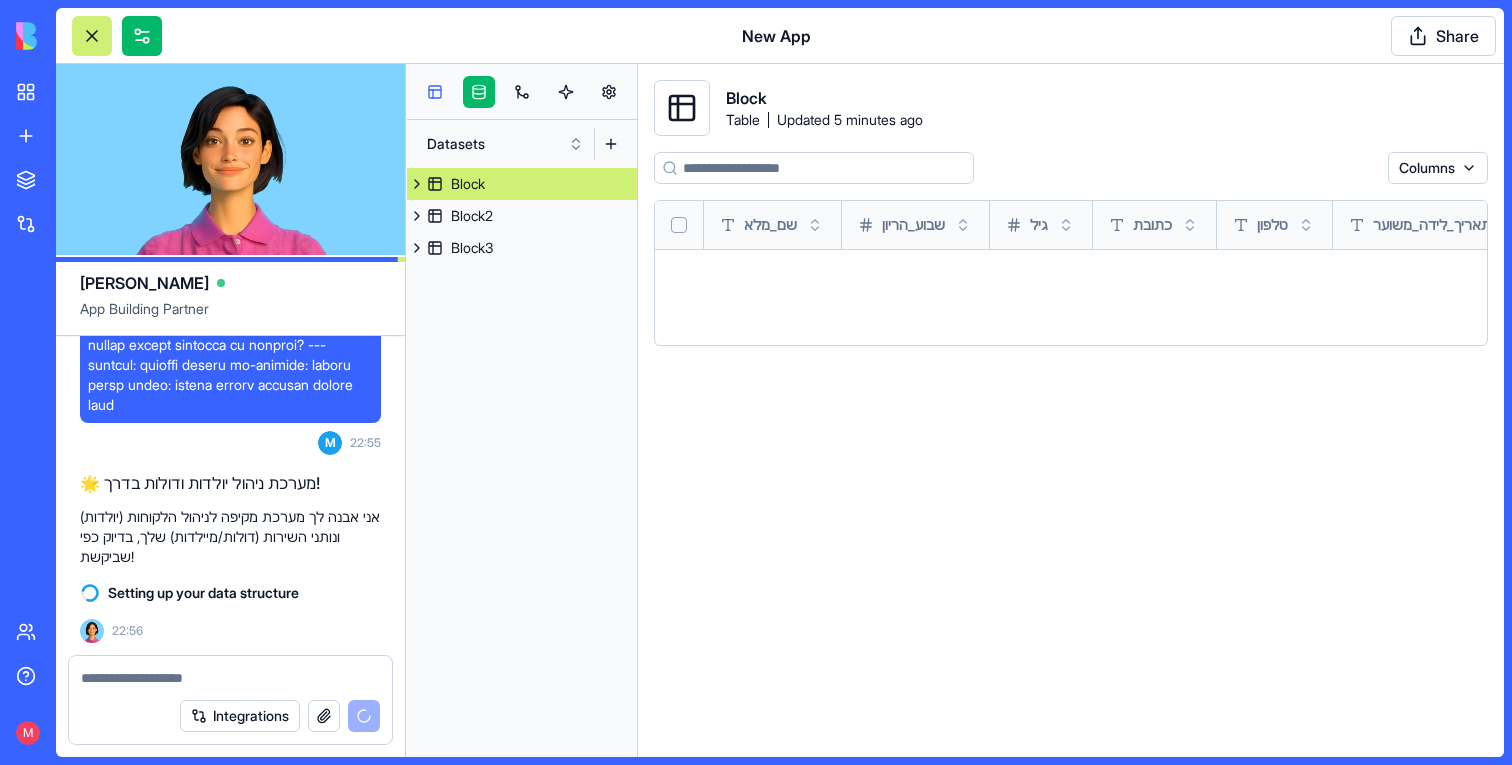 click at bounding box center (435, 92) 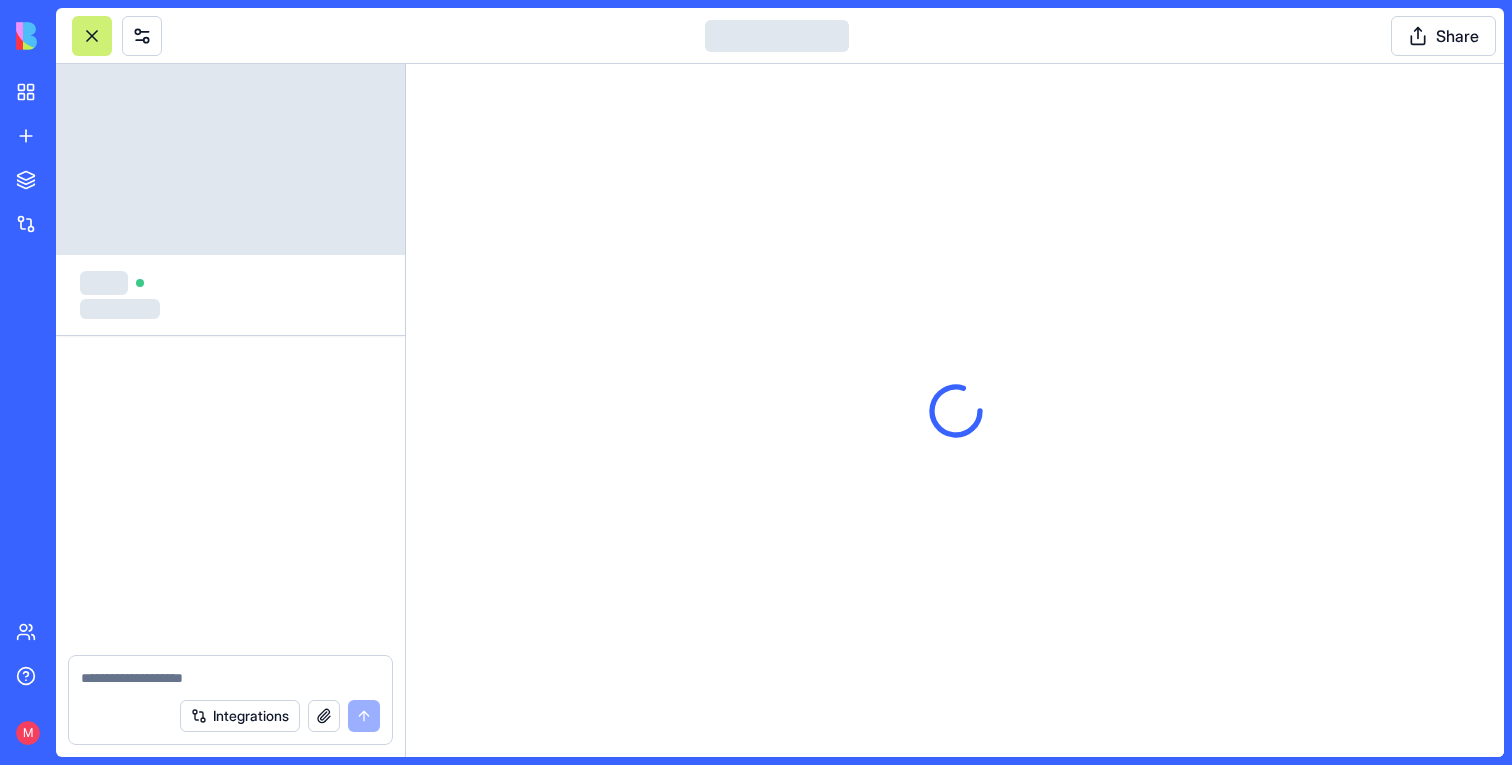 scroll, scrollTop: 0, scrollLeft: 0, axis: both 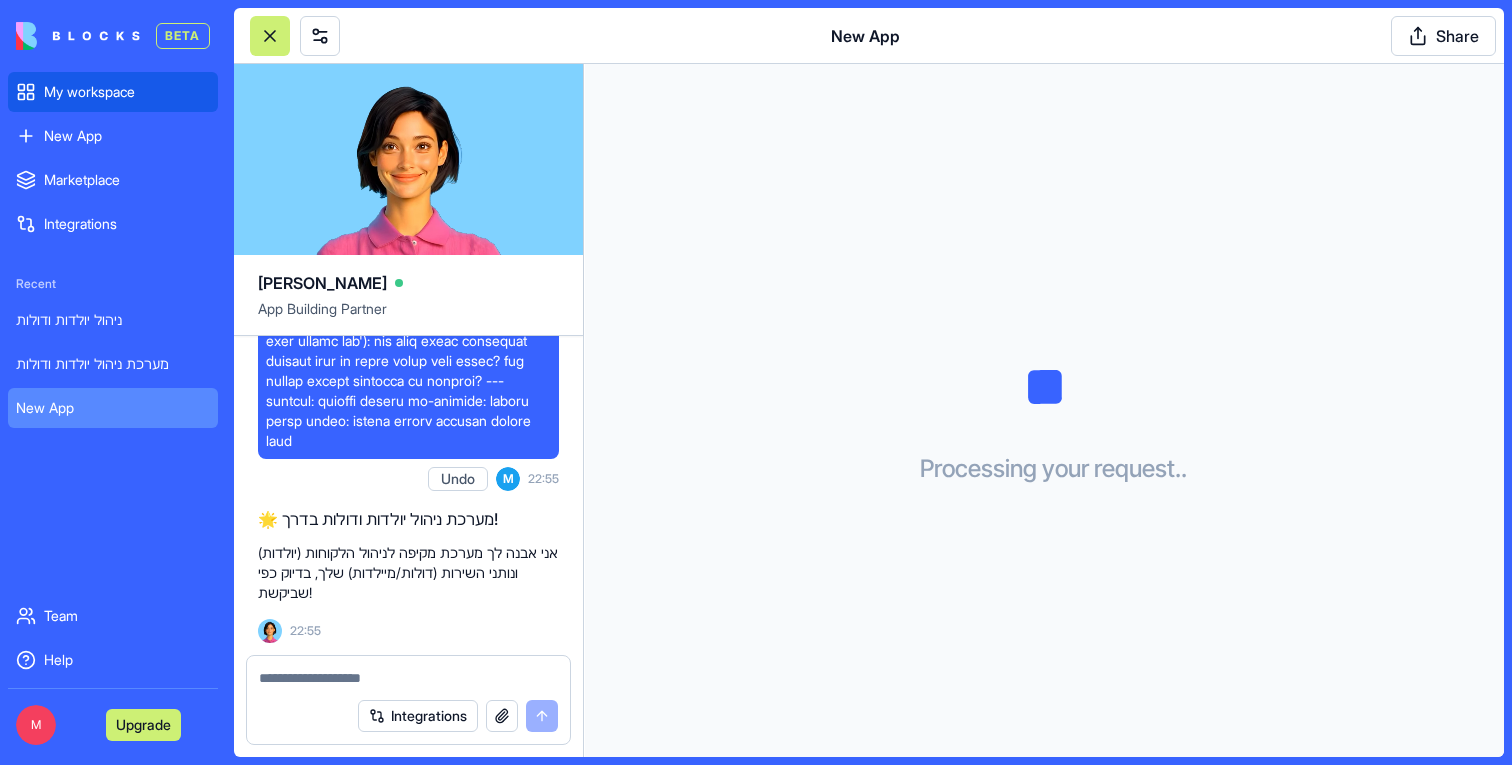 click on "My workspace" at bounding box center (127, 92) 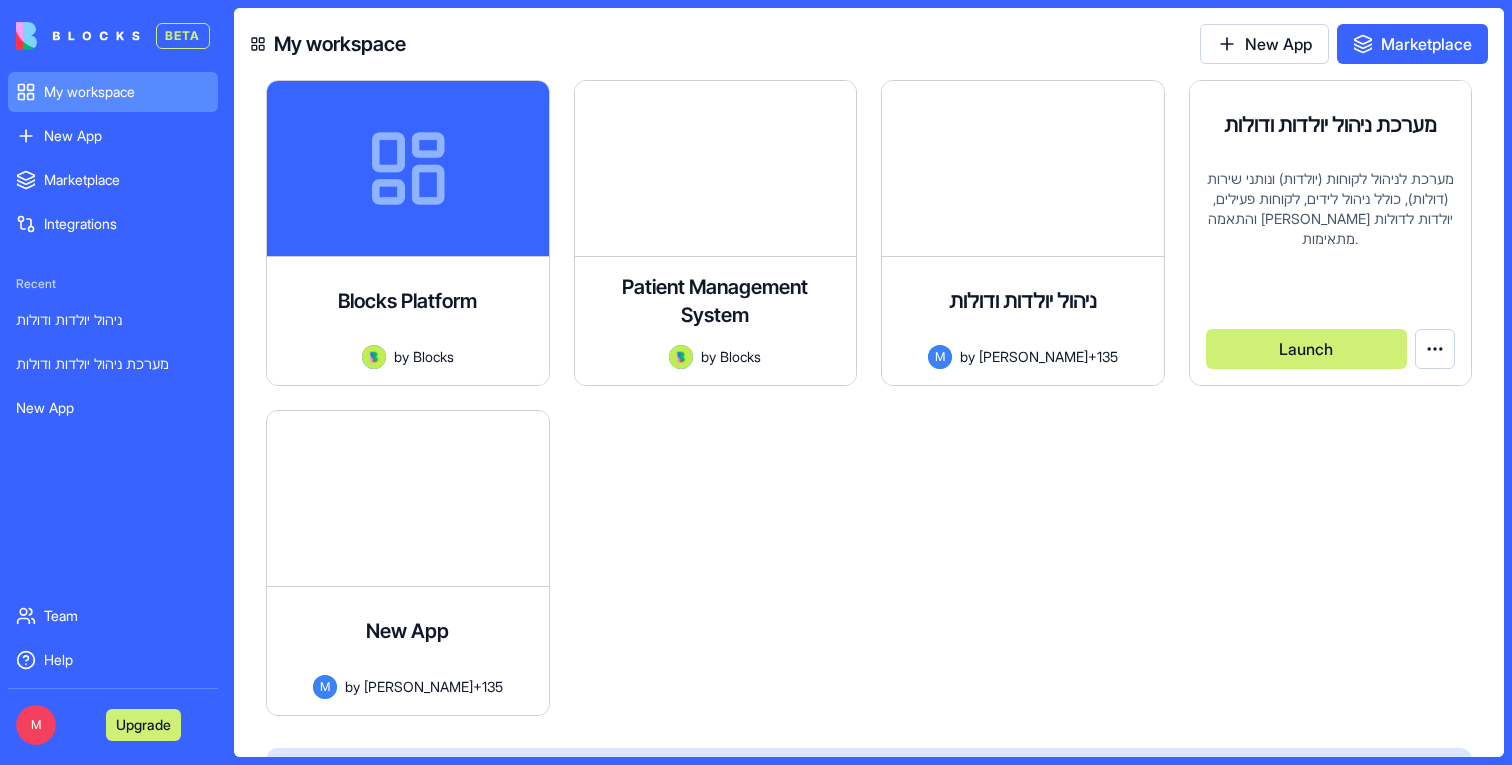 click on "מערכת ניהול יולדות ודולות מערכת לניהול לקוחות (יולדות) ונותני שירות (דולות), כולל ניהול לידים, לקוחות פעילים, והתאמה בין יולדות לדולות מתאימות. M by michal+135 Launch" at bounding box center (1331, 233) 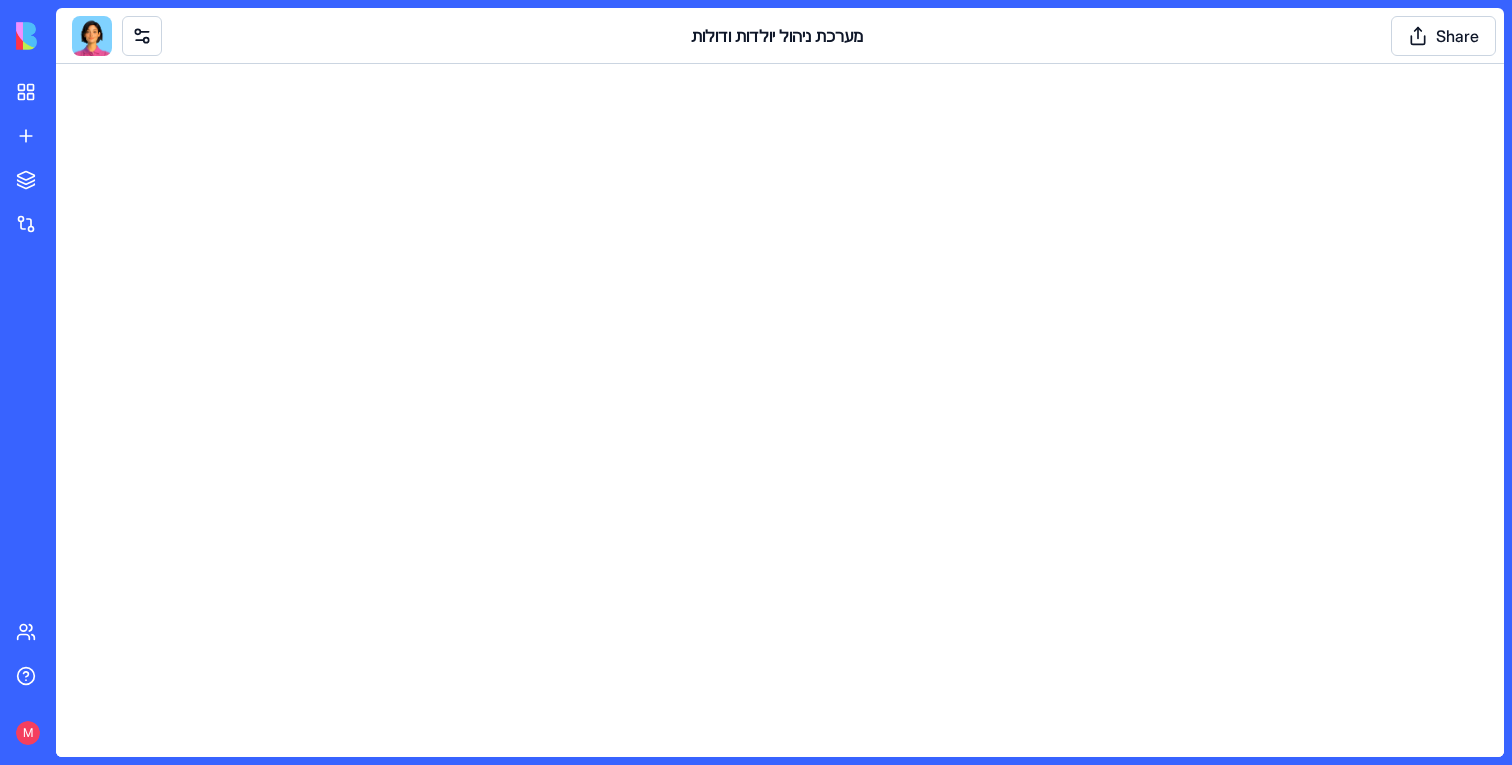 scroll, scrollTop: 0, scrollLeft: 0, axis: both 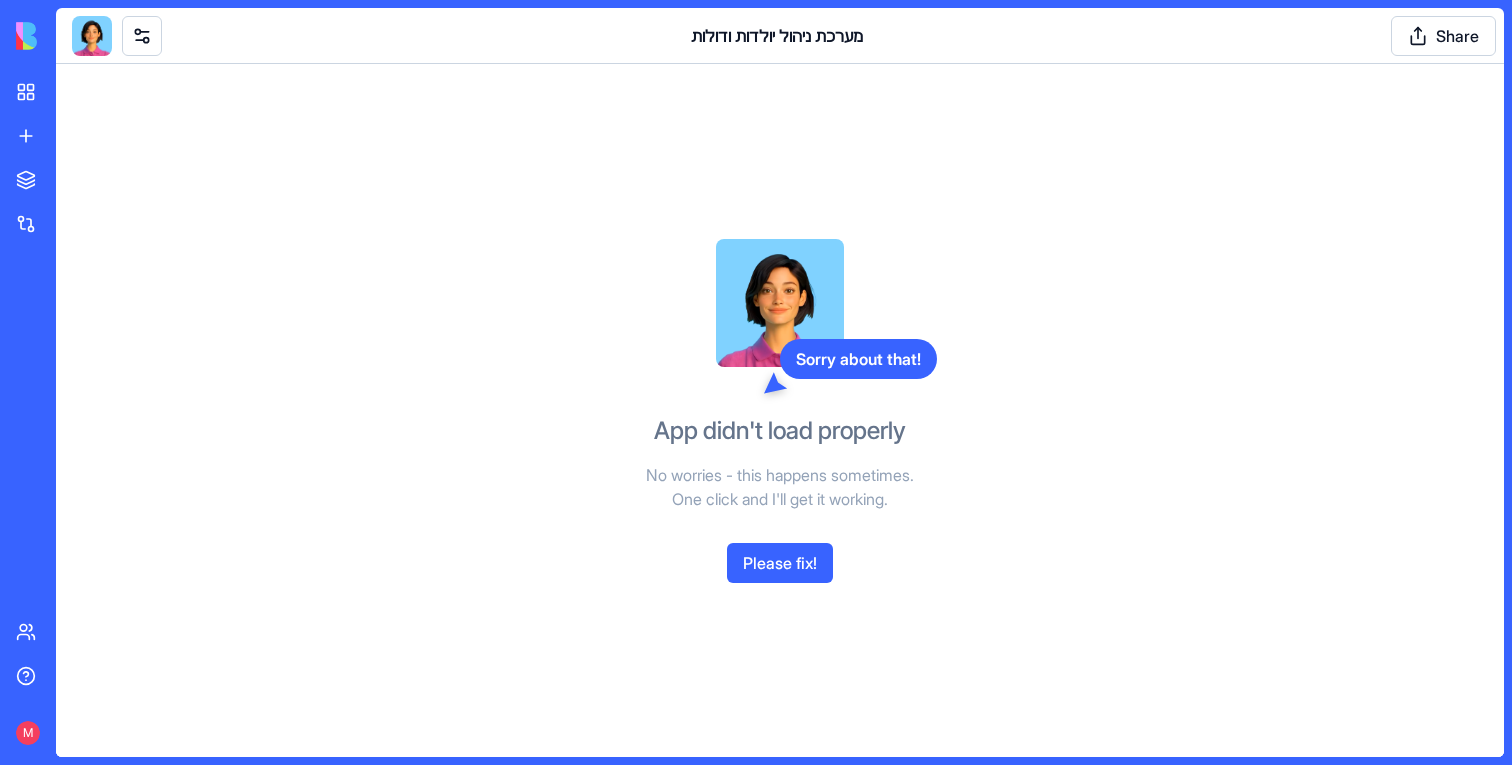 click at bounding box center (92, 36) 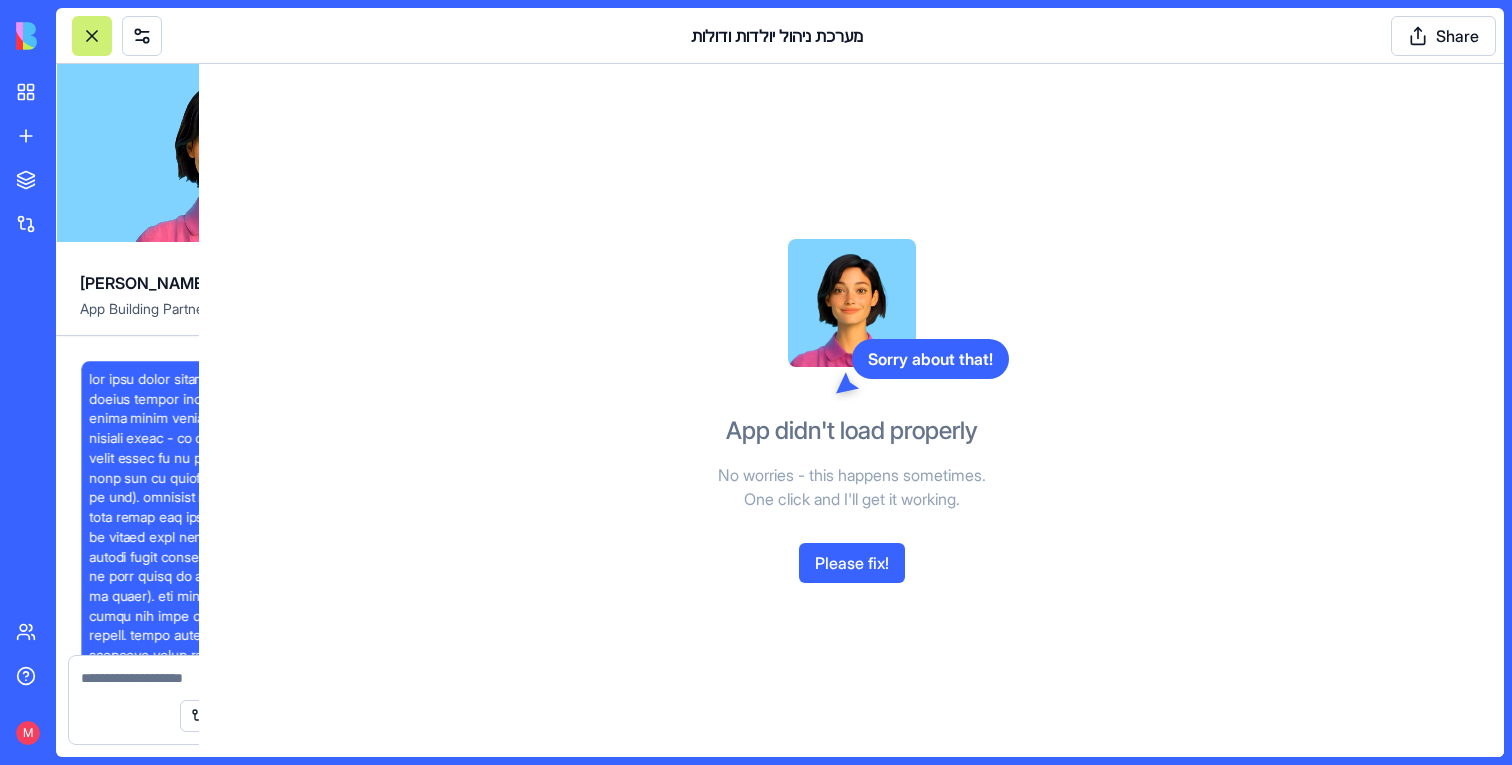 scroll, scrollTop: 4053, scrollLeft: 0, axis: vertical 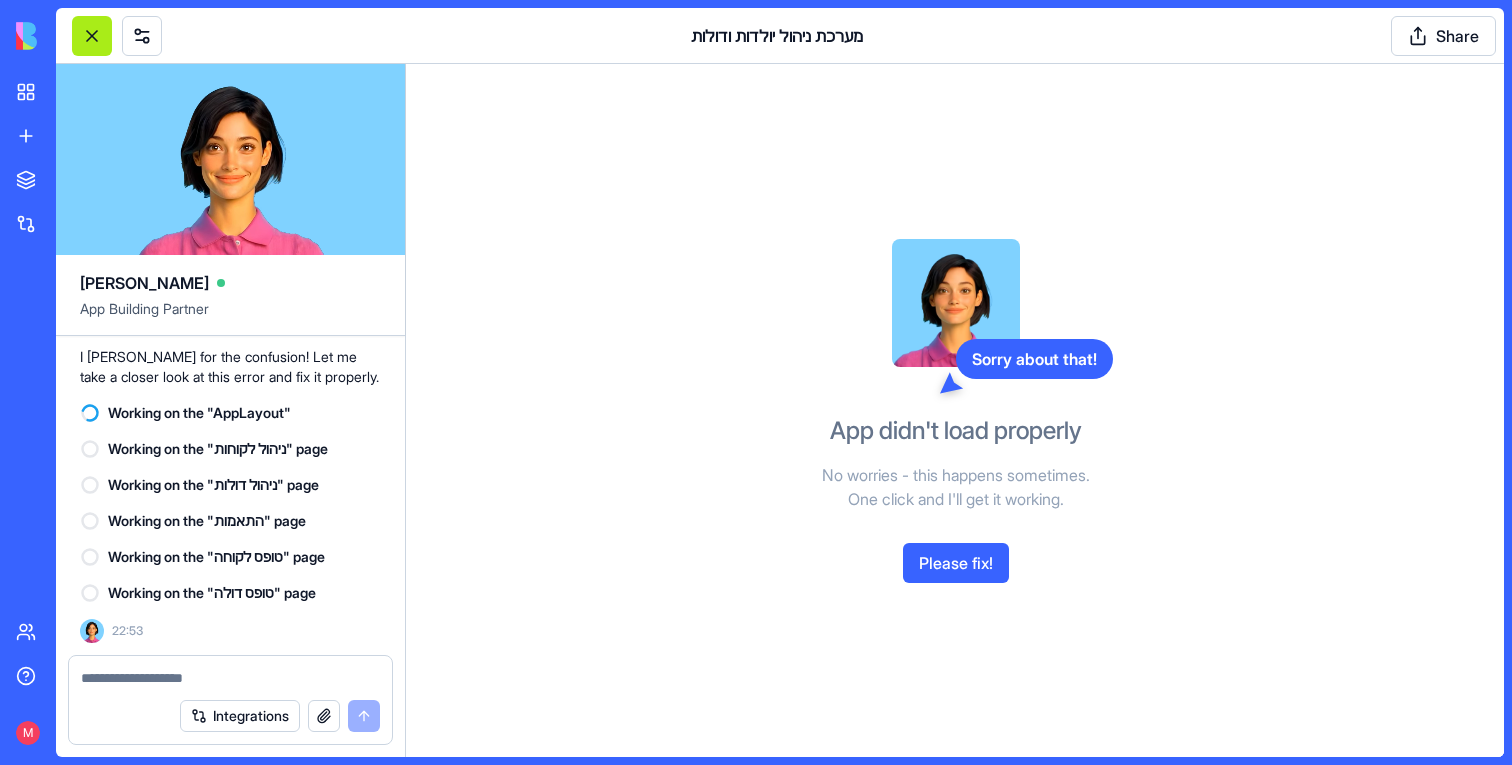 type 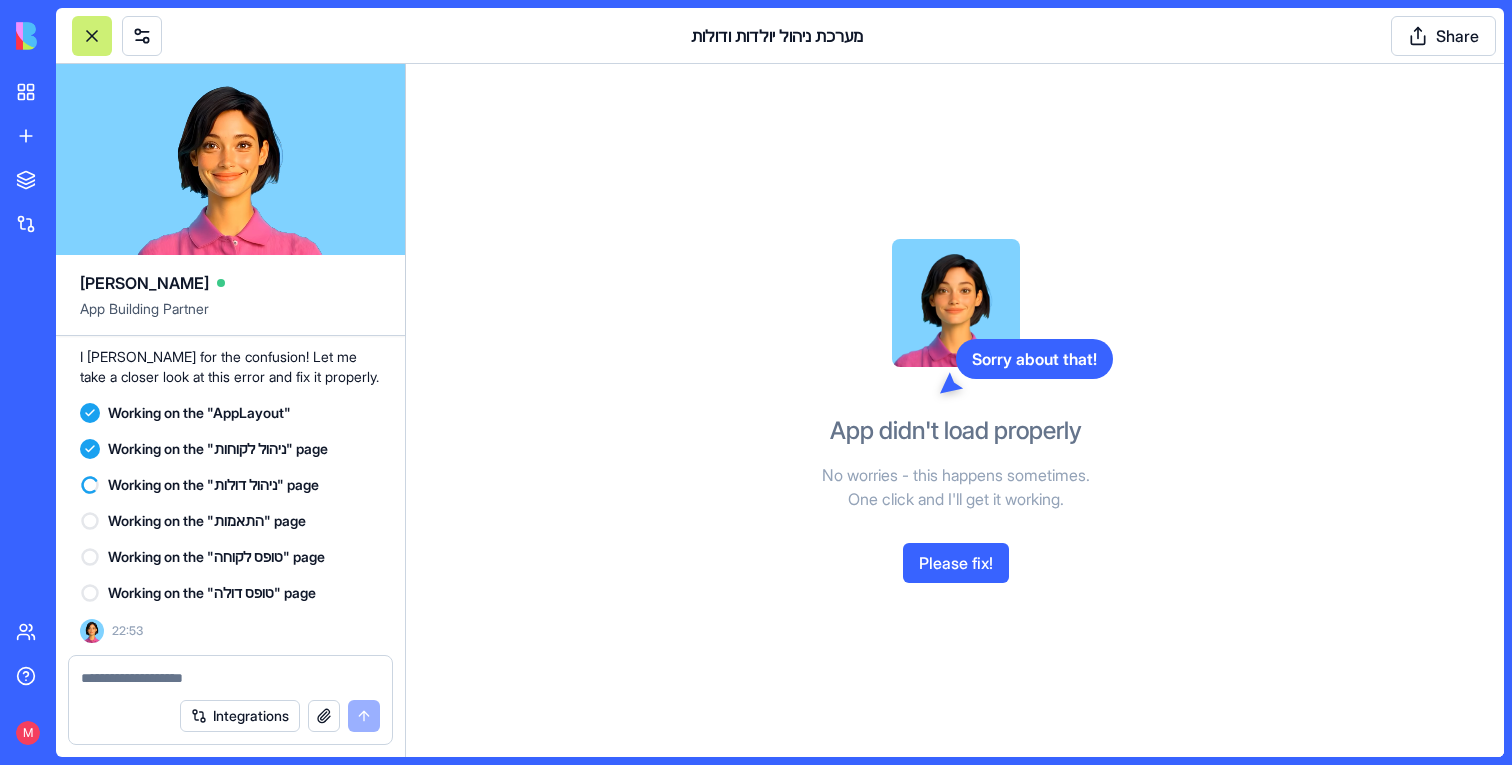 click on "מערכת ניהול יולדות ודולות Share" at bounding box center [780, 36] 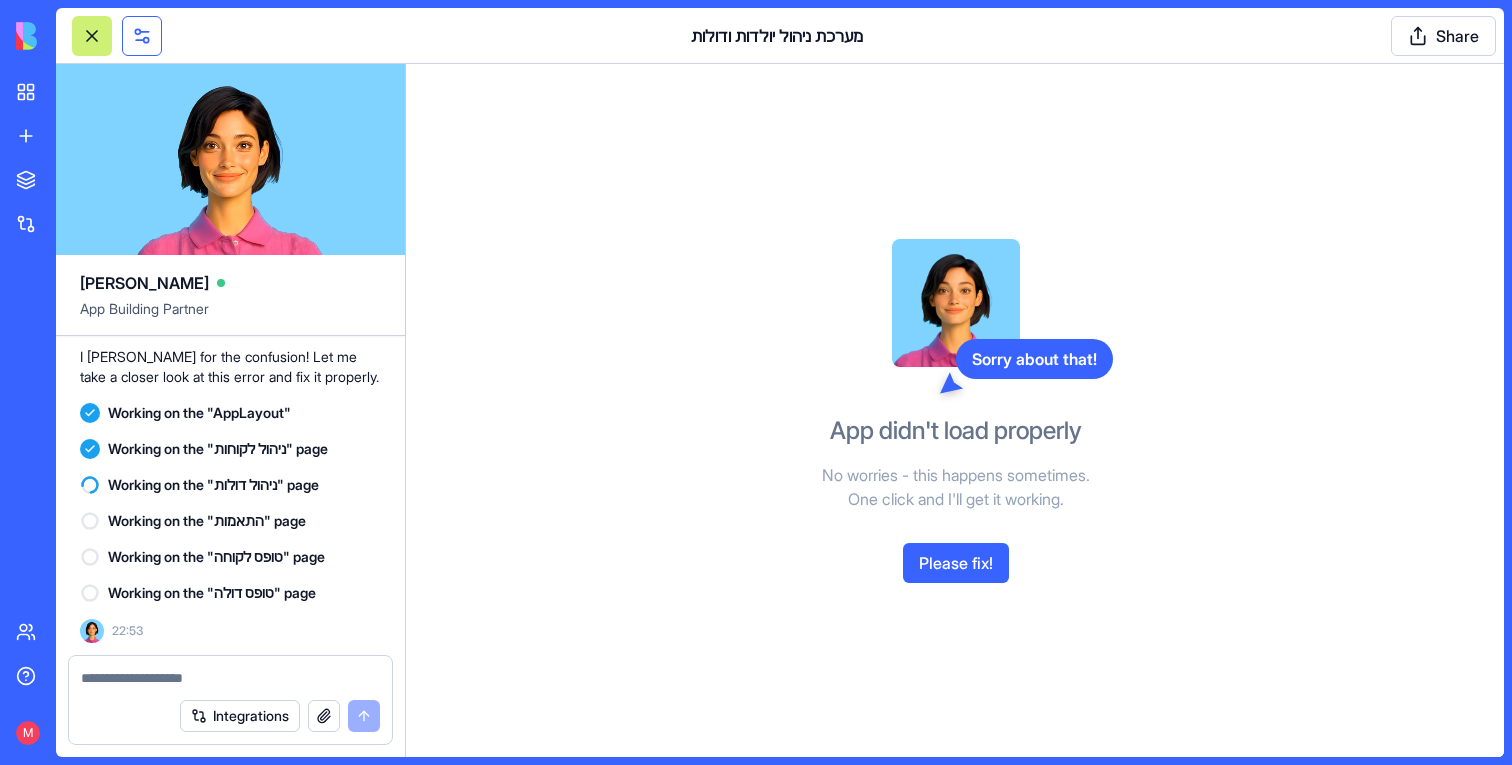 click at bounding box center (142, 36) 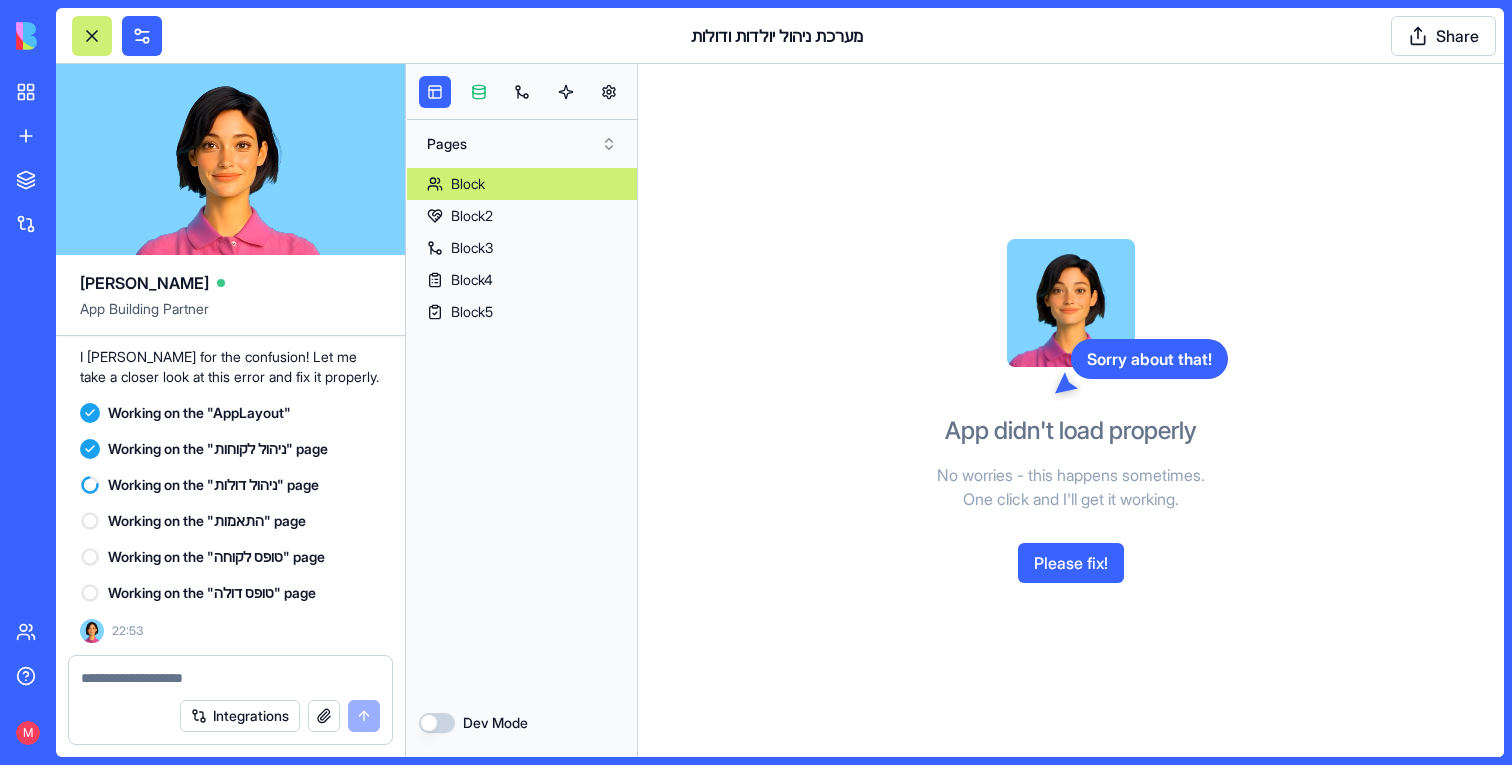 click at bounding box center (479, 92) 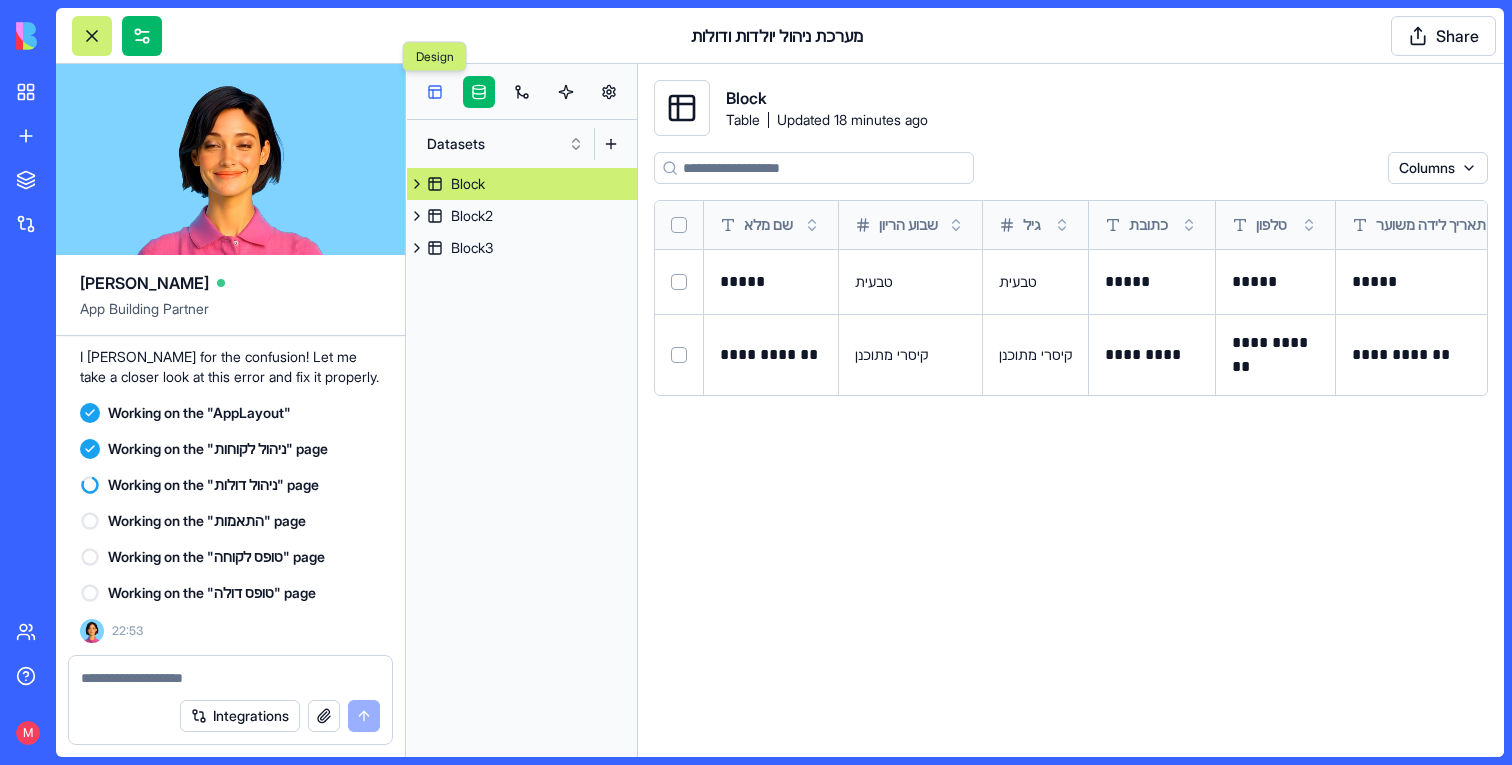 click at bounding box center [435, 92] 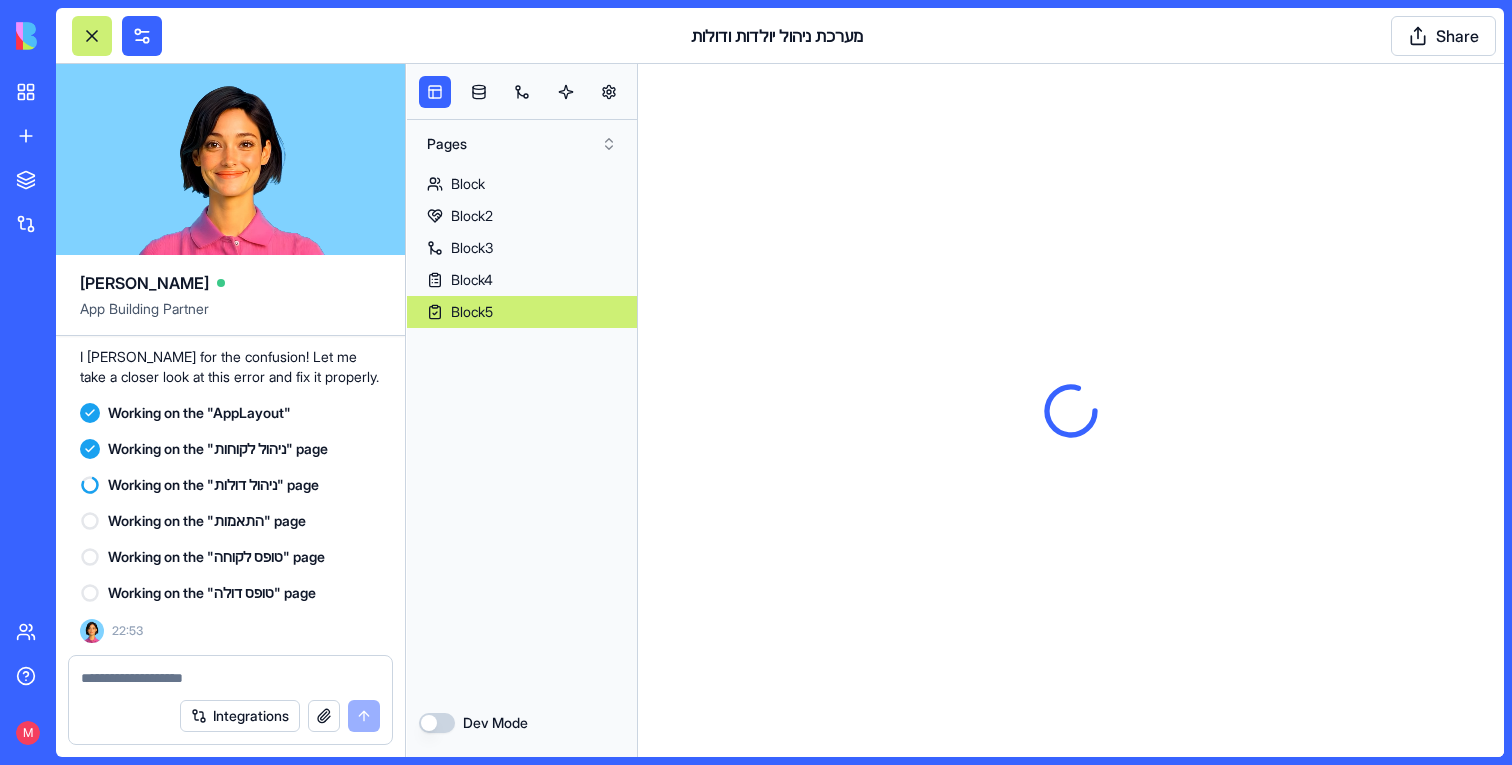 scroll, scrollTop: 0, scrollLeft: 0, axis: both 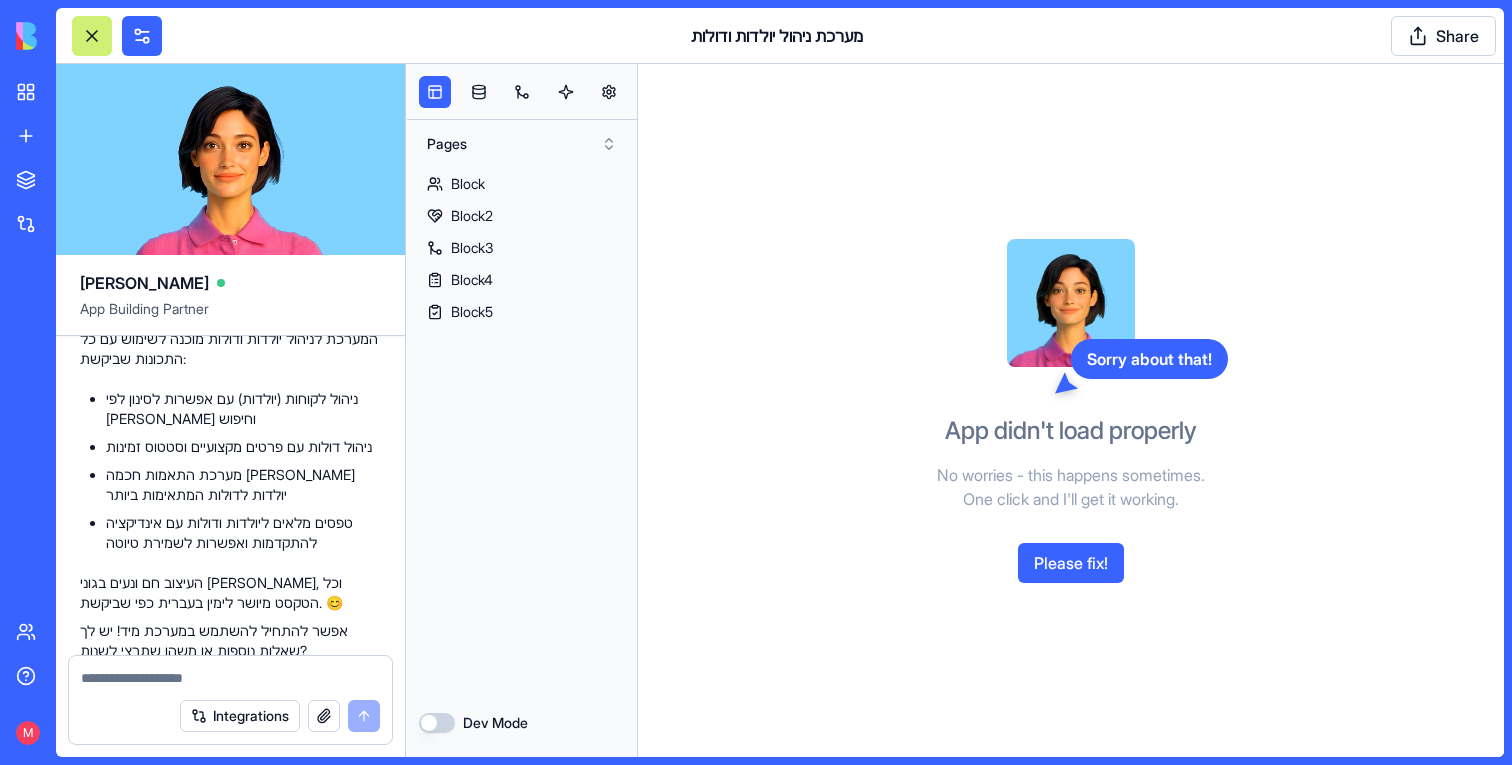 click on "My workspace New App
To pick up a draggable item, press the space bar.
While dragging, use the arrow keys to move the item.
Press space again to drop the item in its new position, or press escape to cancel.
Marketplace Integrations Team Help M" at bounding box center [32, 382] 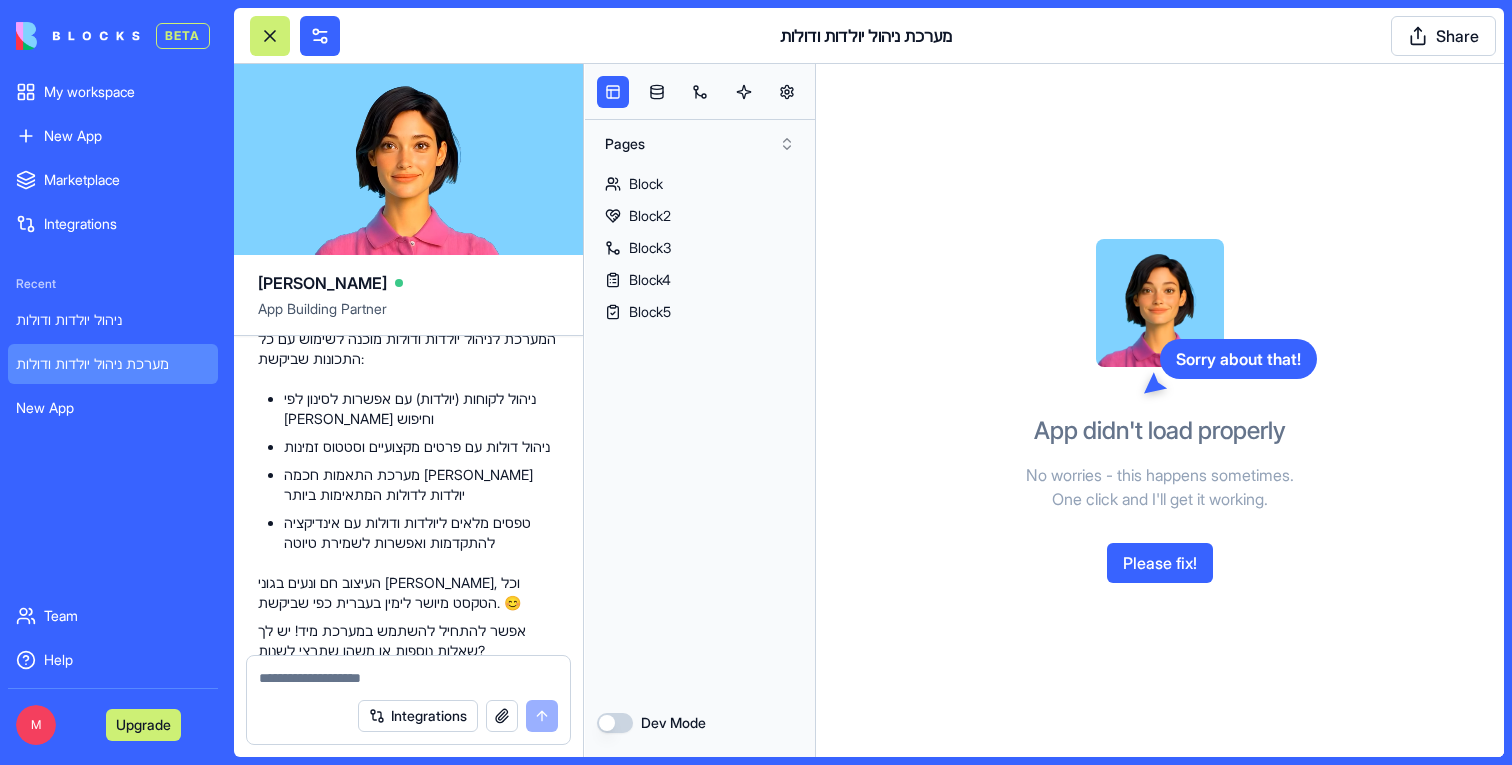 click on "My workspace" at bounding box center [113, 92] 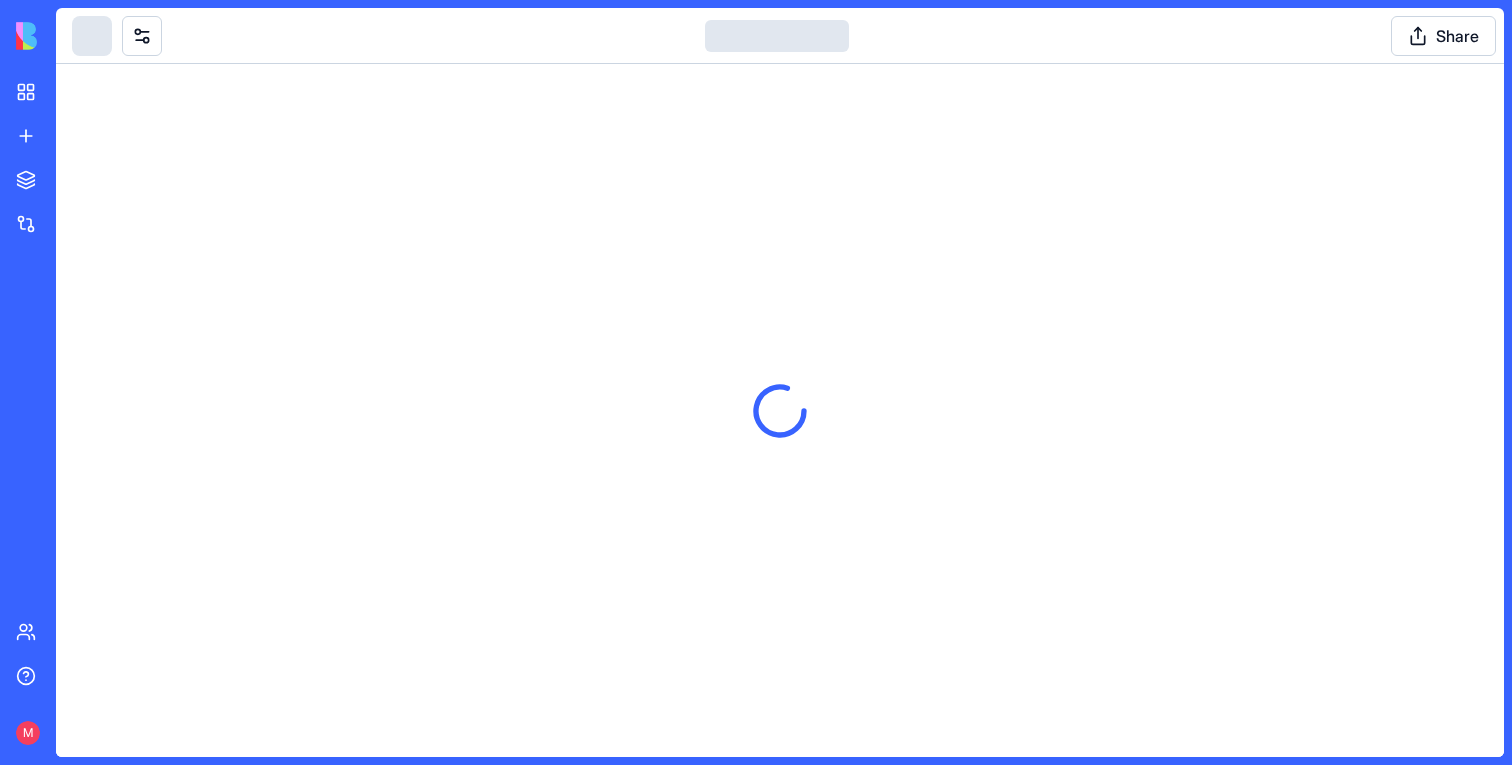 scroll, scrollTop: 0, scrollLeft: 0, axis: both 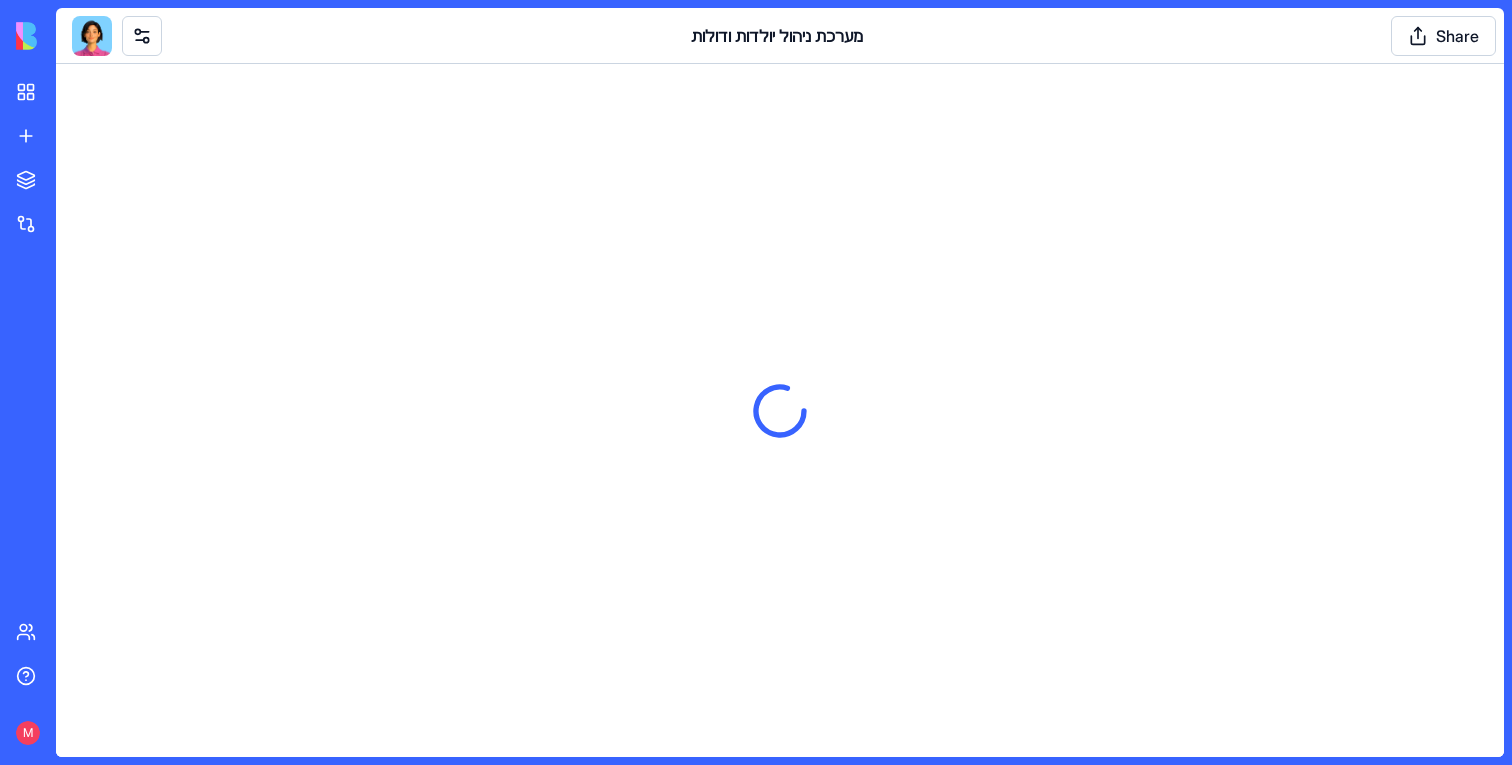 click at bounding box center [92, 36] 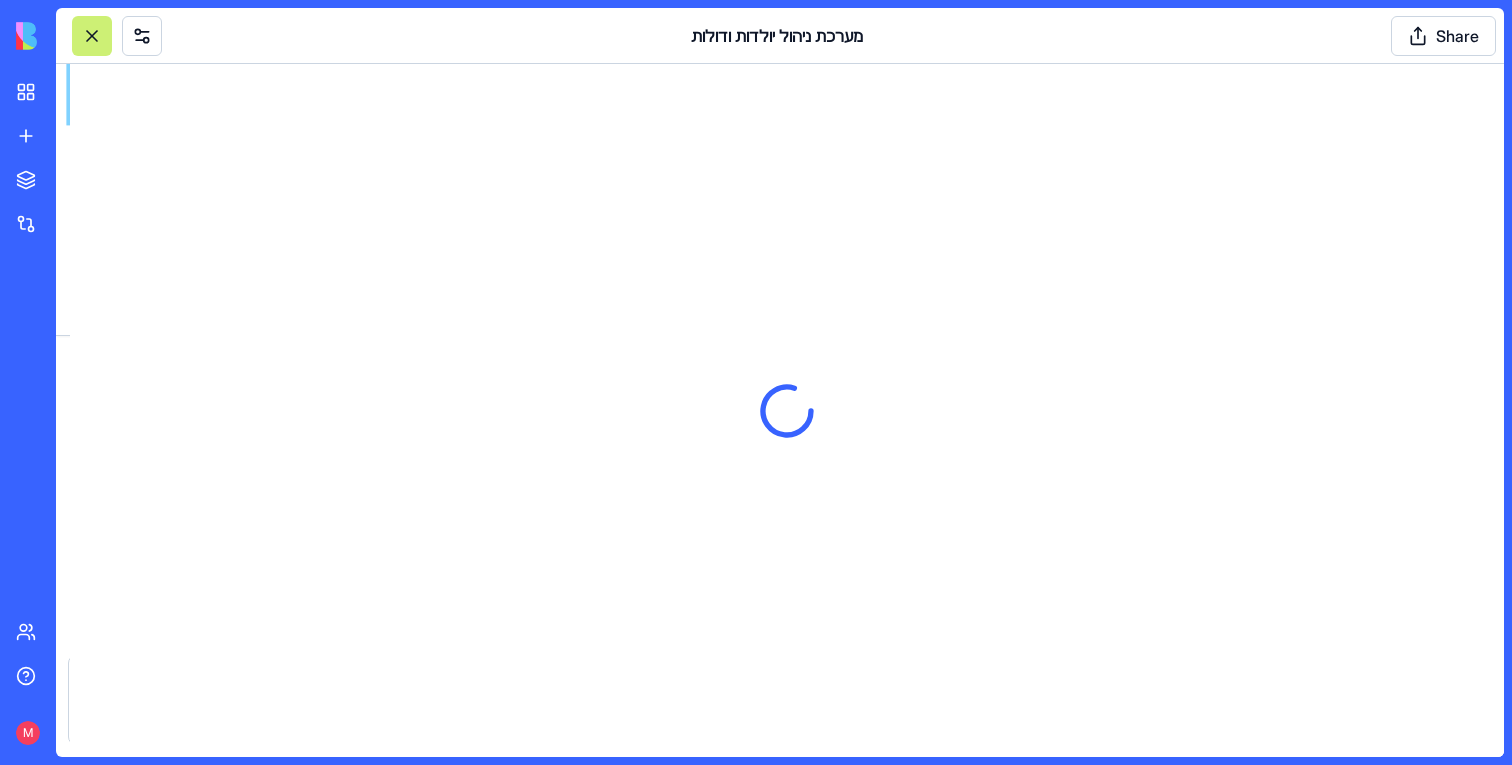 scroll, scrollTop: 0, scrollLeft: 0, axis: both 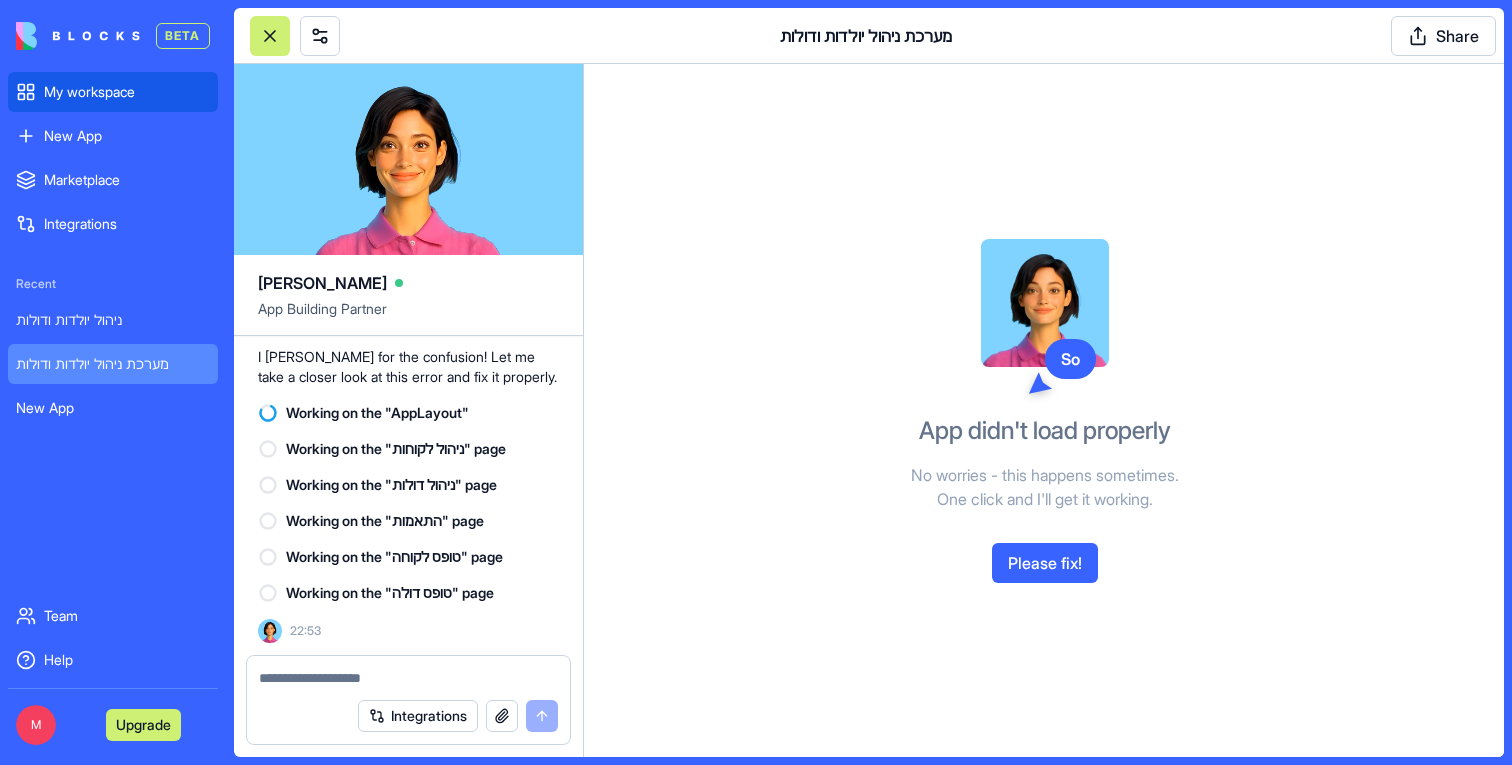 click on "My workspace" at bounding box center (113, 92) 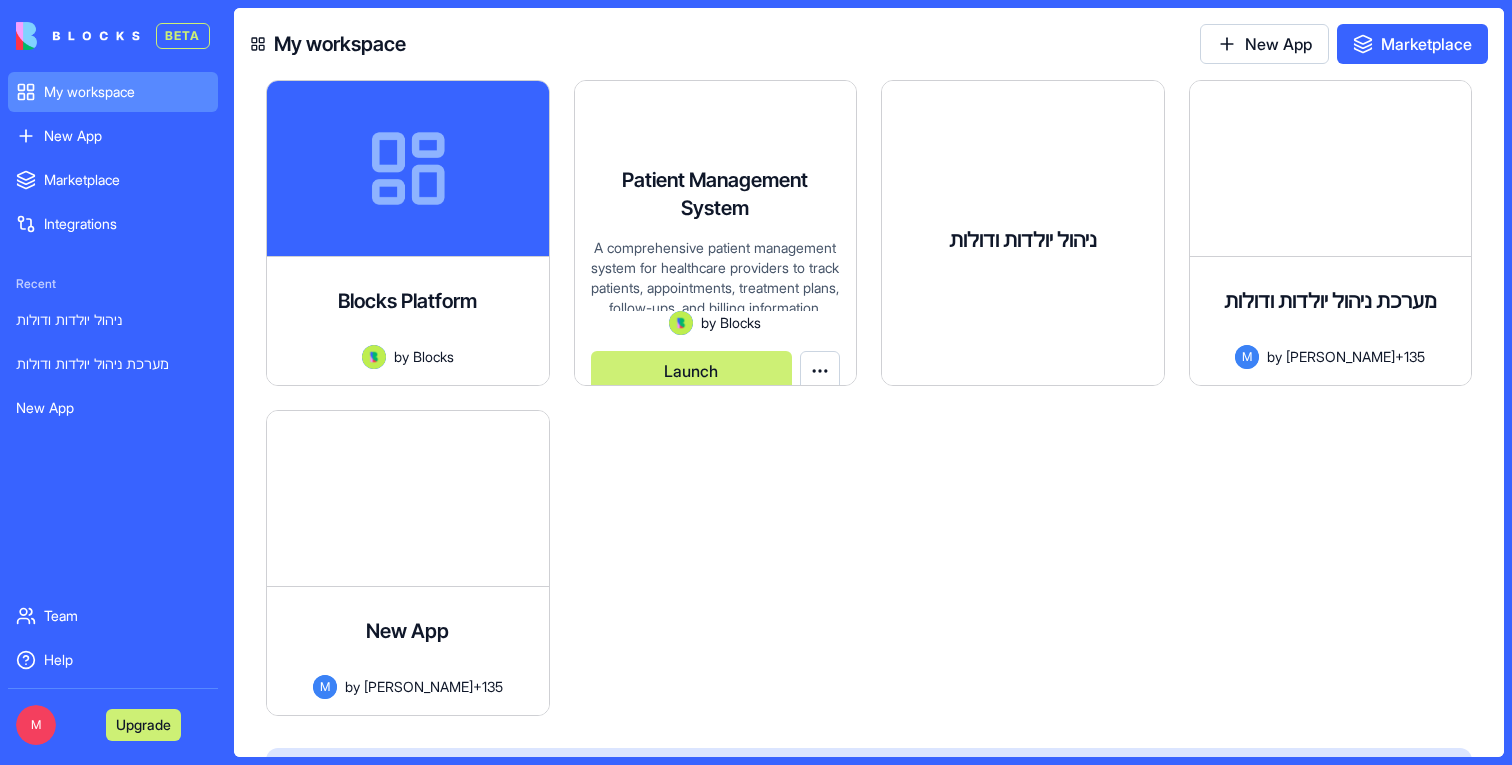 click on "ניהול יולדות ודולות מערכת לניהול לקוחות (יולדות) ונותני שירות (דולות), כולל פורטלים נפרדים למילוי שאלונים והתאמה ביניהם M by michal+135 Launch" at bounding box center (1023, 290) 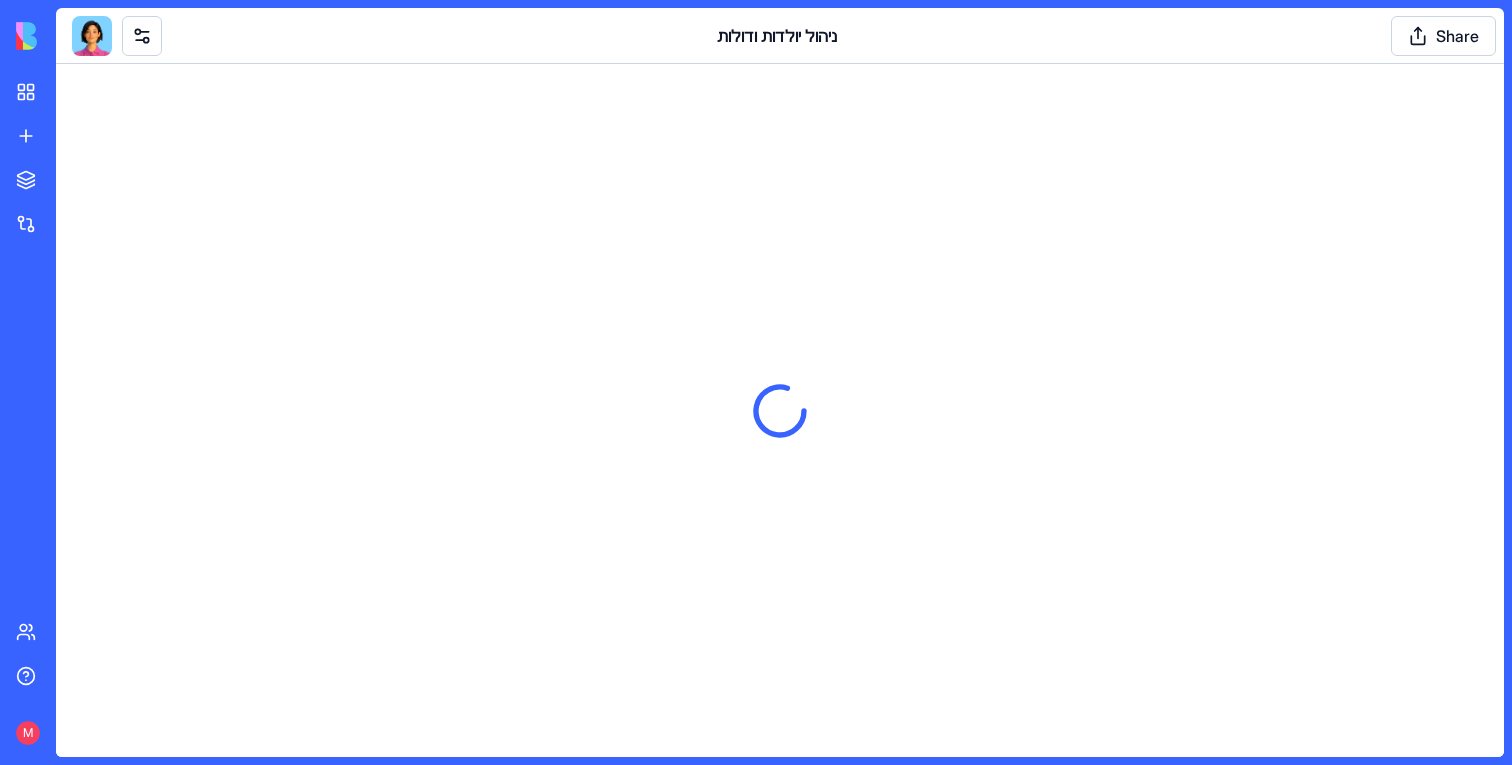 scroll, scrollTop: 0, scrollLeft: 0, axis: both 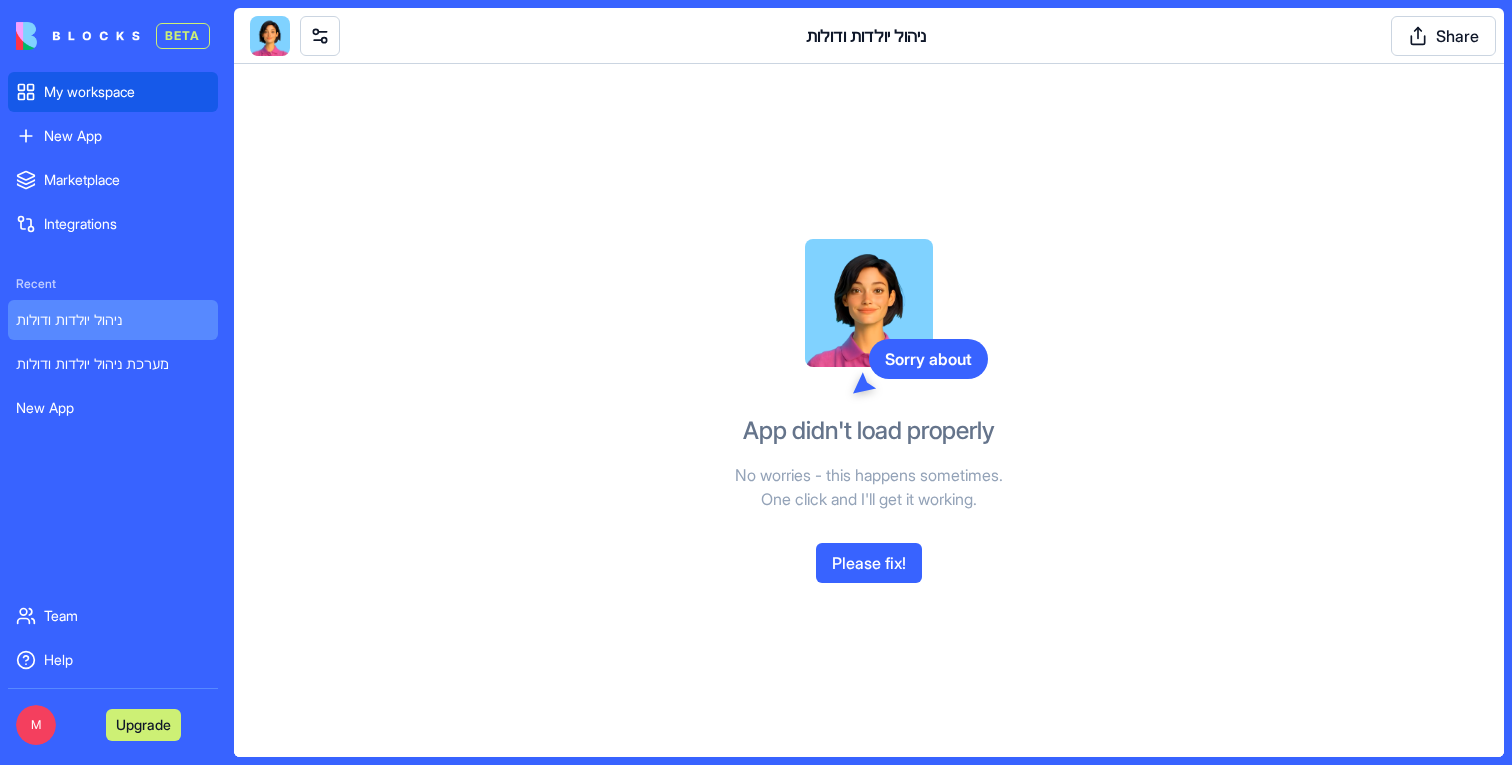 click on "My workspace" at bounding box center [113, 92] 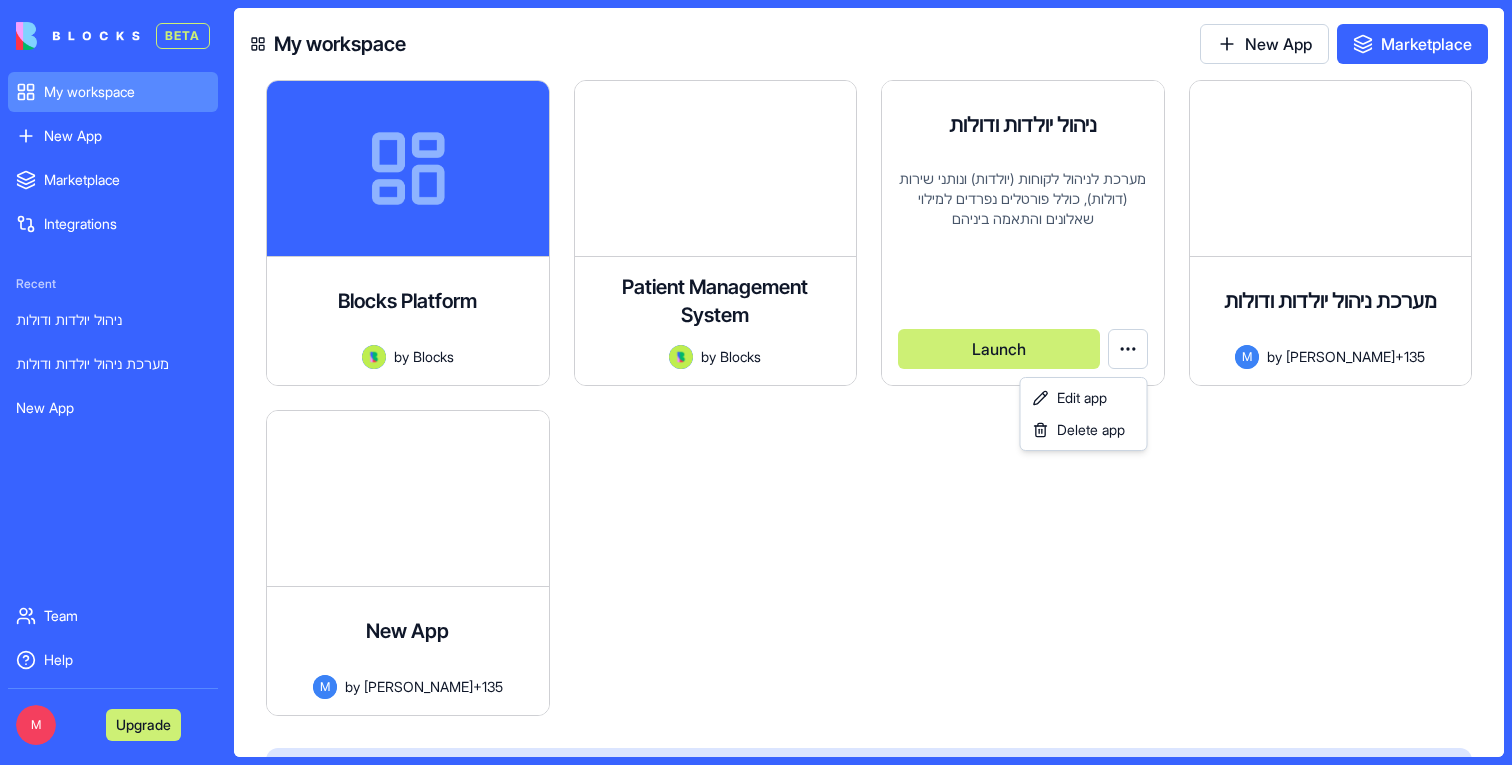 click on "BETA My workspace New App
To pick up a draggable item, press the space bar.
While dragging, use the arrow keys to move the item.
Press space again to drop the item in its new position, or press escape to cancel.
Marketplace Integrations Recent ניהול יולדות ודולות מערכת ניהול יולדות ודולות New App Team Help M Upgrade My workspace New App Marketplace Blocks Platform by Blocks Launch Patient Management System A comprehensive patient management system for healthcare providers to track patients, appointments, treatment plans, follow-ups, and billing information. Includes compliance notes and medical history tracking. by Blocks Launch ניהול יולדות ודולות מערכת לניהול לקוחות (יולדות) ונותני שירות (דולות), כולל פורטלים נפרדים למילוי שאלונים והתאמה ביניהם M by michal+135 Launch מערכת ניהול יולדות ודולות M by michal+135 Launch New App M by Launch" at bounding box center (756, 382) 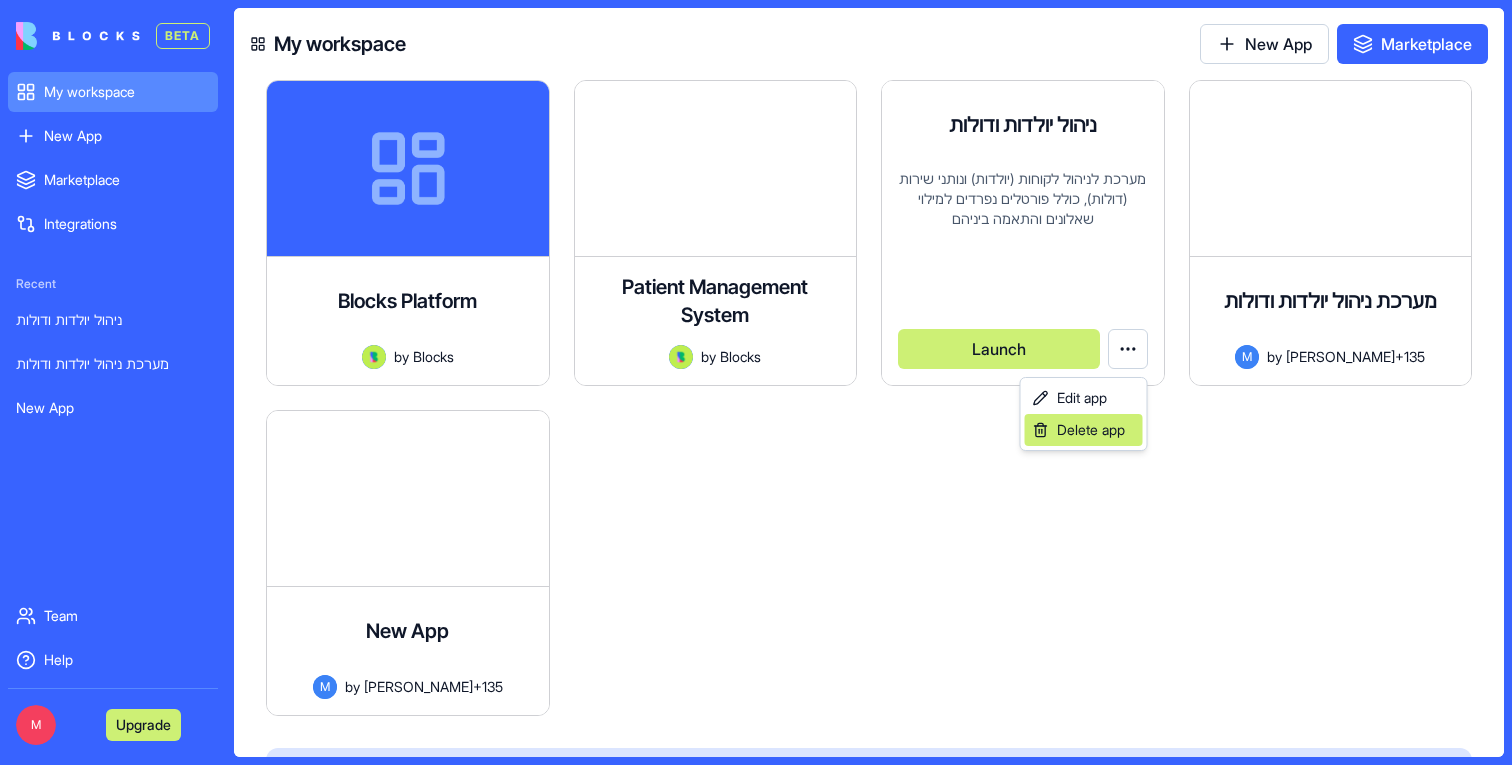 click on "Delete app" at bounding box center [1091, 430] 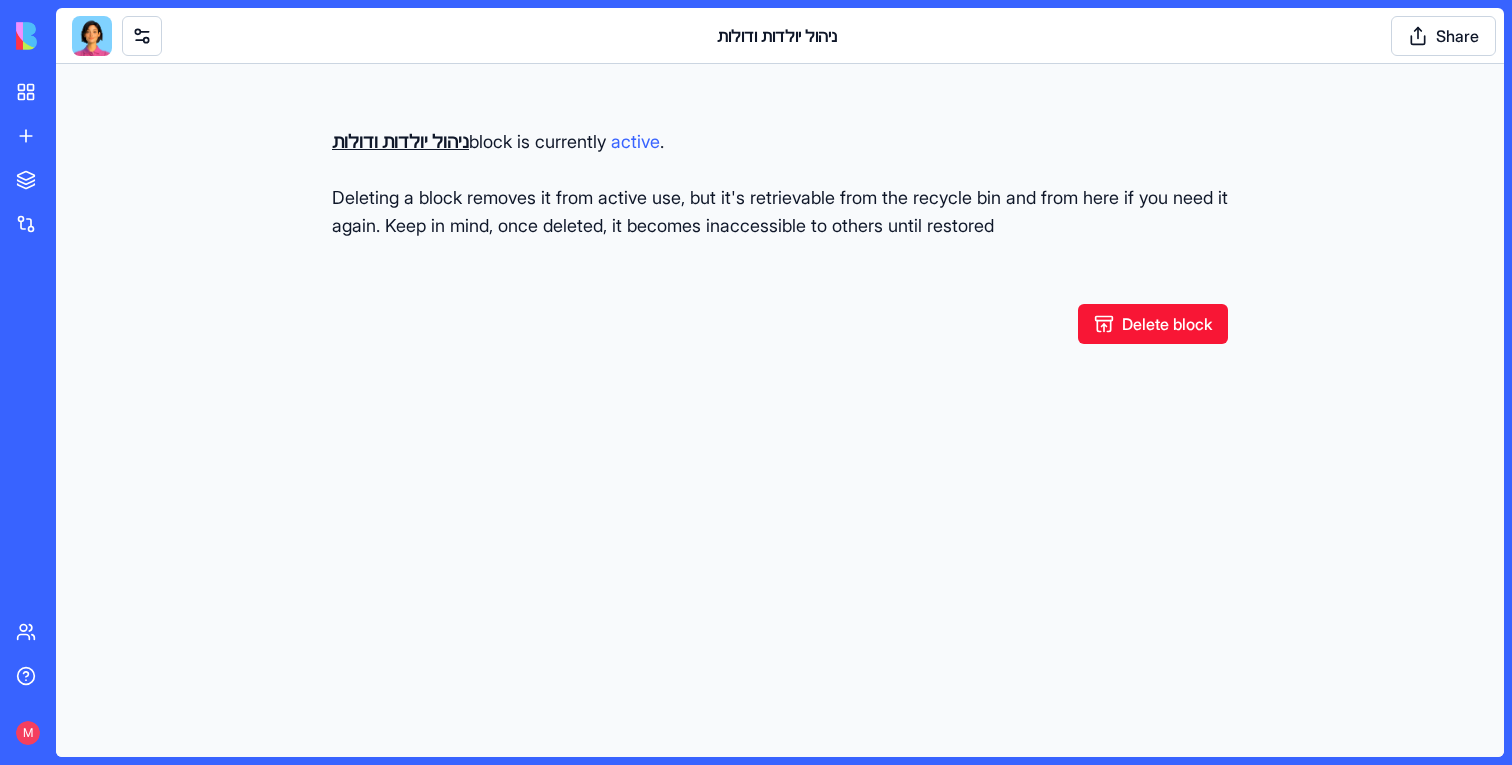 click on "Delete block" at bounding box center [1153, 324] 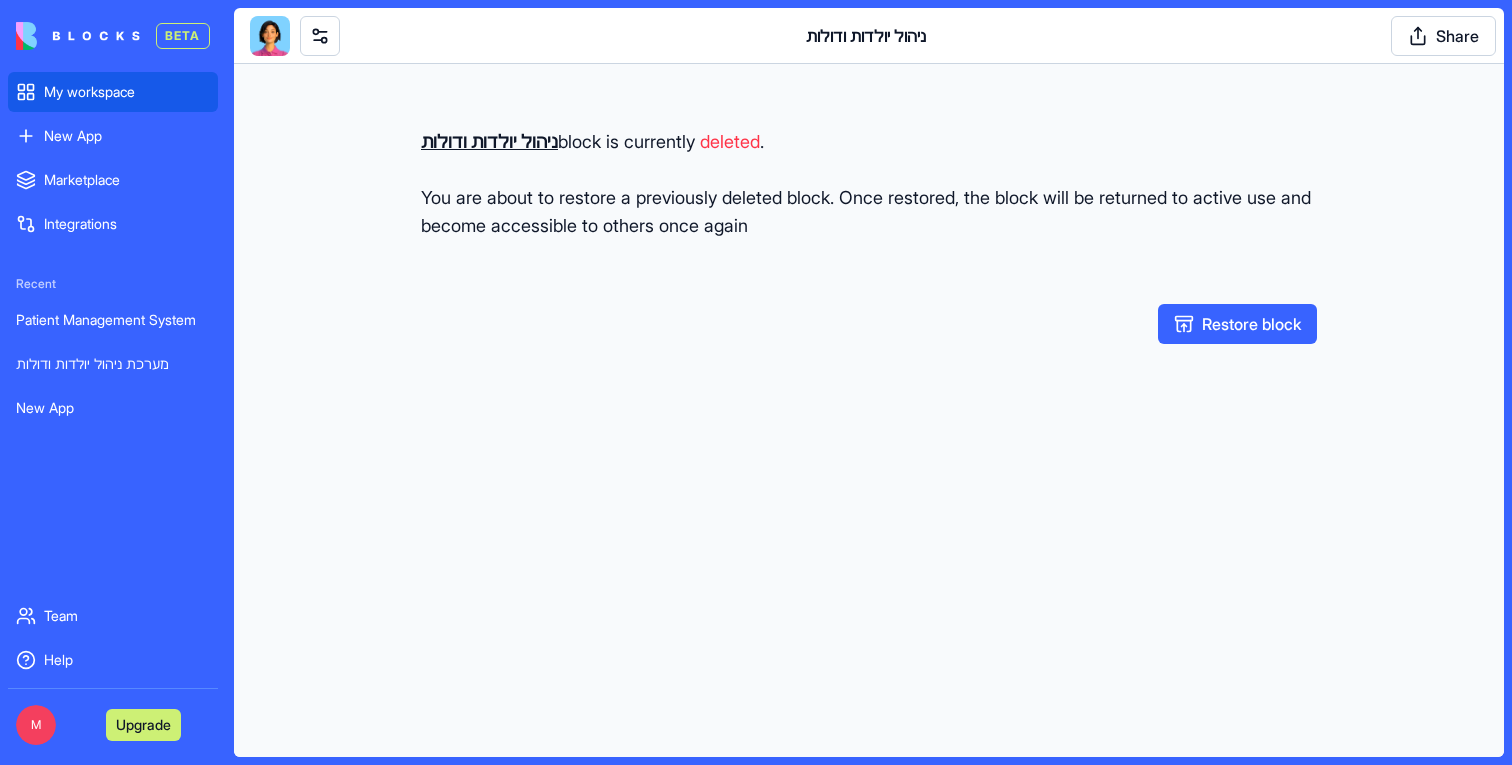 click on "My workspace" at bounding box center (113, 92) 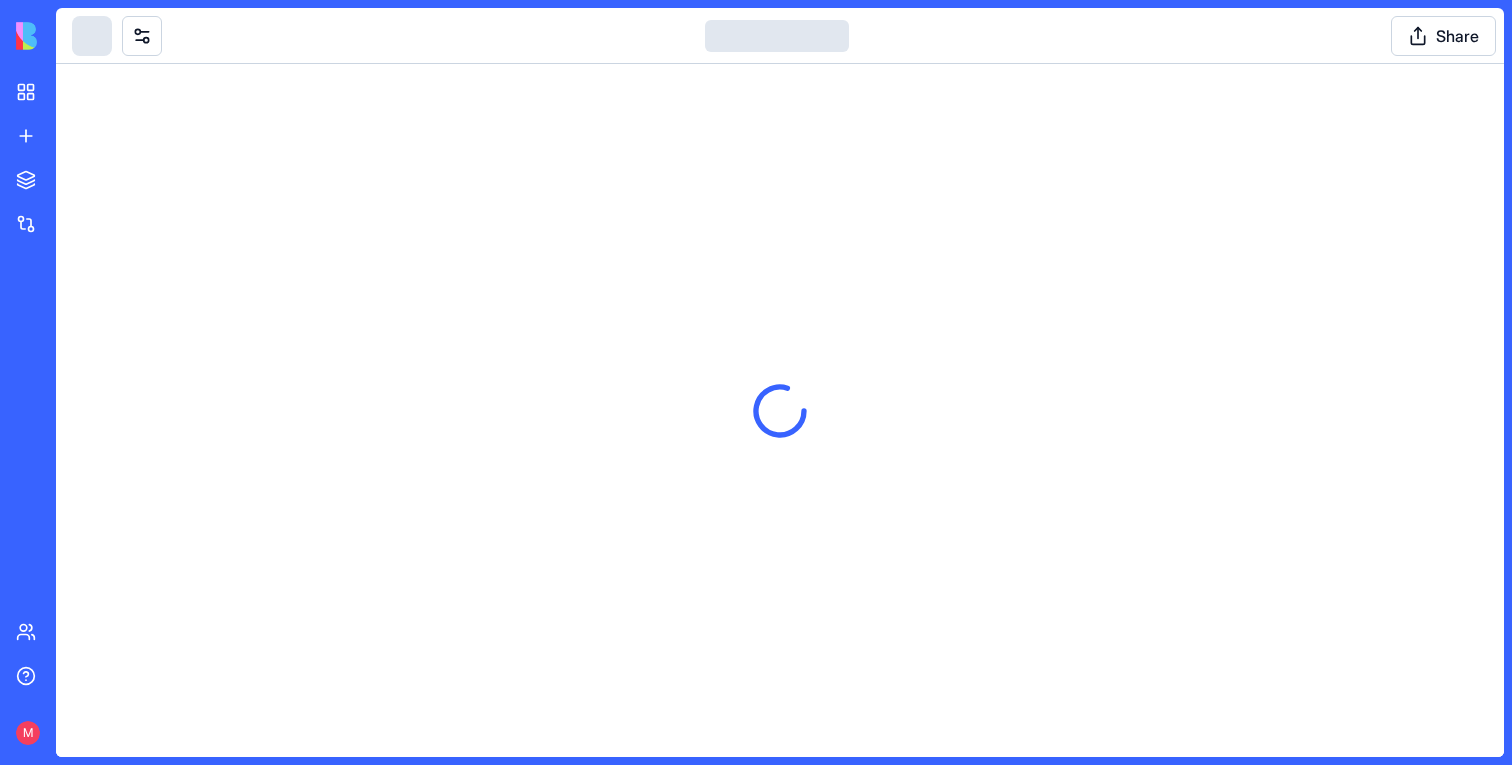 scroll, scrollTop: 0, scrollLeft: 0, axis: both 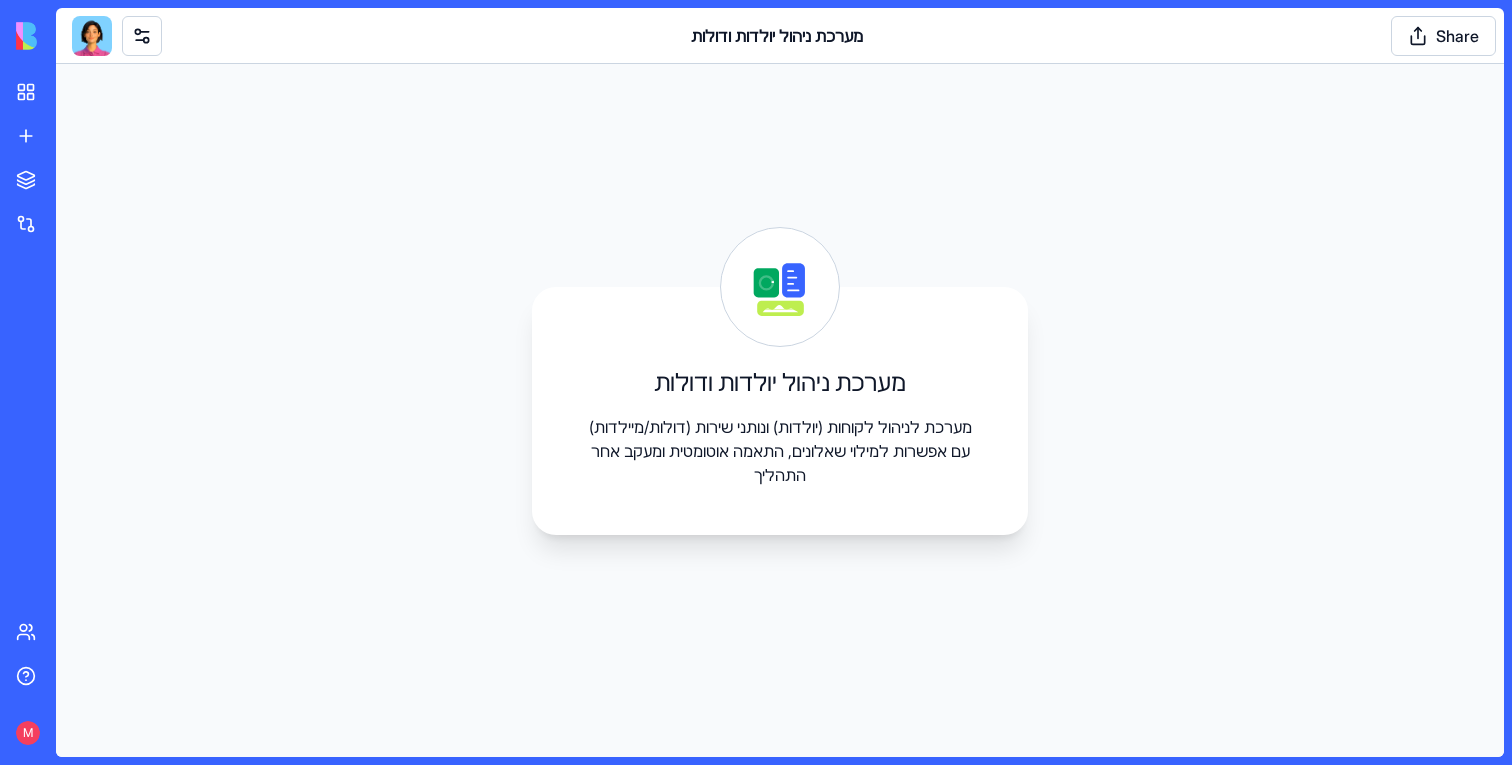 click at bounding box center (92, 36) 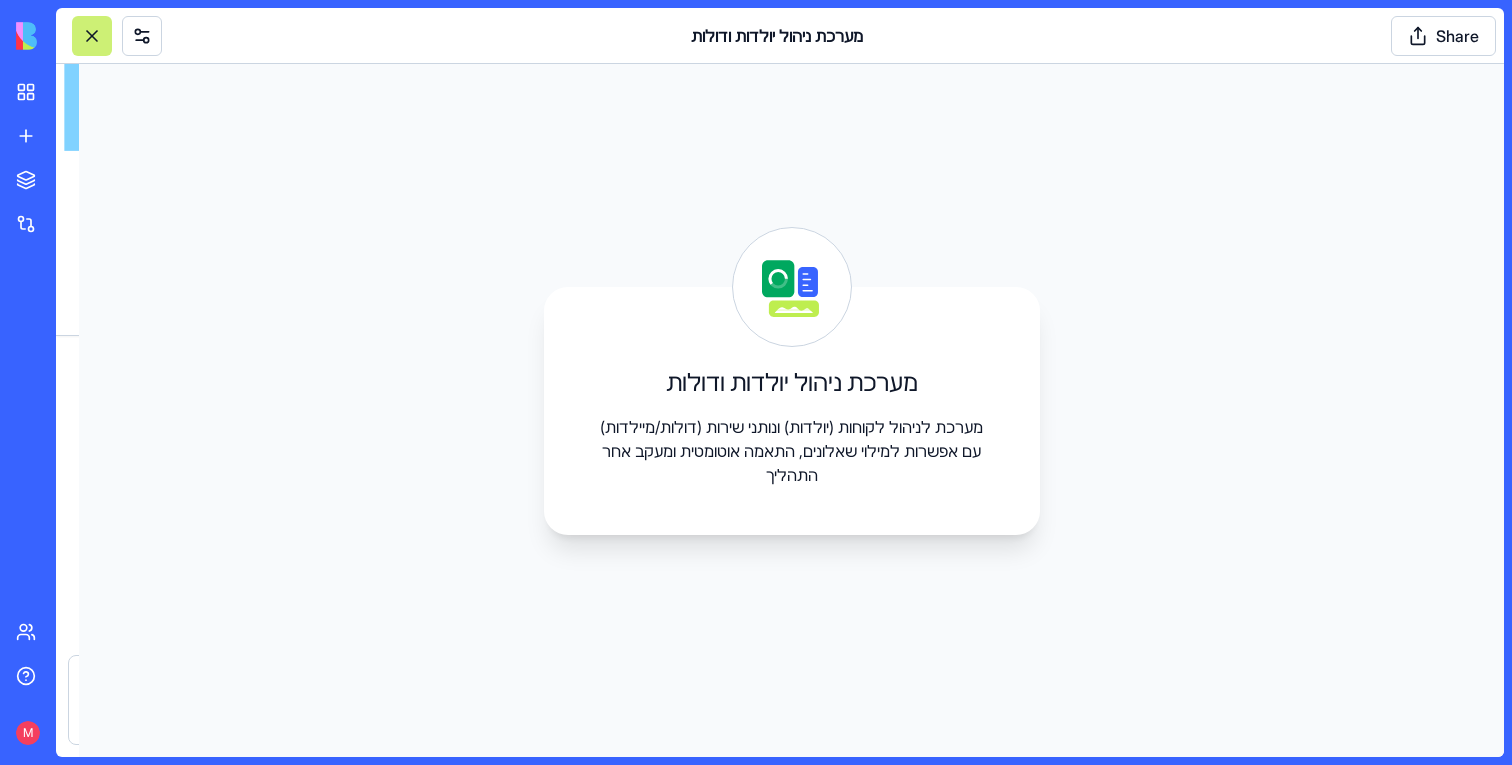 scroll, scrollTop: 2257, scrollLeft: 0, axis: vertical 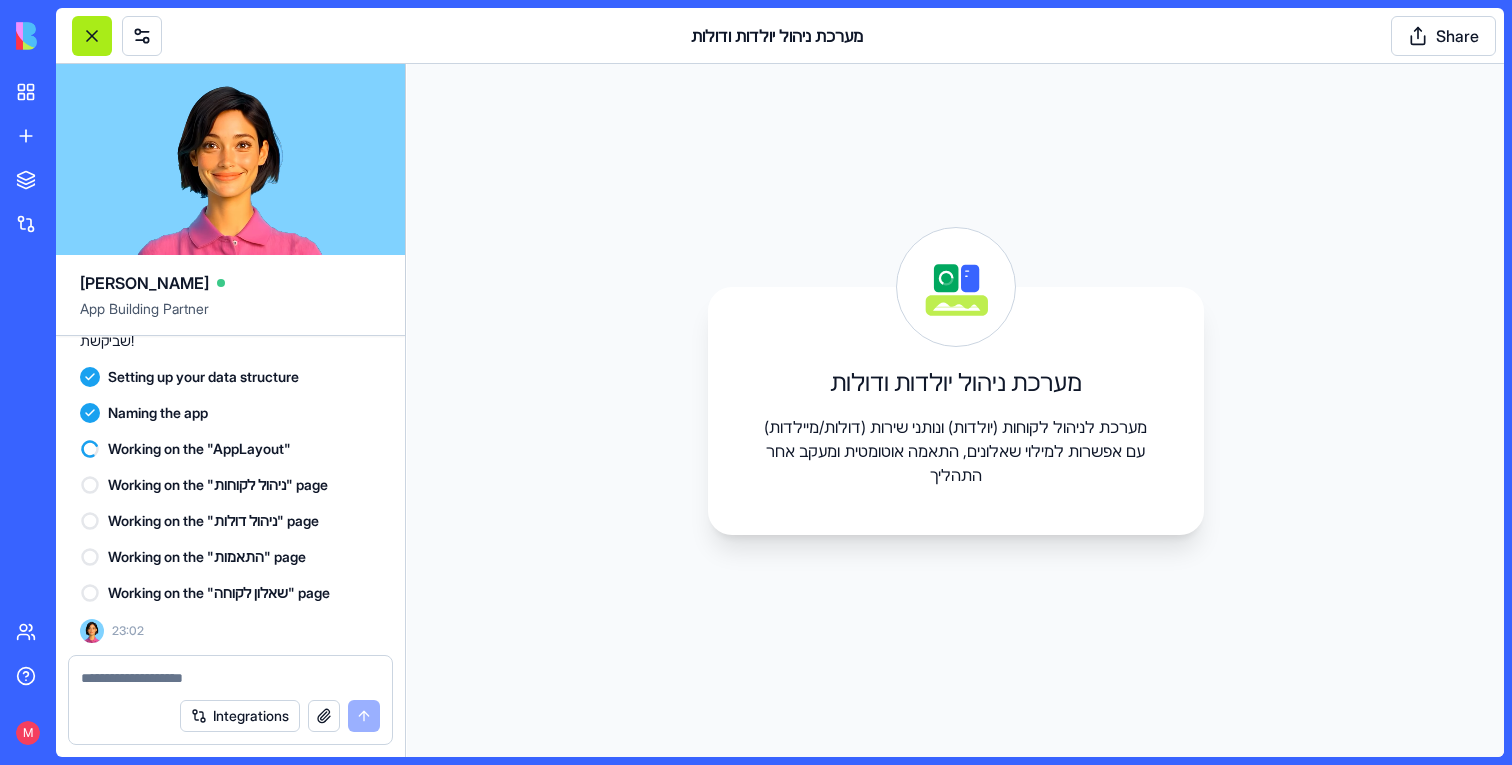 click at bounding box center [92, 36] 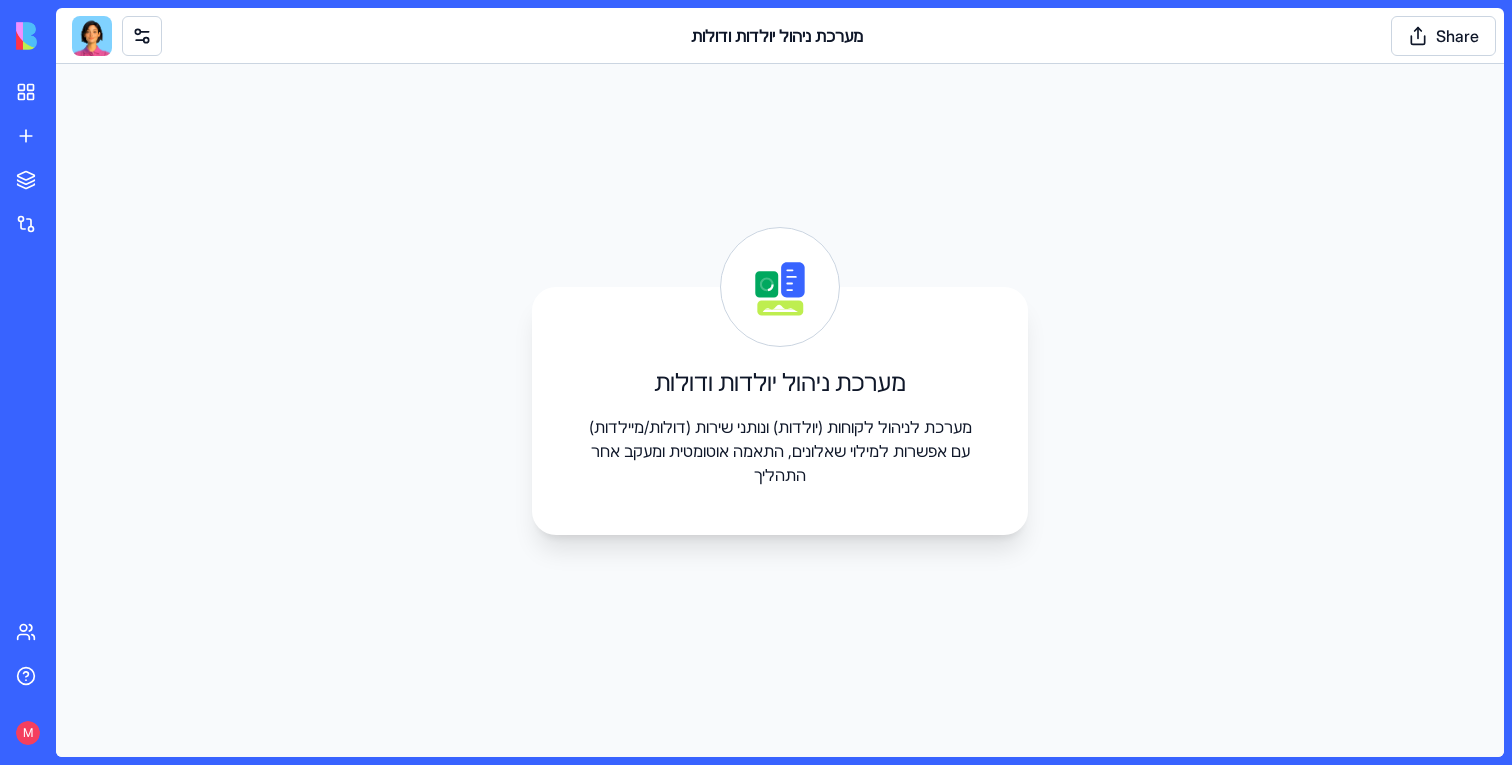 click at bounding box center (92, 36) 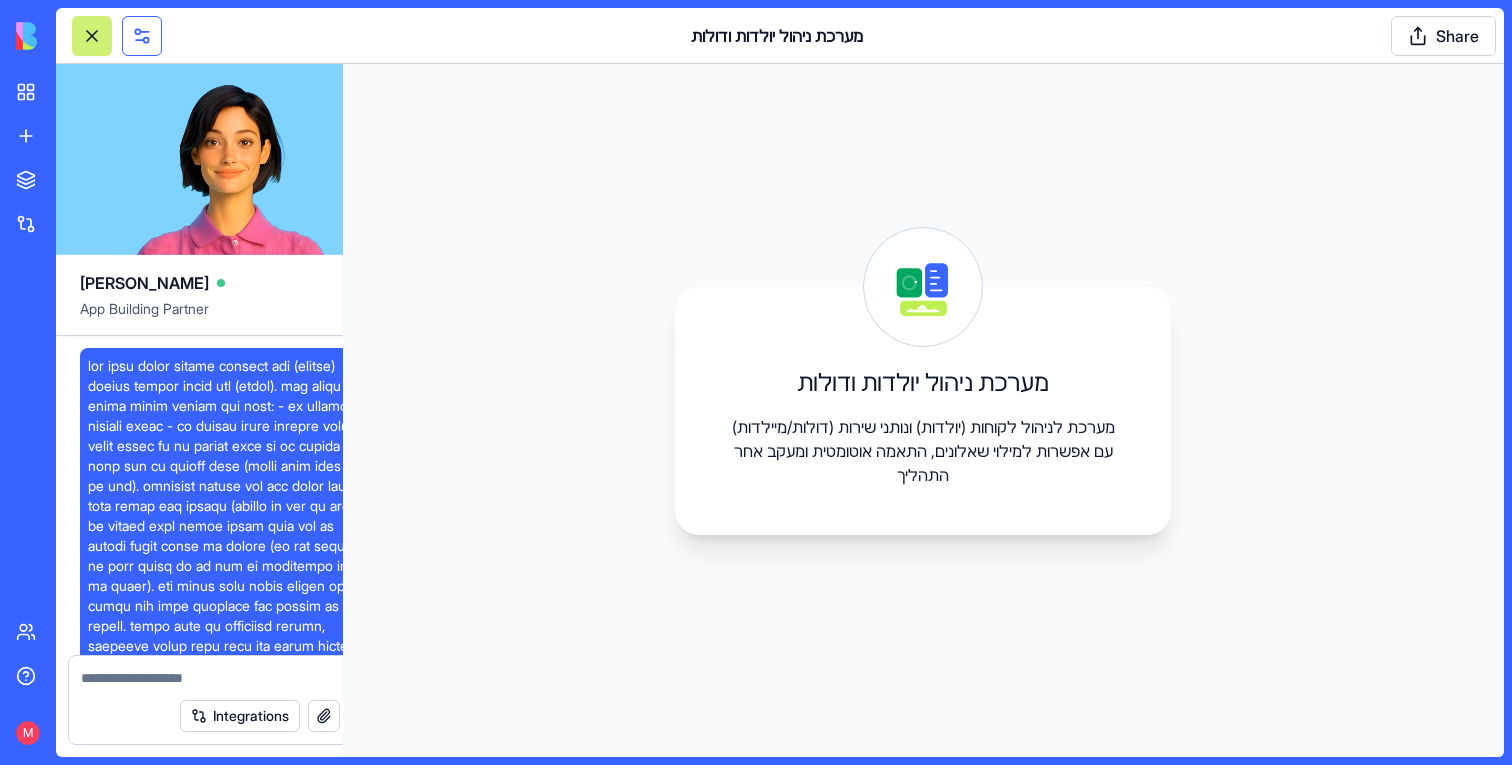 scroll, scrollTop: 2257, scrollLeft: 0, axis: vertical 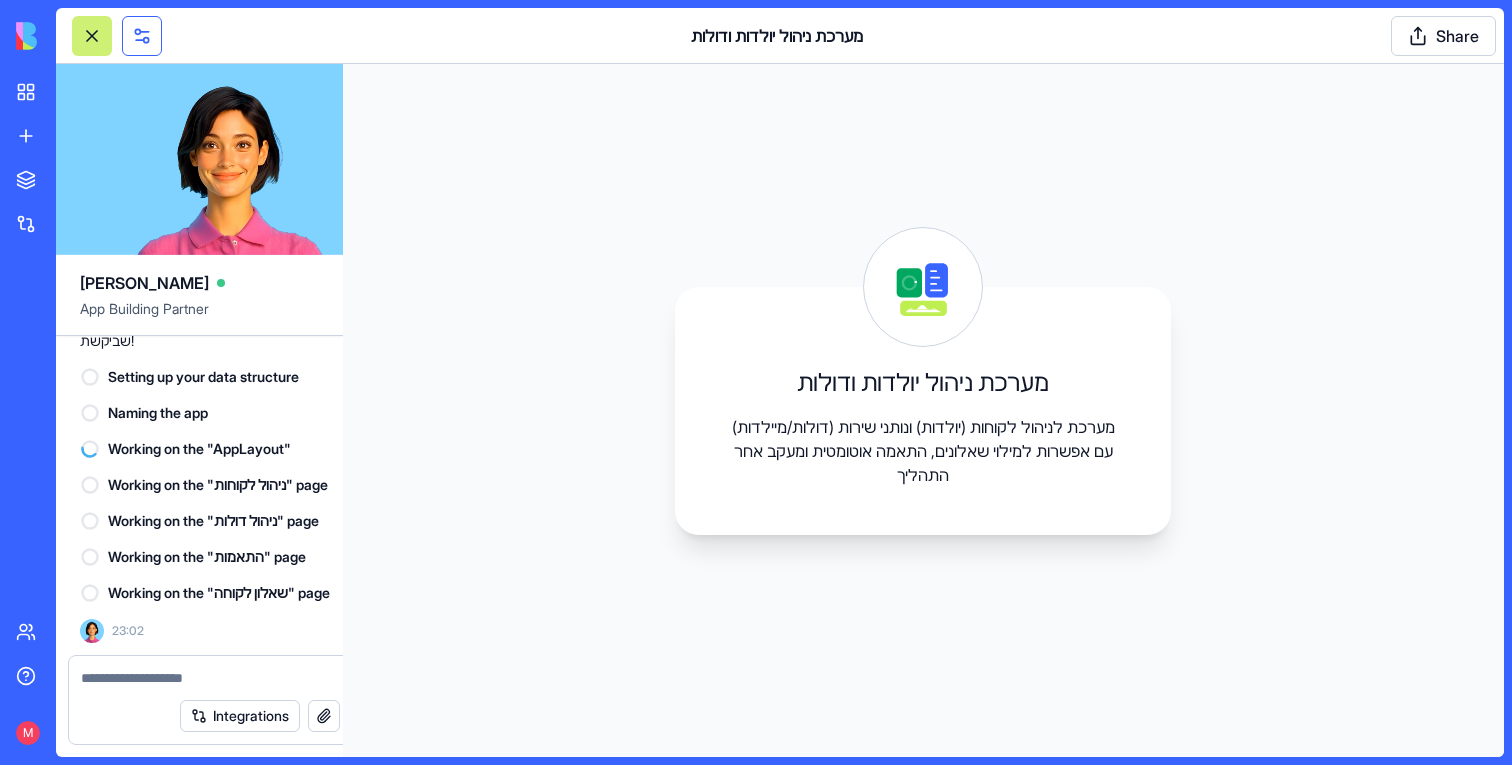click at bounding box center (142, 36) 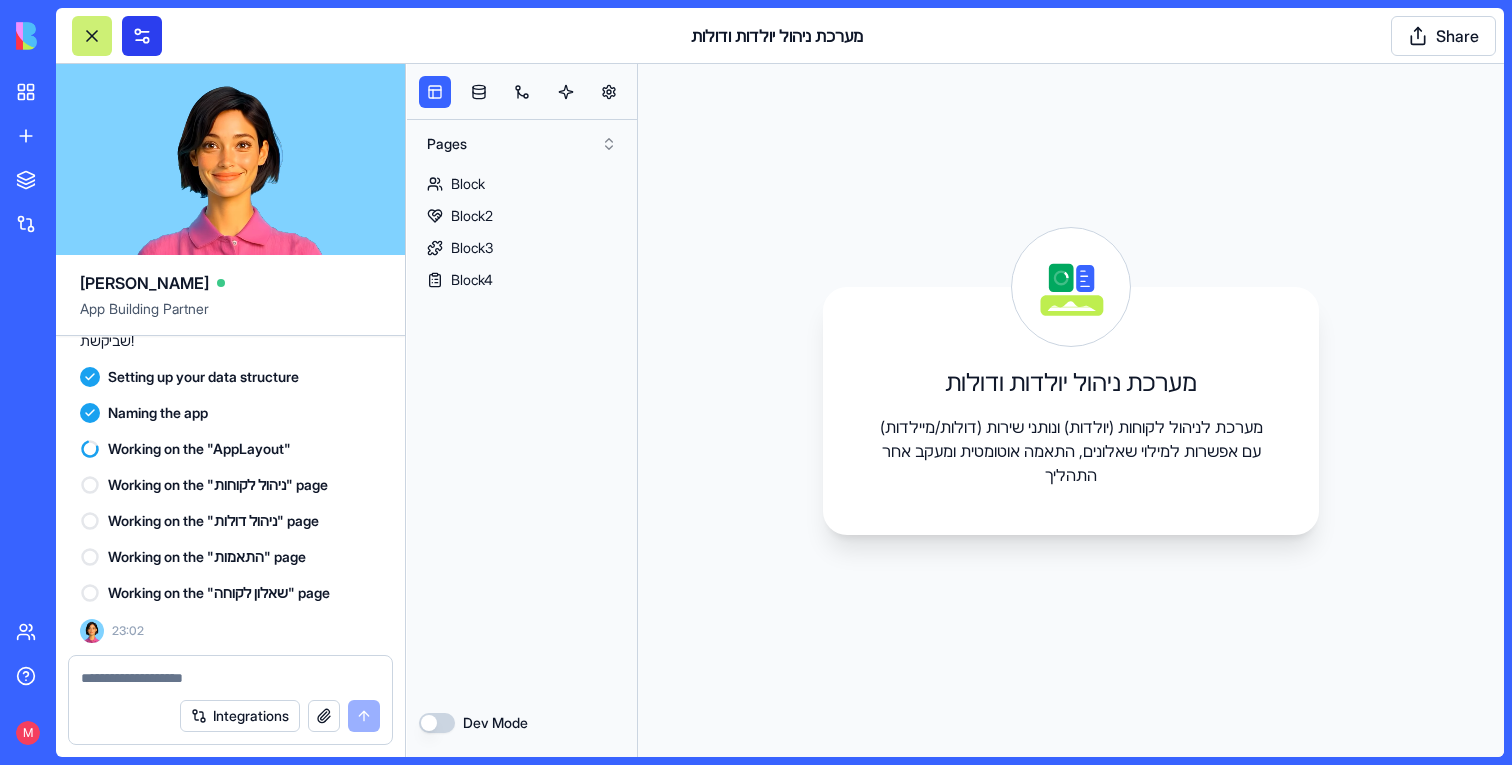type 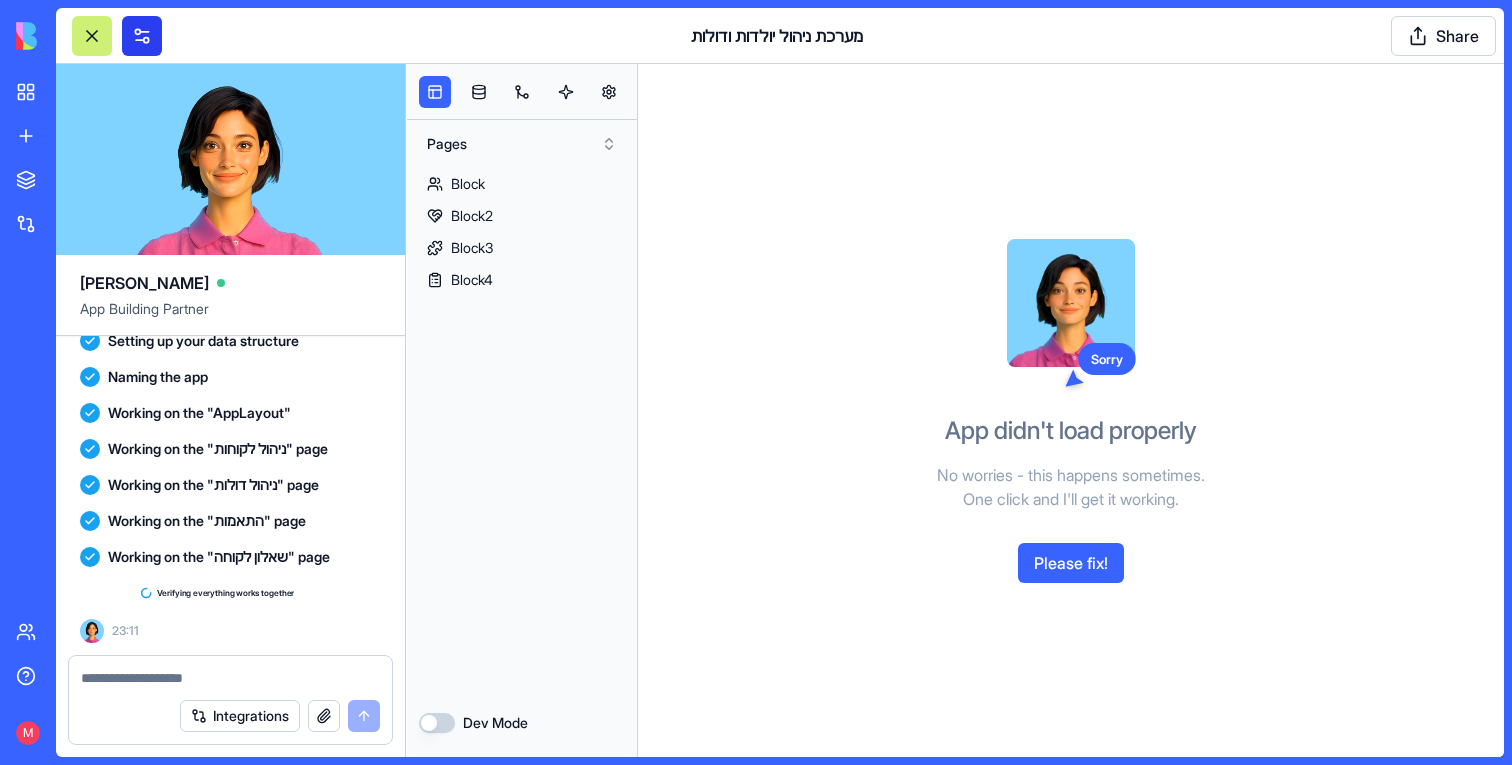 scroll, scrollTop: 0, scrollLeft: 0, axis: both 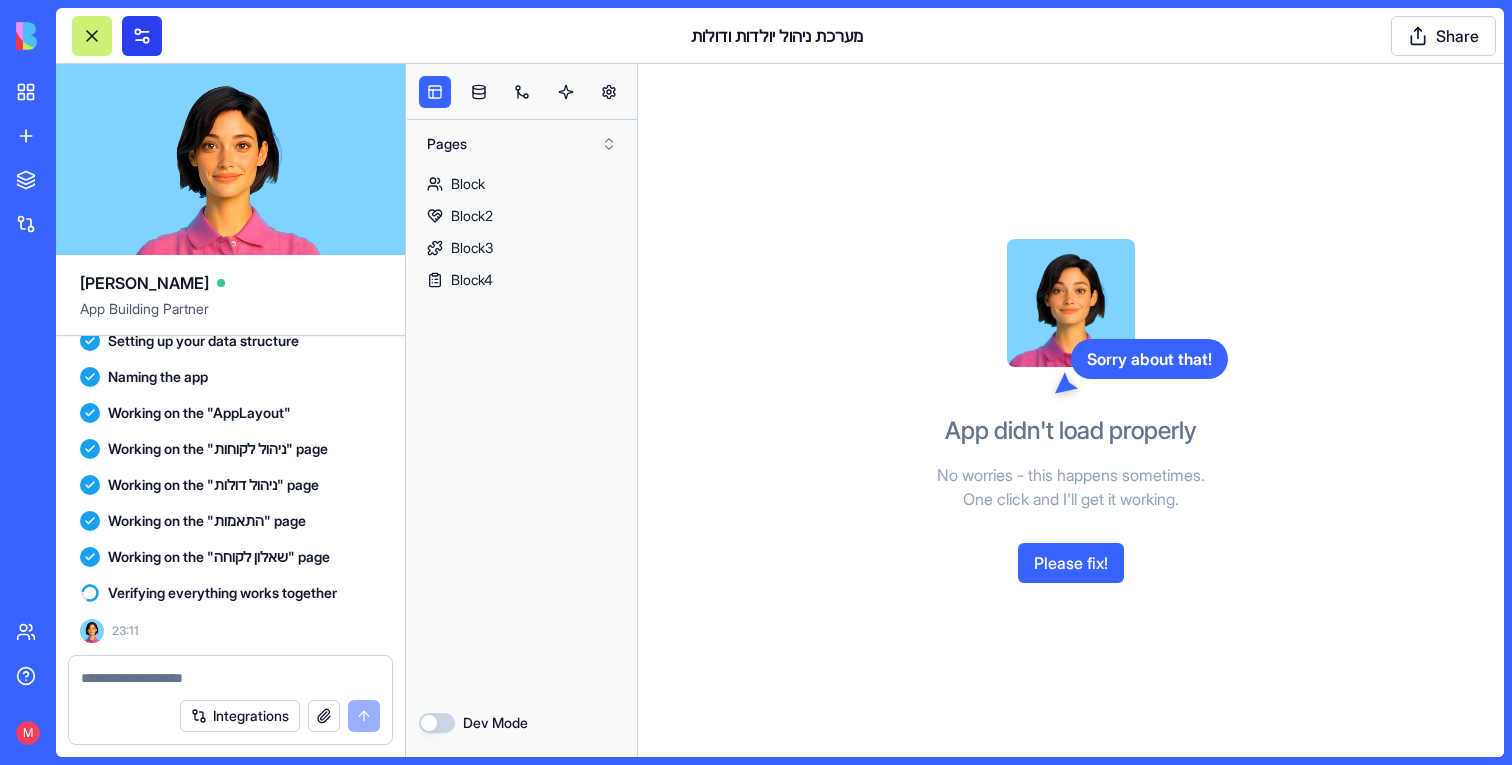 click at bounding box center [142, 36] 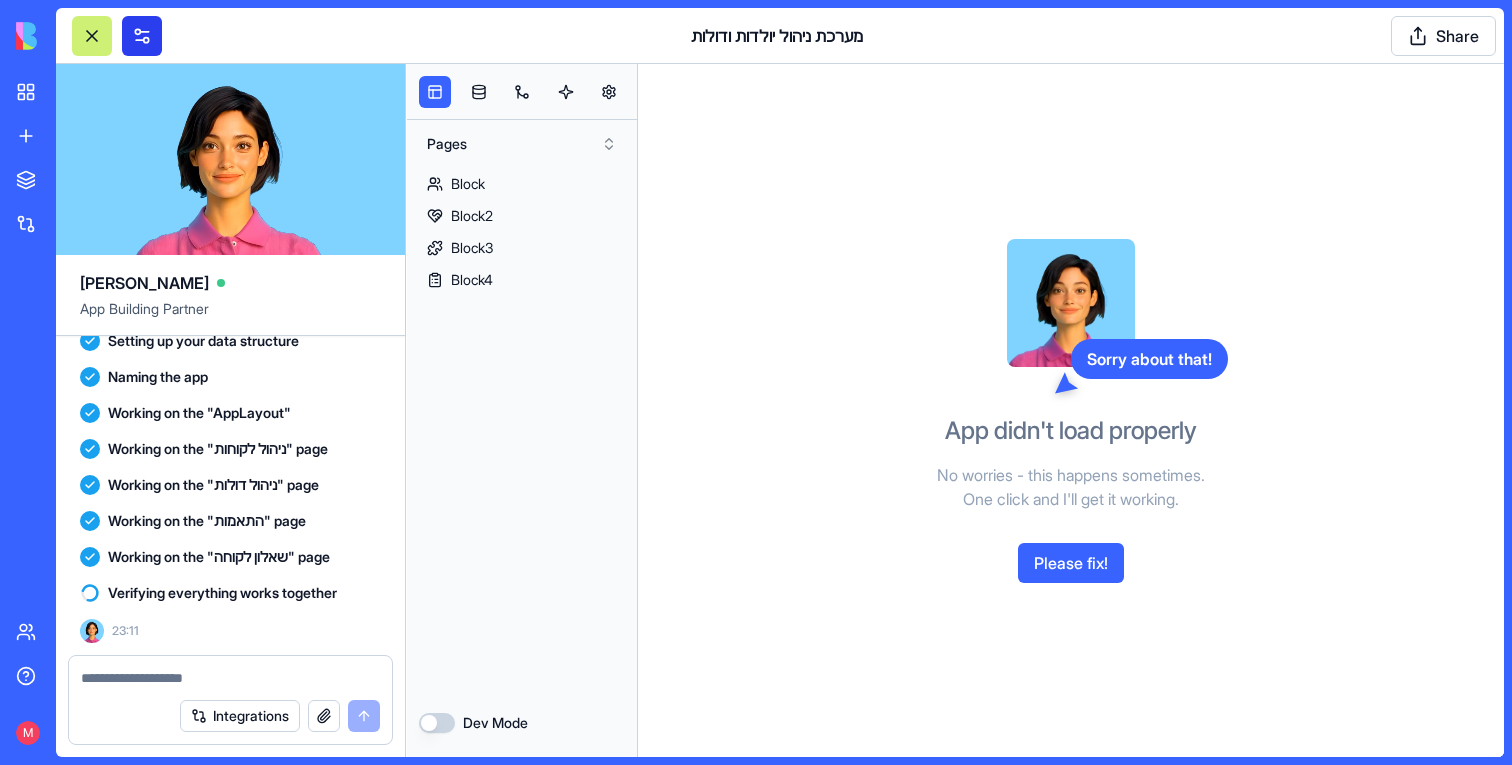 scroll, scrollTop: 2641, scrollLeft: 0, axis: vertical 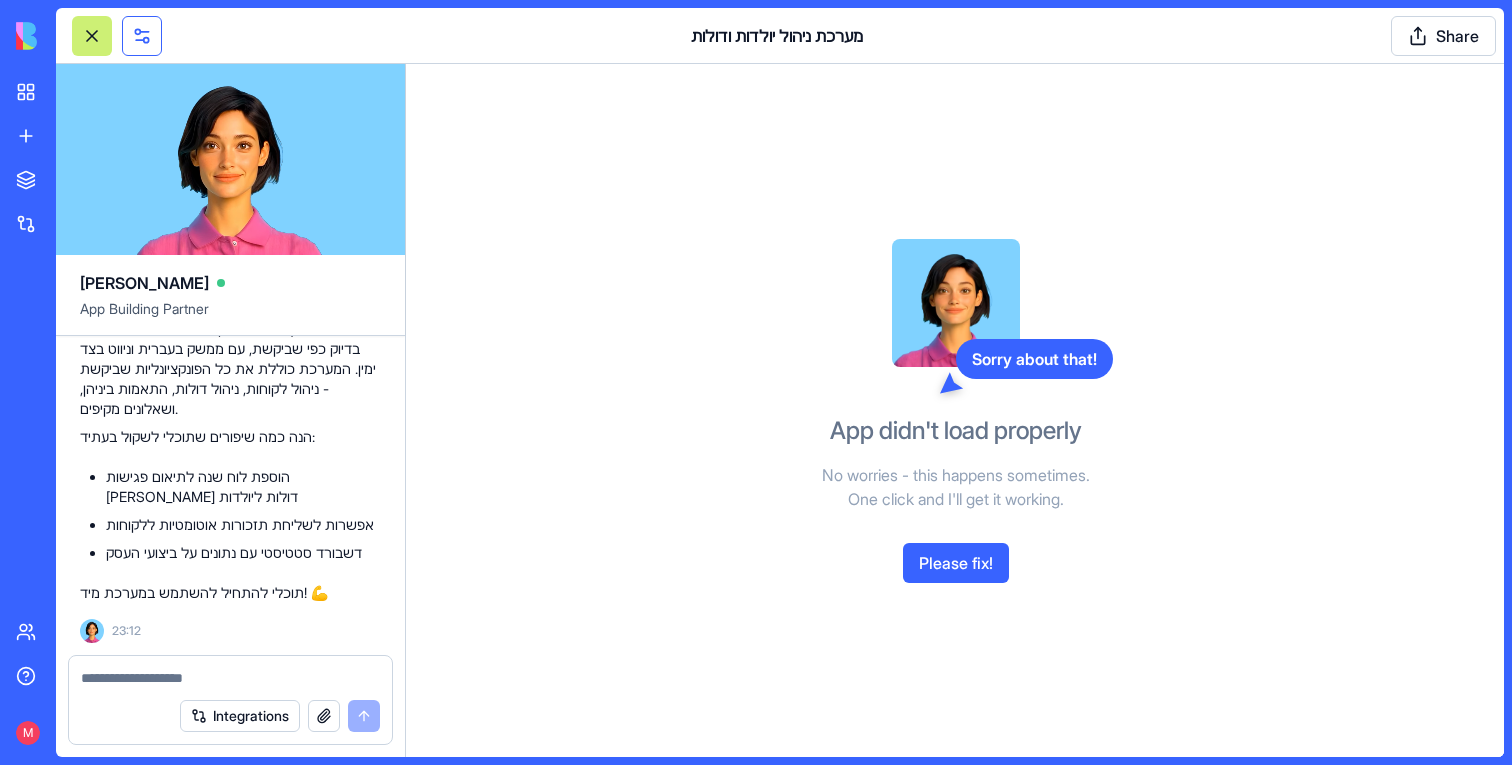 click at bounding box center [142, 36] 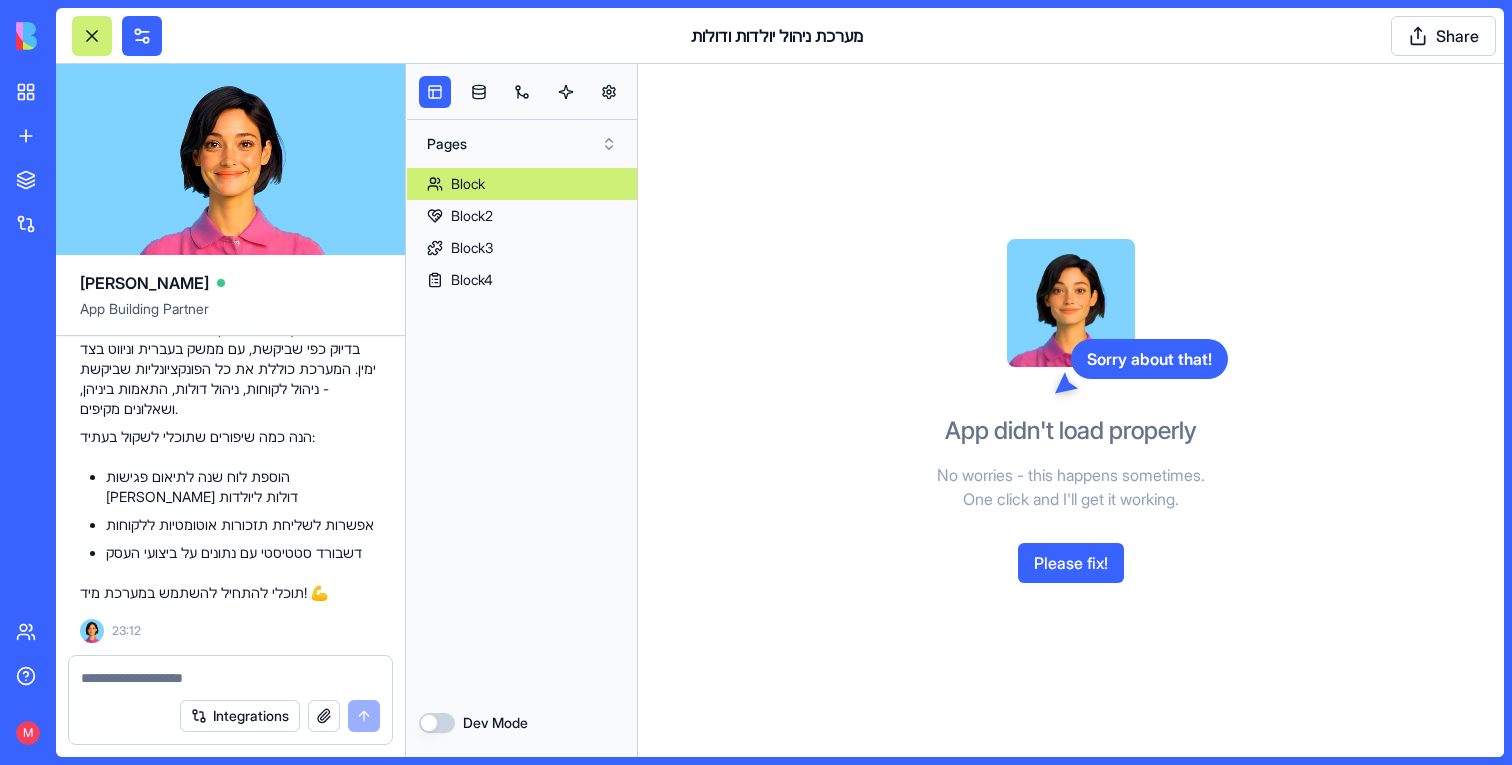click on "Block" at bounding box center [468, 184] 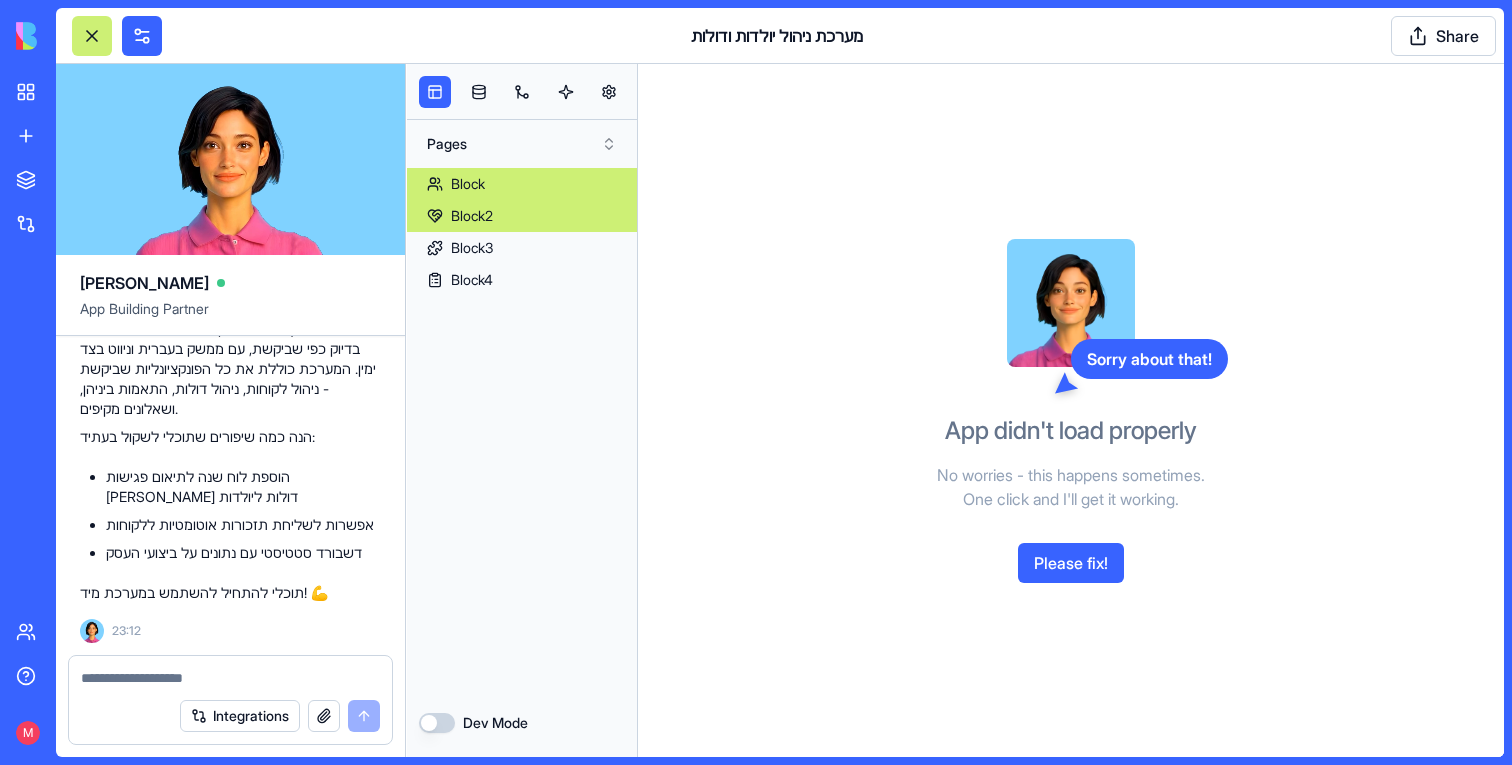 click on "Block2" at bounding box center [472, 216] 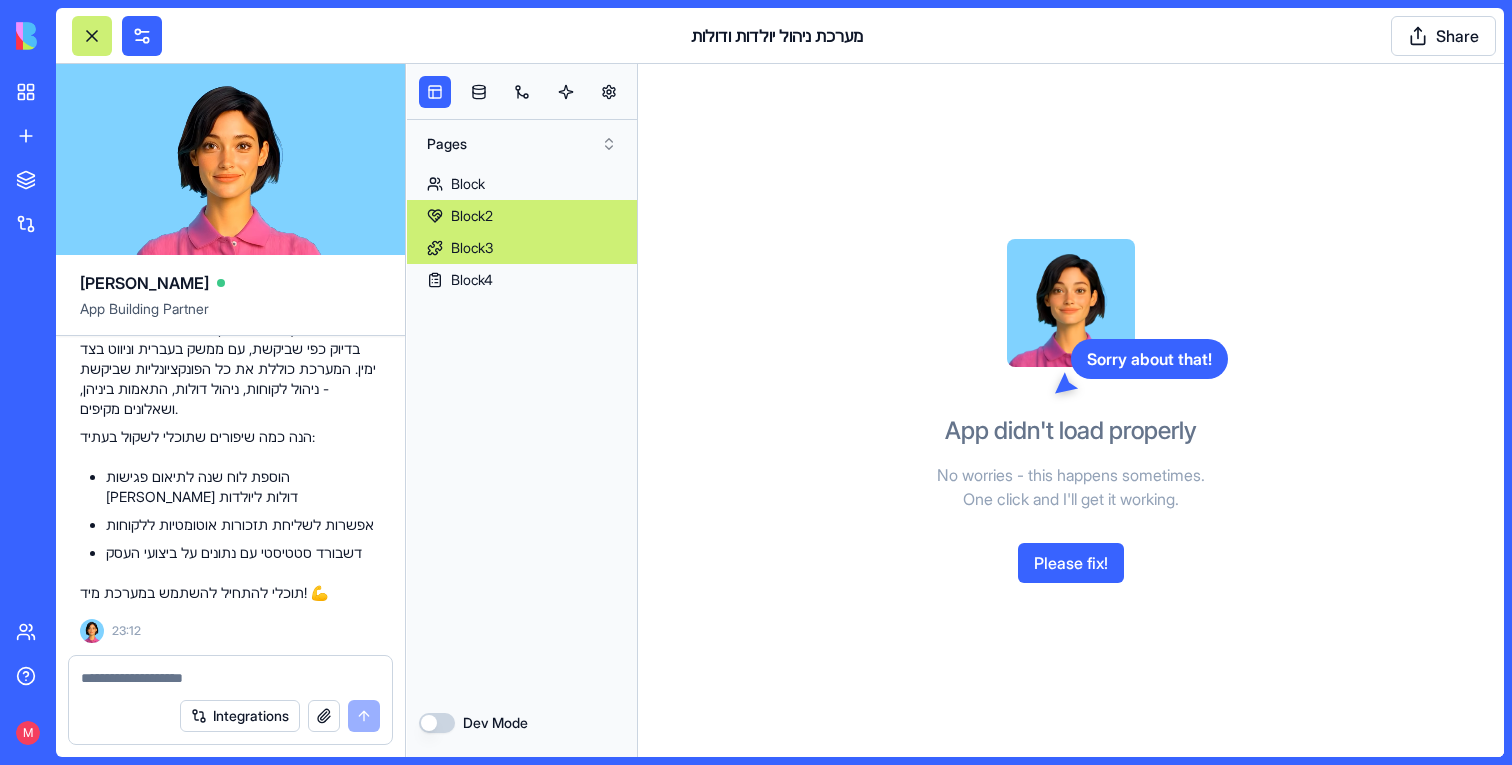 click on "Block3" at bounding box center [472, 248] 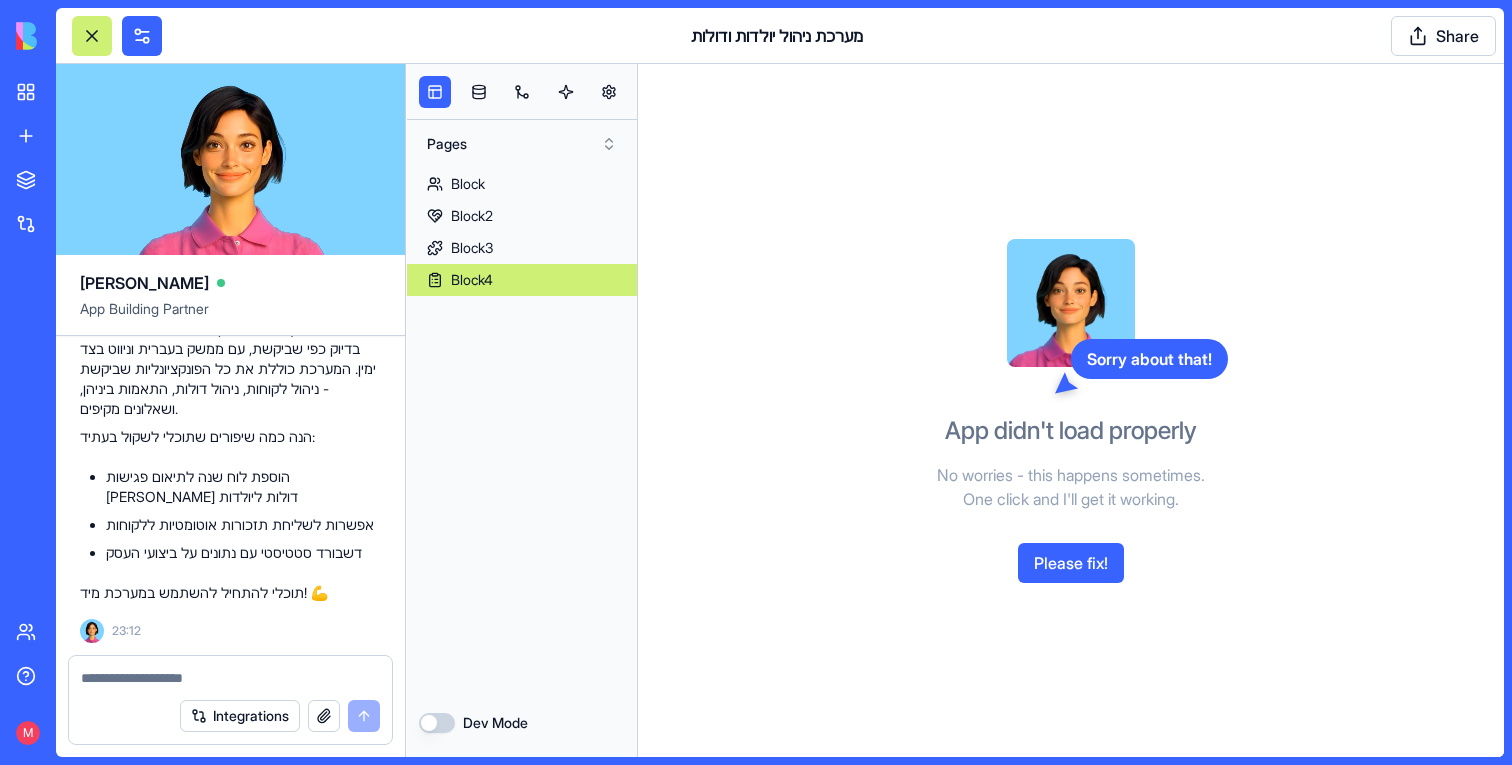 click on "Block4" at bounding box center (472, 280) 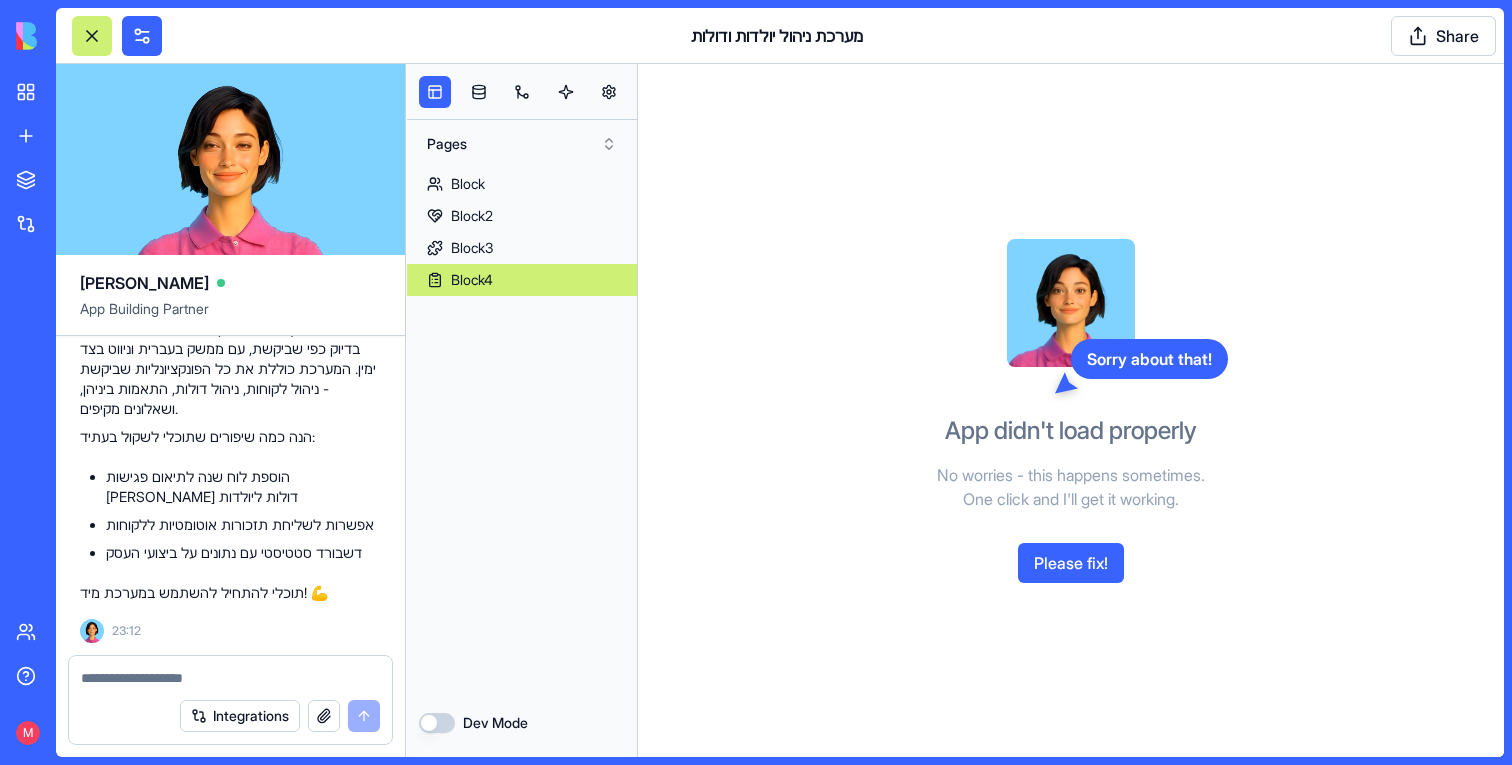 click on "Block4" at bounding box center [472, 280] 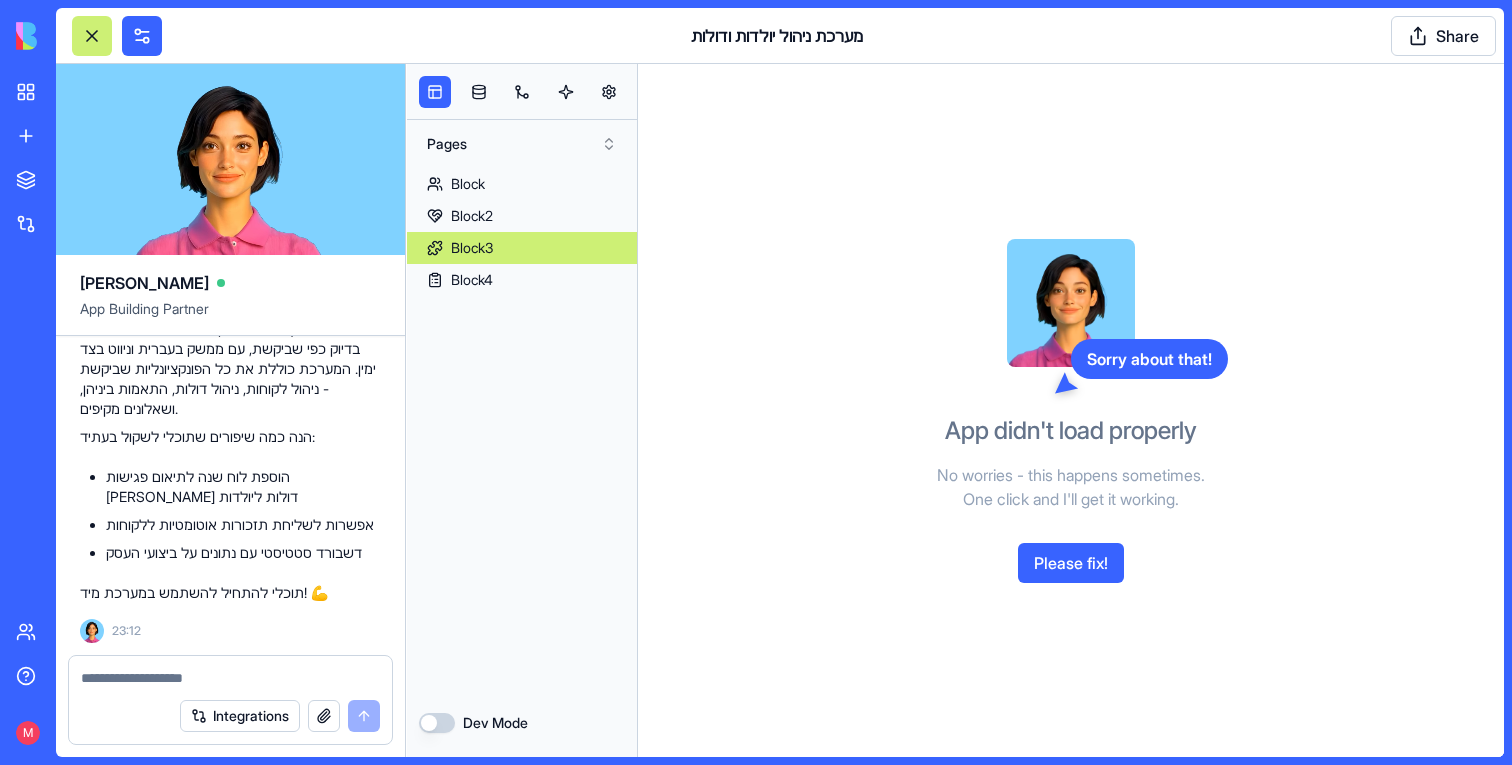 click on "Block3" at bounding box center [472, 248] 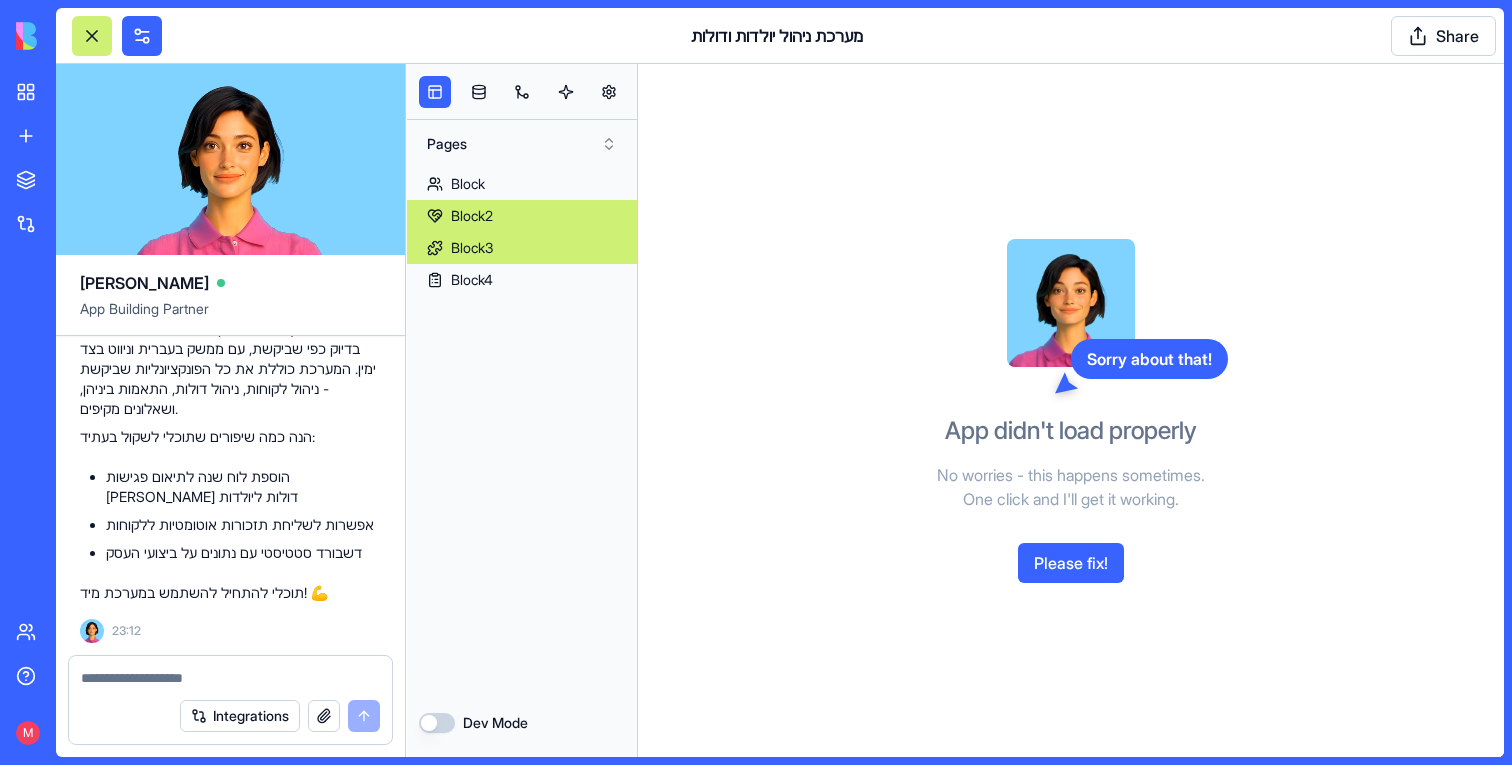 click on "Block2" at bounding box center [472, 216] 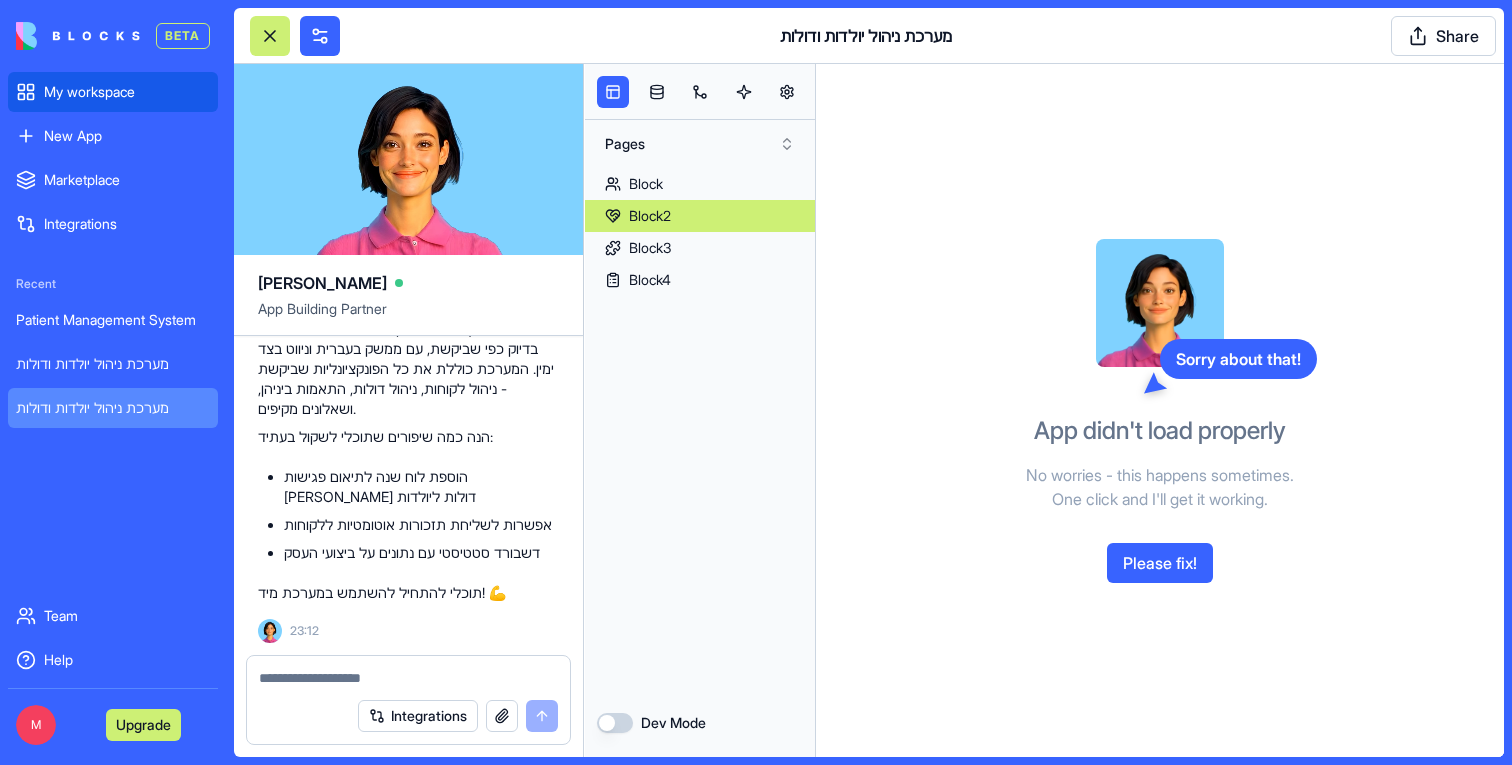 click on "My workspace" at bounding box center [113, 92] 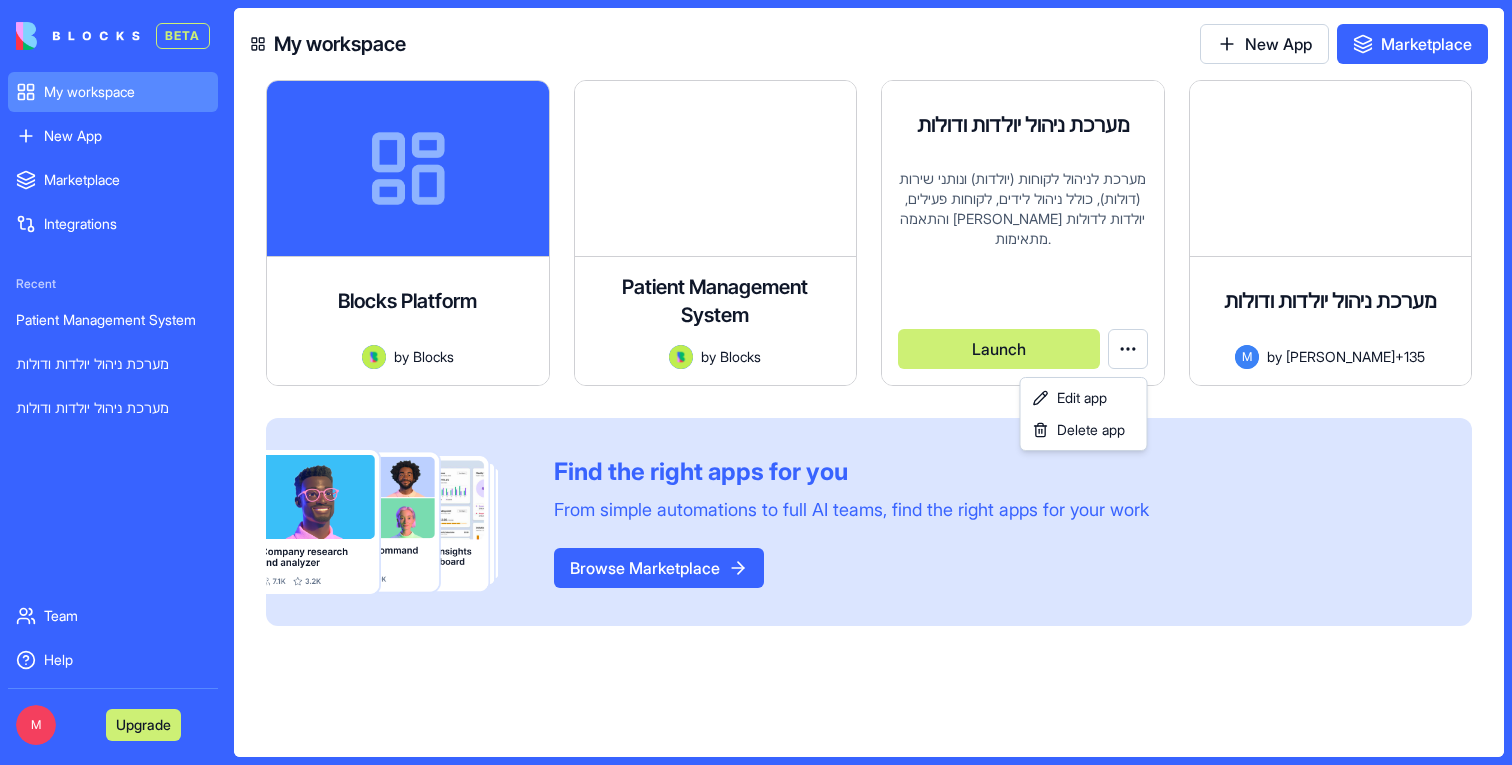 click on "BETA My workspace New App
To pick up a draggable item, press the space bar.
While dragging, use the arrow keys to move the item.
Press space again to drop the item in its new position, or press escape to cancel.
Marketplace Integrations Recent Patient Management System מערכת ניהול יולדות ודולות מערכת ניהול יולדות ודולות Team Help M Upgrade My workspace New App Marketplace Blocks Platform by Blocks Launch Patient Management System A comprehensive patient management system for healthcare providers to track patients, appointments, treatment plans, follow-ups, and billing information. Includes compliance notes and medical history tracking. by Blocks Launch מערכת ניהול יולדות ודולות מערכת לניהול לקוחות (יולדות) ונותני שירות (דולות), כולל ניהול לידים, לקוחות פעילים, והתאמה בין יולדות לדולות מתאימות. M by michal+135 Launch M by michal+135" at bounding box center (756, 382) 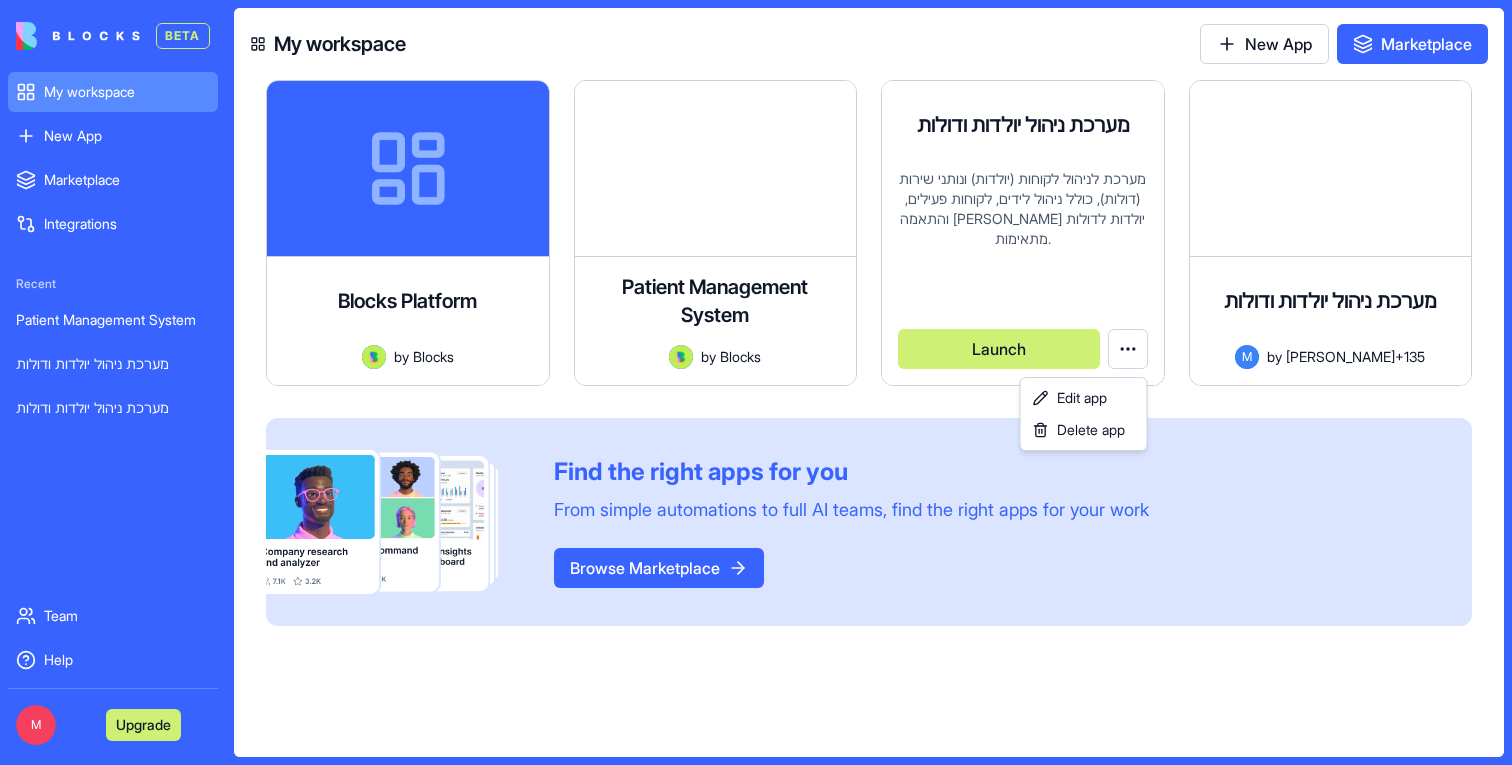 click on "BETA My workspace New App
To pick up a draggable item, press the space bar.
While dragging, use the arrow keys to move the item.
Press space again to drop the item in its new position, or press escape to cancel.
Marketplace Integrations Recent Patient Management System מערכת ניהול יולדות ודולות מערכת ניהול יולדות ודולות Team Help M Upgrade My workspace New App Marketplace Blocks Platform by Blocks Launch Patient Management System A comprehensive patient management system for healthcare providers to track patients, appointments, treatment plans, follow-ups, and billing information. Includes compliance notes and medical history tracking. by Blocks Launch מערכת ניהול יולדות ודולות מערכת לניהול לקוחות (יולדות) ונותני שירות (דולות), כולל ניהול לידים, לקוחות פעילים, והתאמה בין יולדות לדולות מתאימות. M by michal+135 Launch M by michal+135" at bounding box center (756, 382) 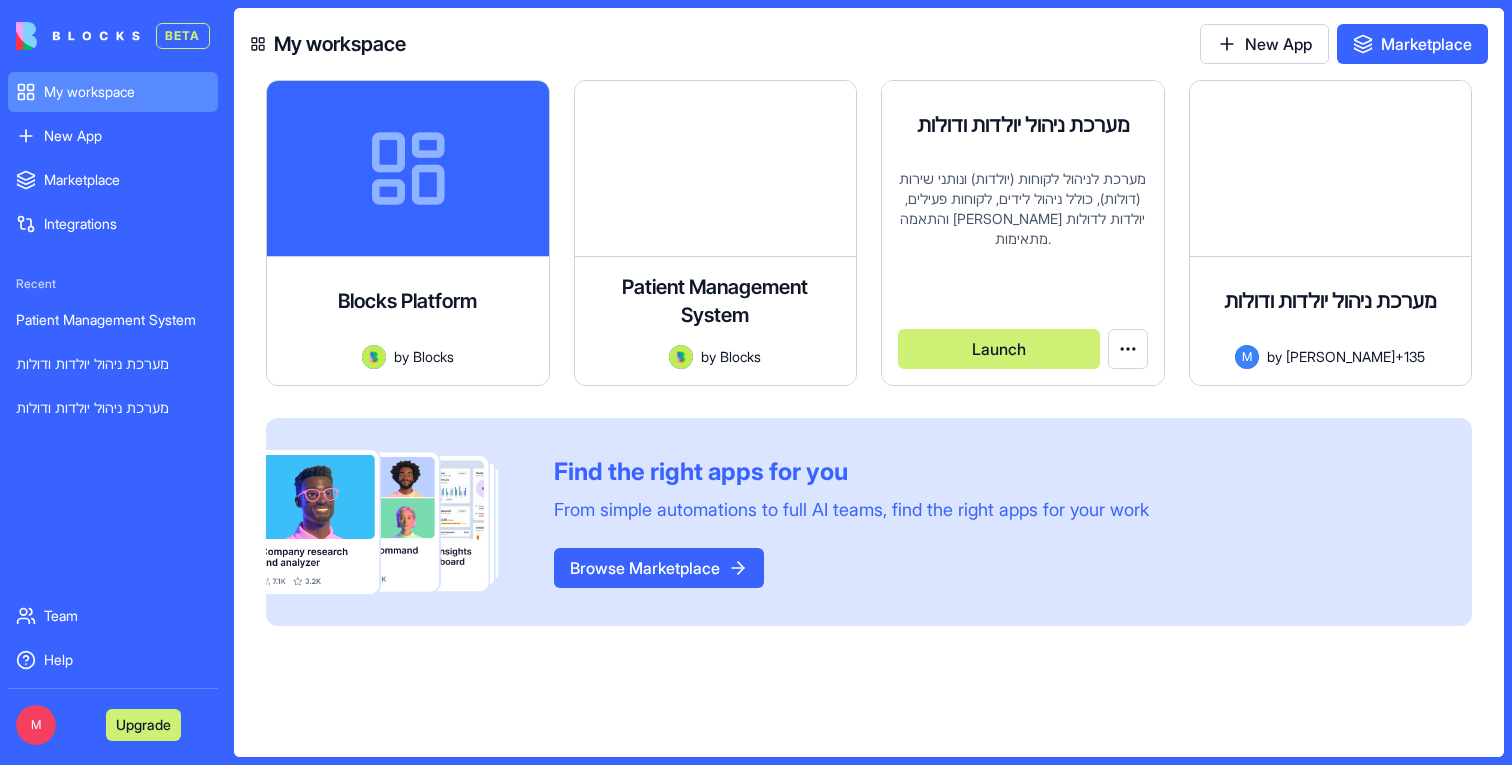 type 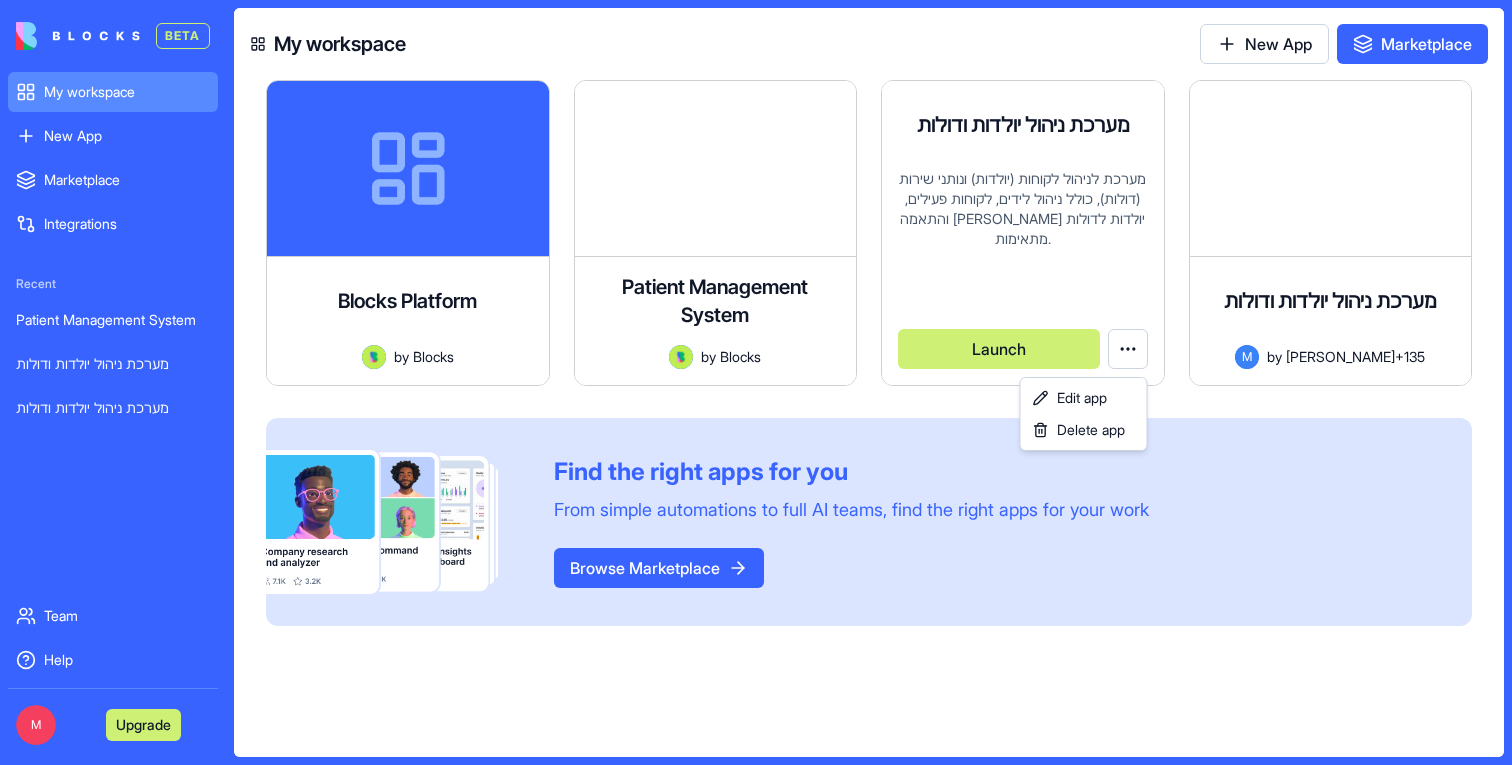 click on "BETA My workspace New App
To pick up a draggable item, press the space bar.
While dragging, use the arrow keys to move the item.
Press space again to drop the item in its new position, or press escape to cancel.
Marketplace Integrations Recent Patient Management System מערכת ניהול יולדות ודולות מערכת ניהול יולדות ודולות Team Help M Upgrade My workspace New App Marketplace Blocks Platform by Blocks Launch Patient Management System A comprehensive patient management system for healthcare providers to track patients, appointments, treatment plans, follow-ups, and billing information. Includes compliance notes and medical history tracking. by Blocks Launch מערכת ניהול יולדות ודולות מערכת לניהול לקוחות (יולדות) ונותני שירות (דולות), כולל ניהול לידים, לקוחות פעילים, והתאמה בין יולדות לדולות מתאימות. M by michal+135 Launch M by michal+135" at bounding box center (756, 382) 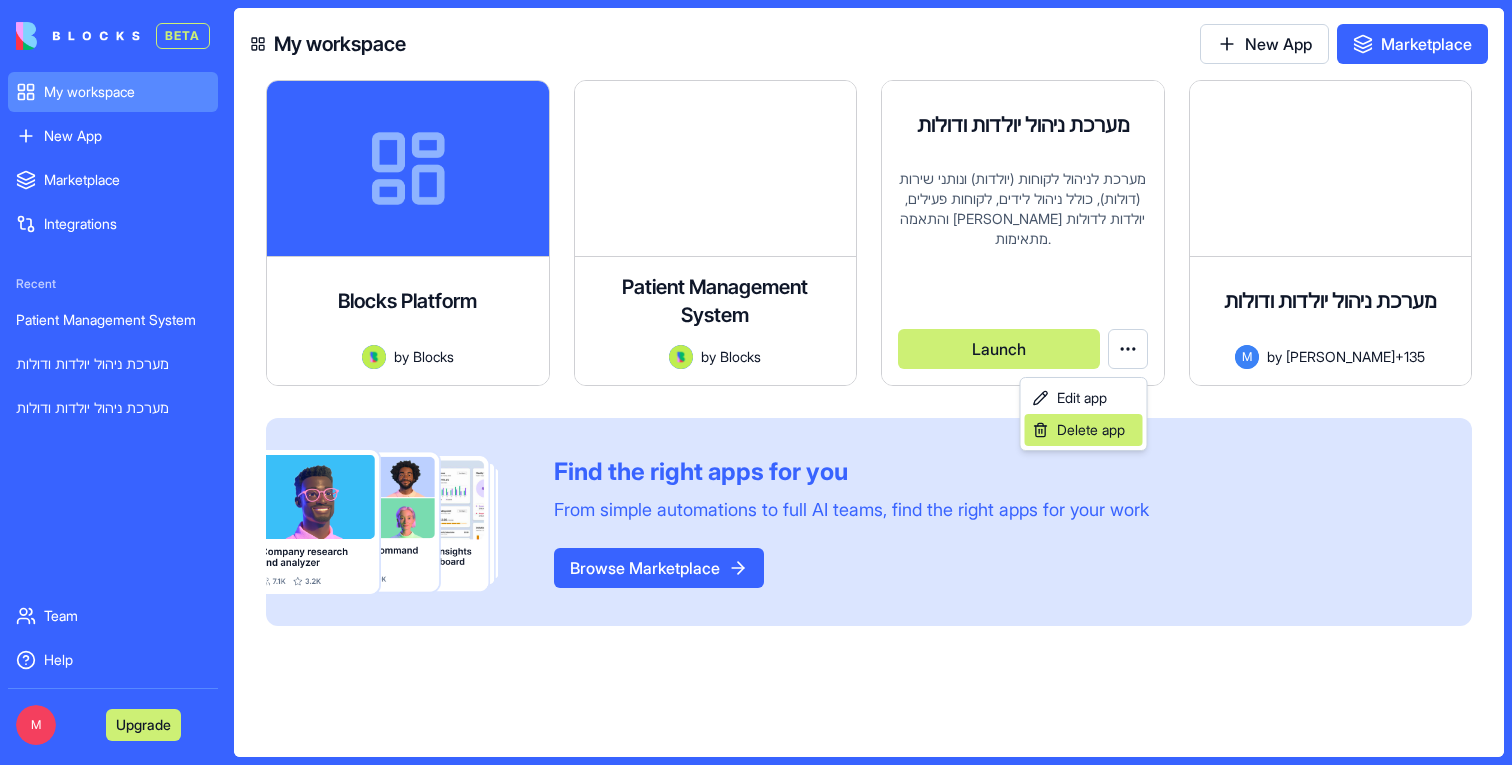 click on "Delete app" at bounding box center (1091, 430) 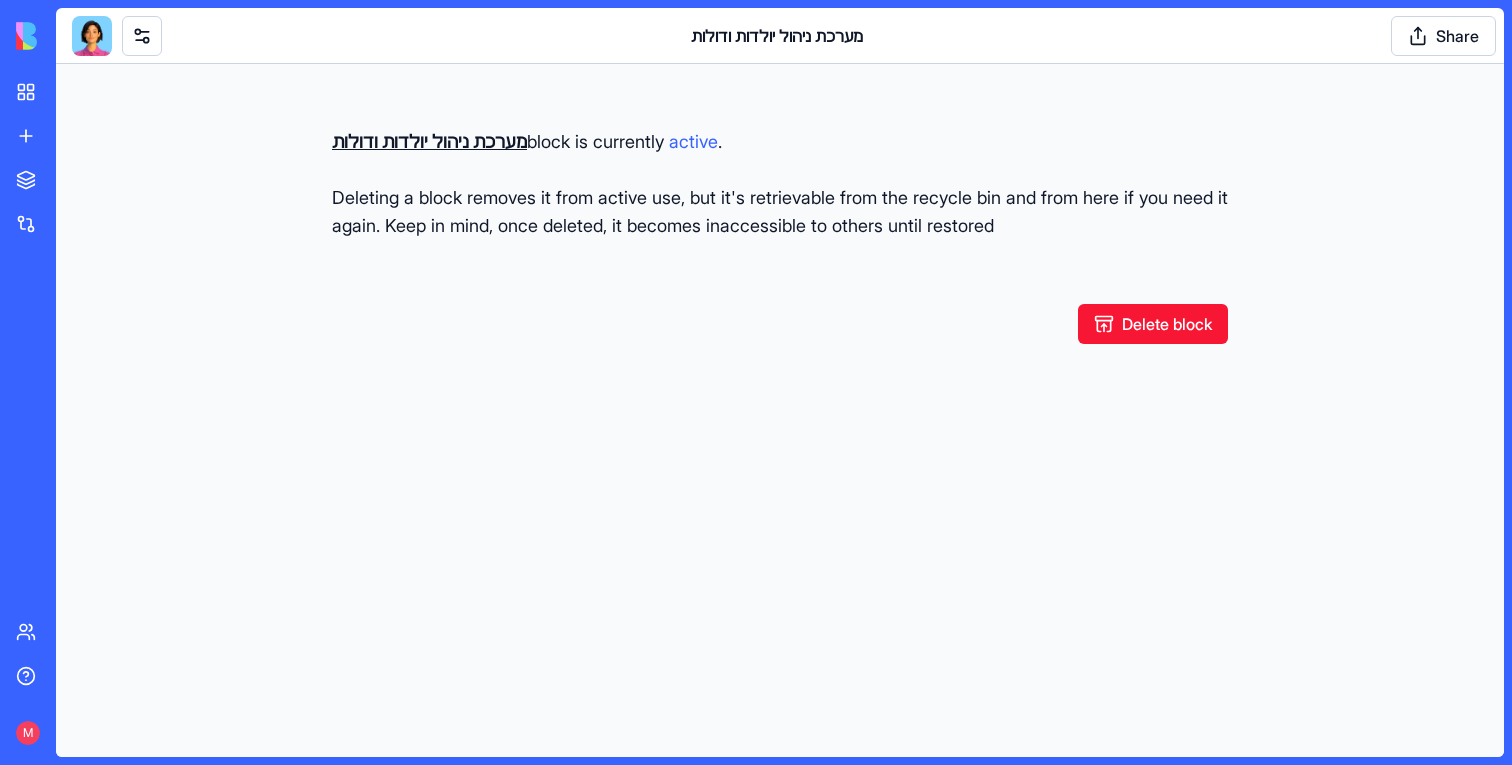 click on "Delete block" at bounding box center (1153, 324) 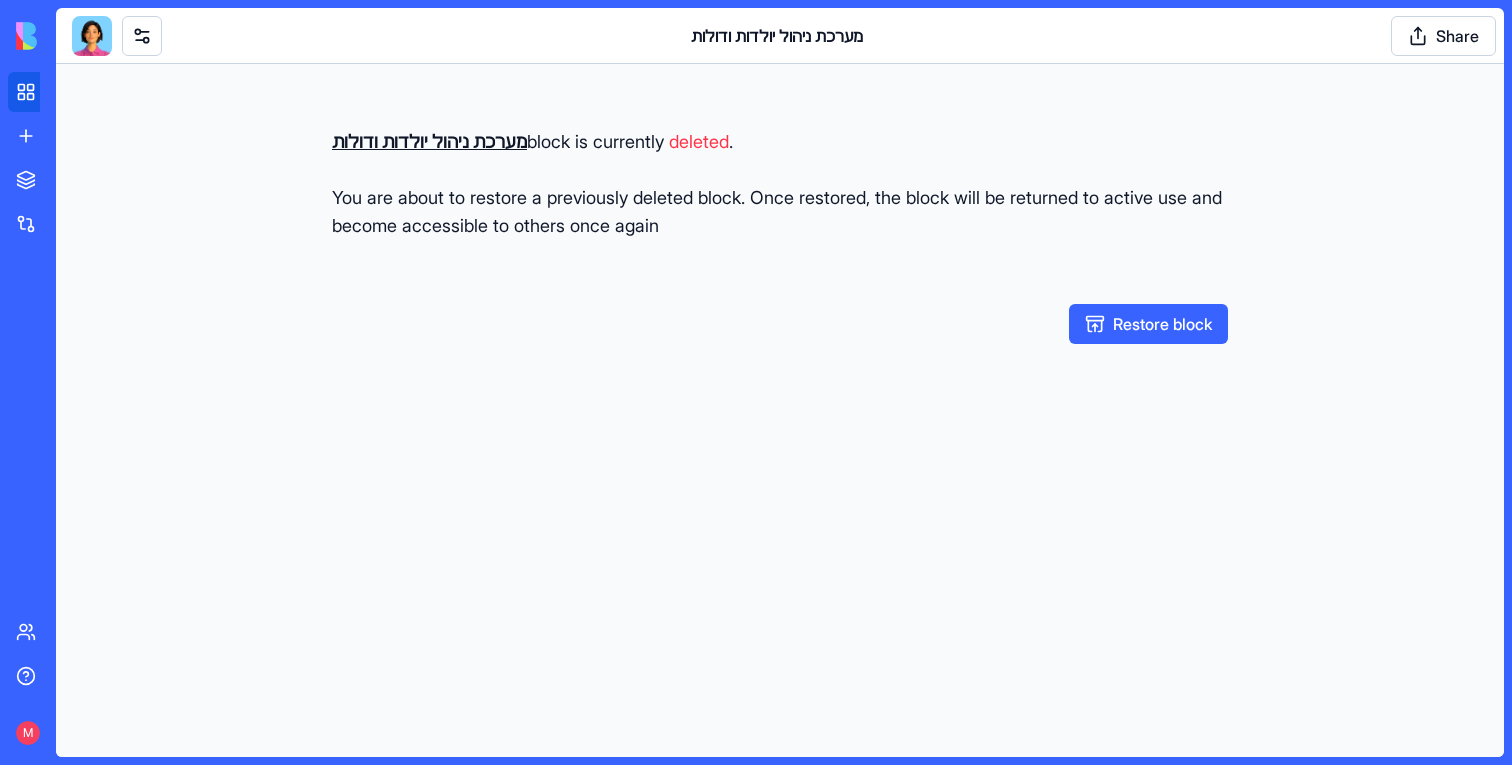 click on "My workspace" at bounding box center [48, 92] 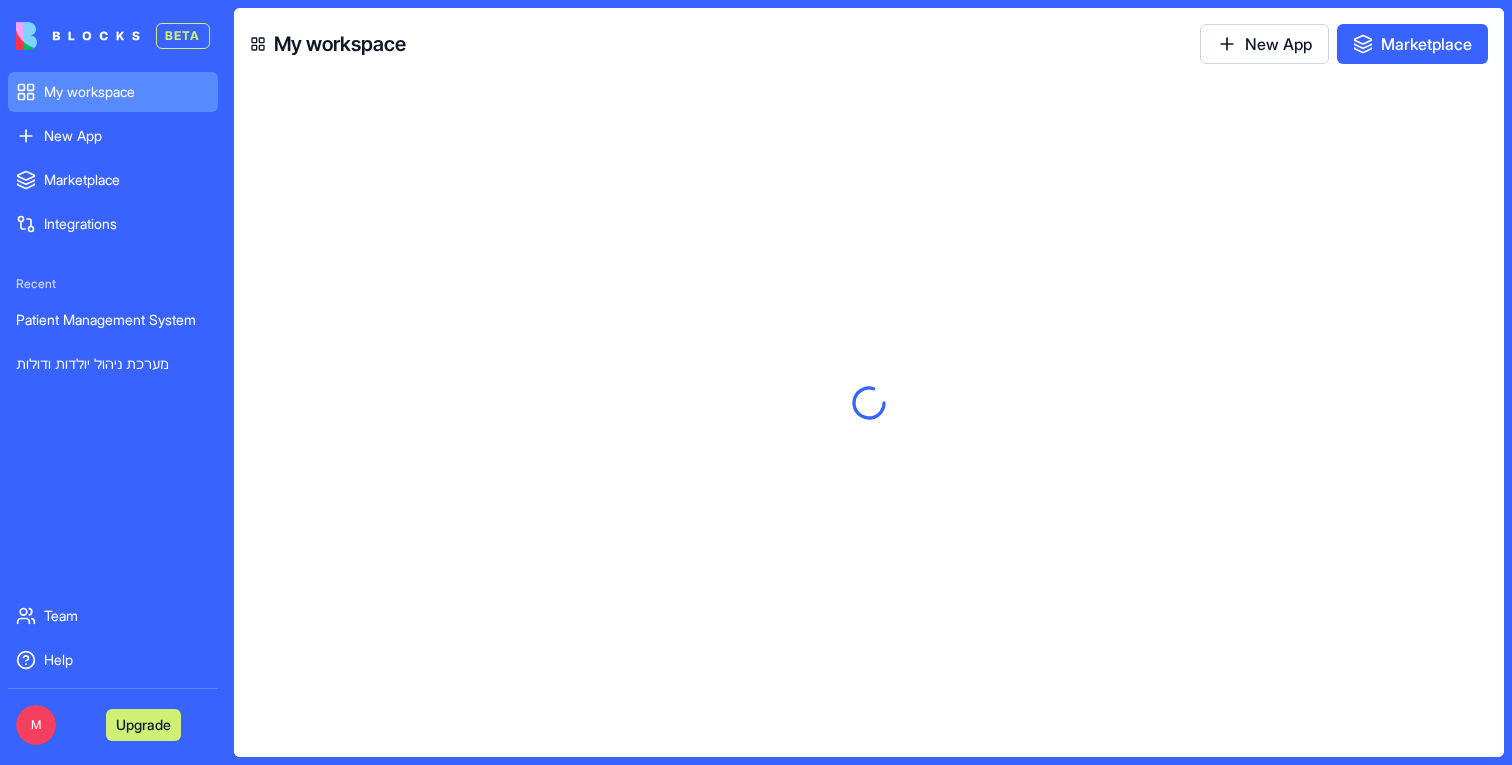 scroll, scrollTop: 0, scrollLeft: 0, axis: both 